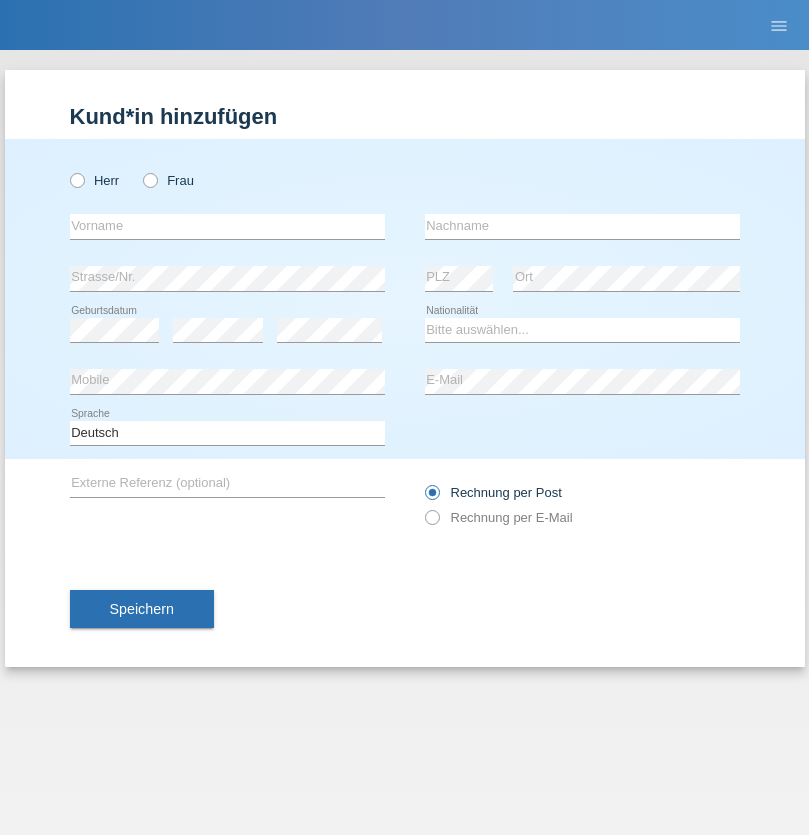 scroll, scrollTop: 0, scrollLeft: 0, axis: both 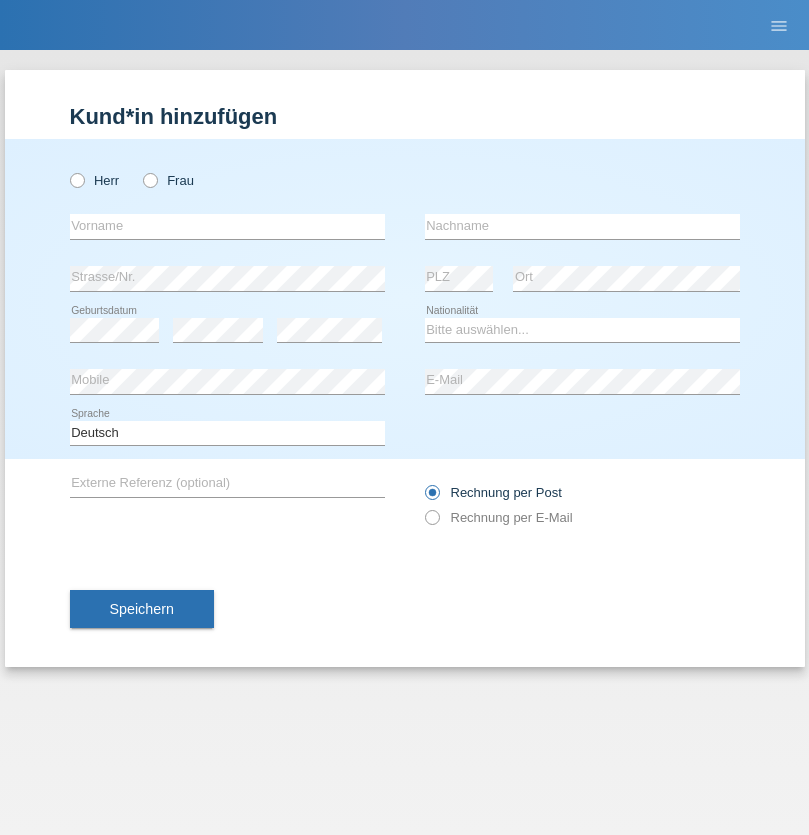 radio on "true" 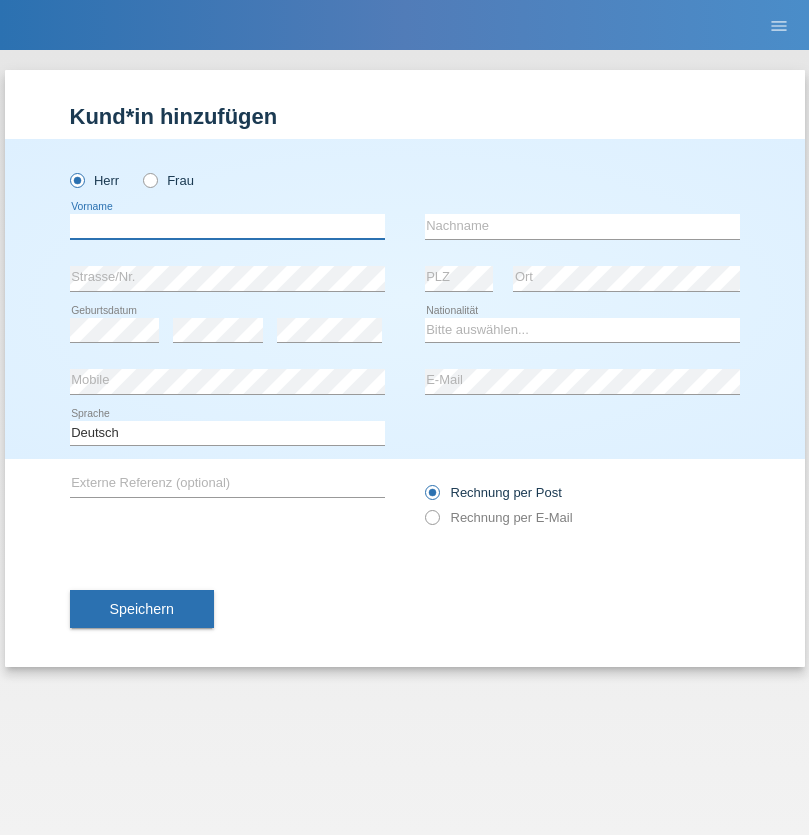 click at bounding box center (227, 226) 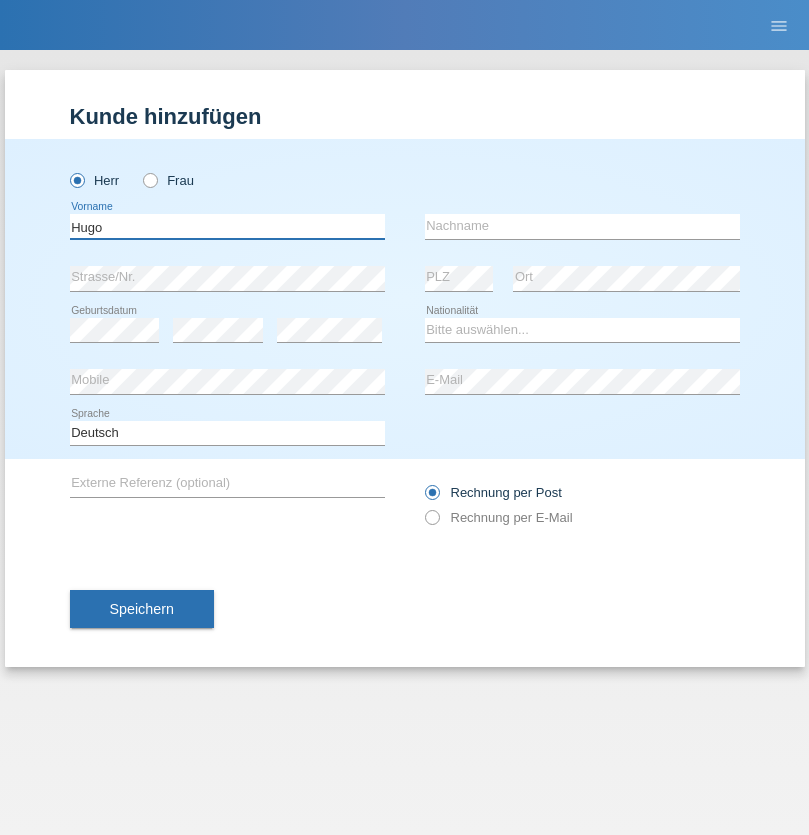 type on "Hugo" 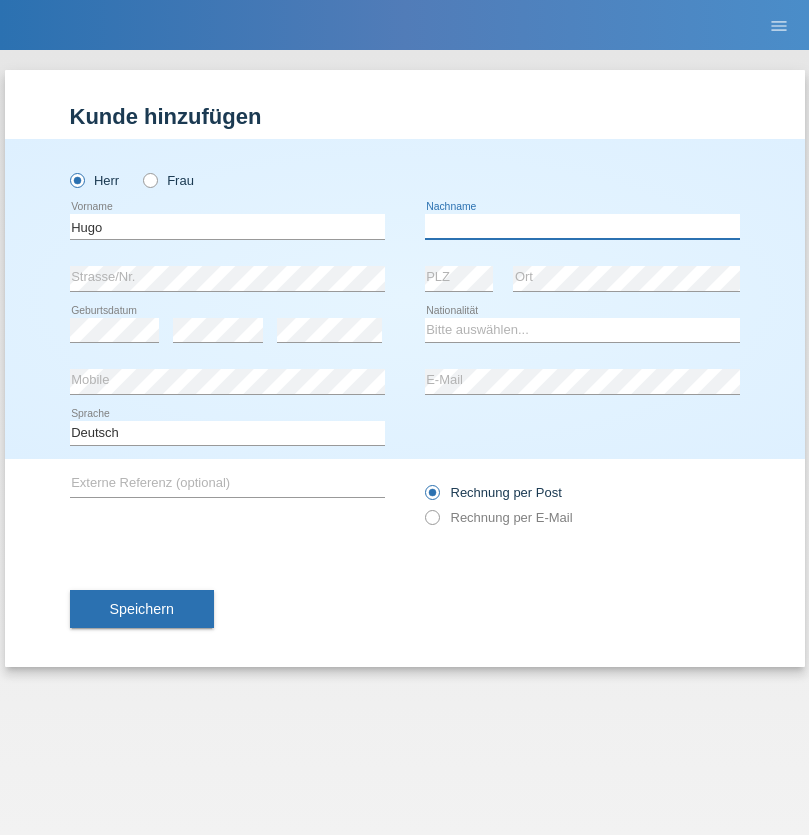 click at bounding box center (582, 226) 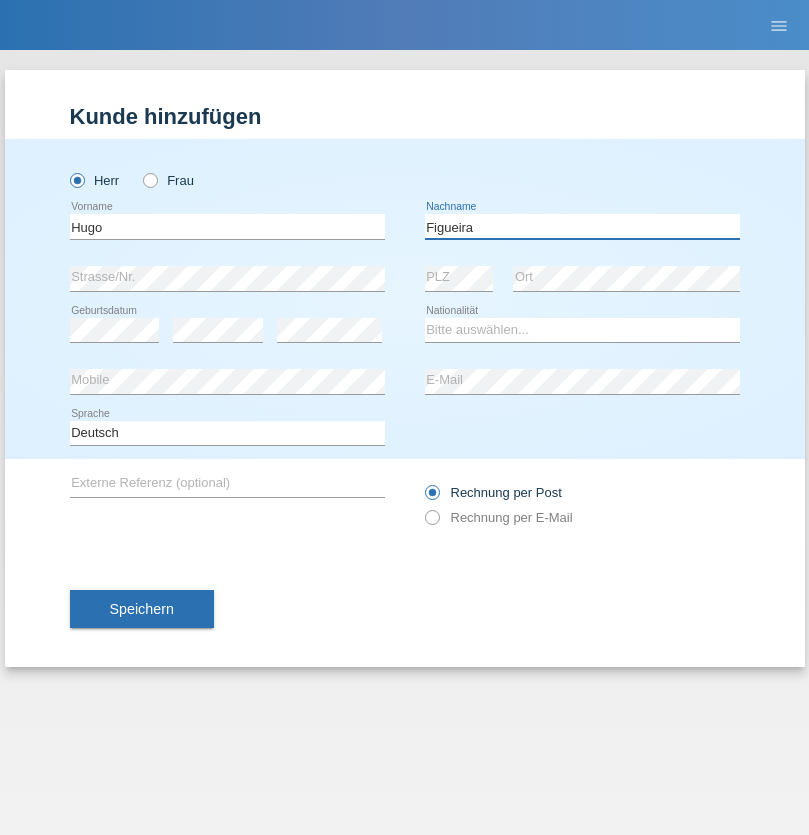 type on "Figueira" 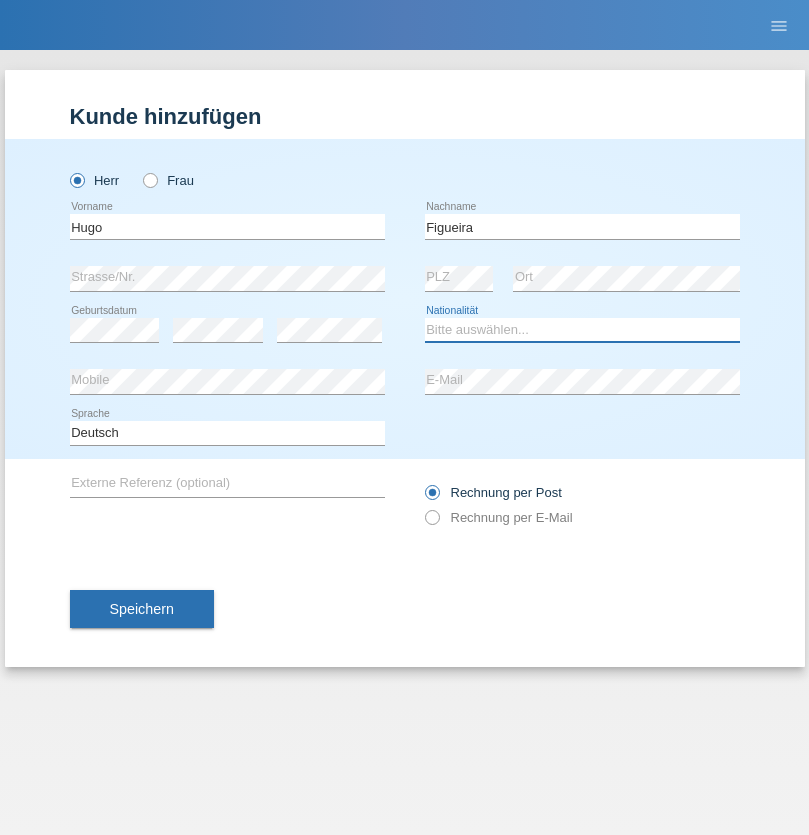 select on "PT" 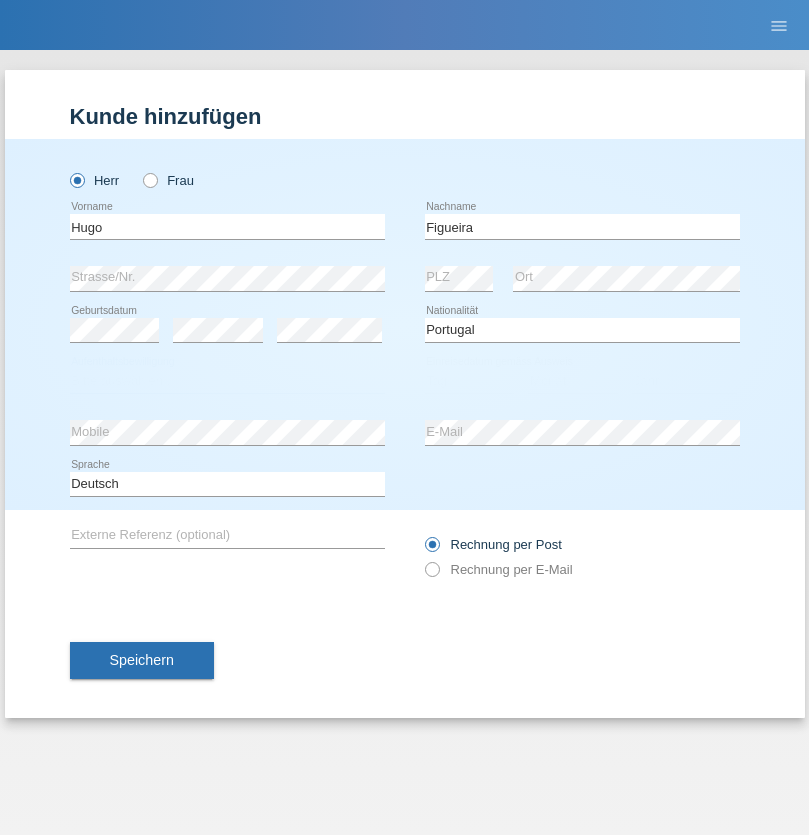 select on "C" 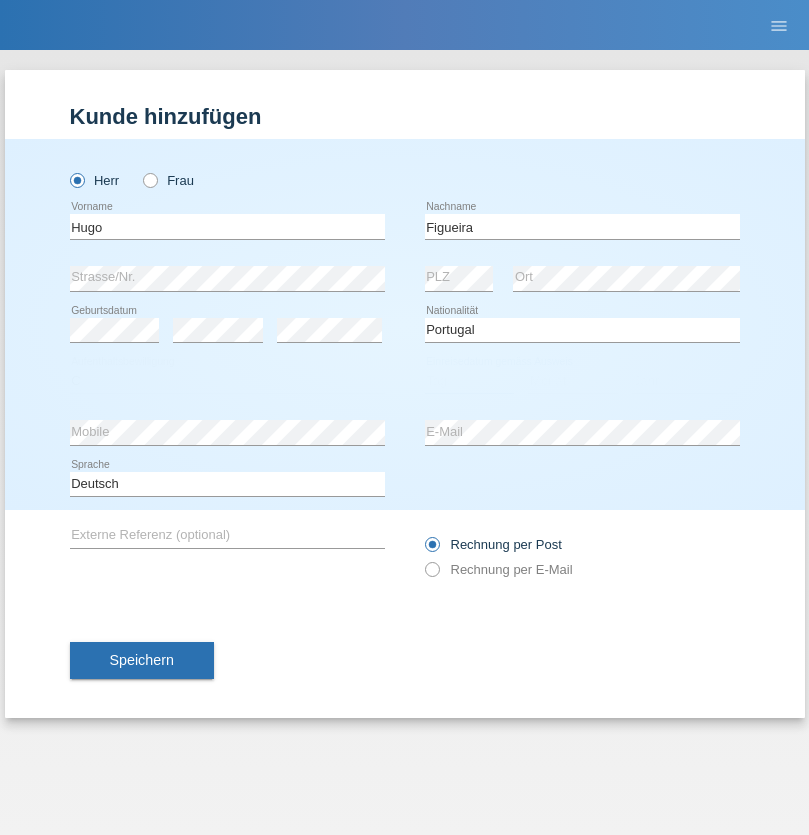 select on "04" 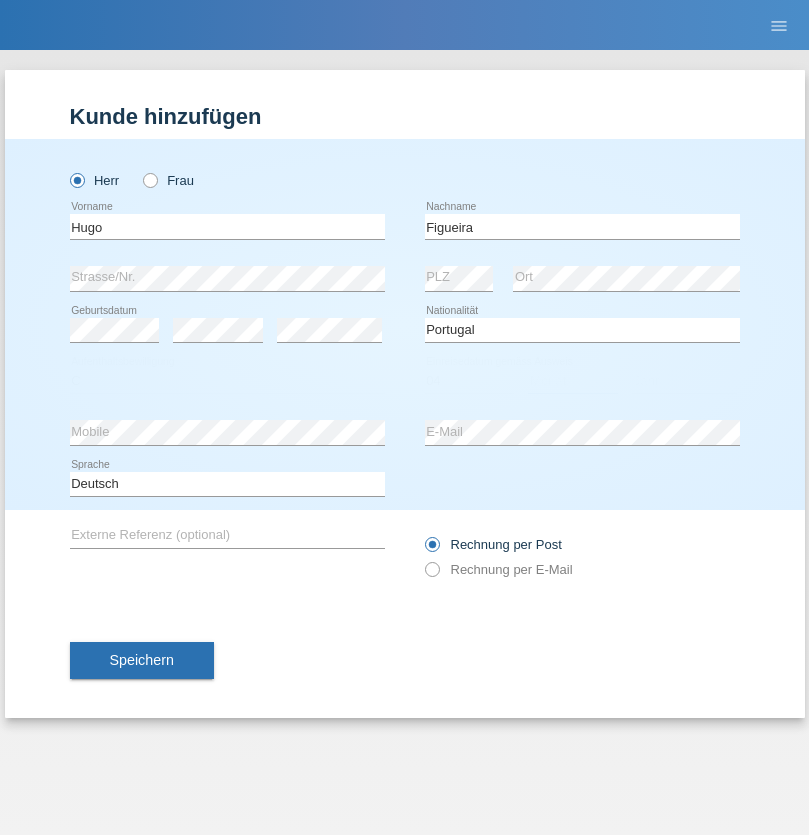 select on "02" 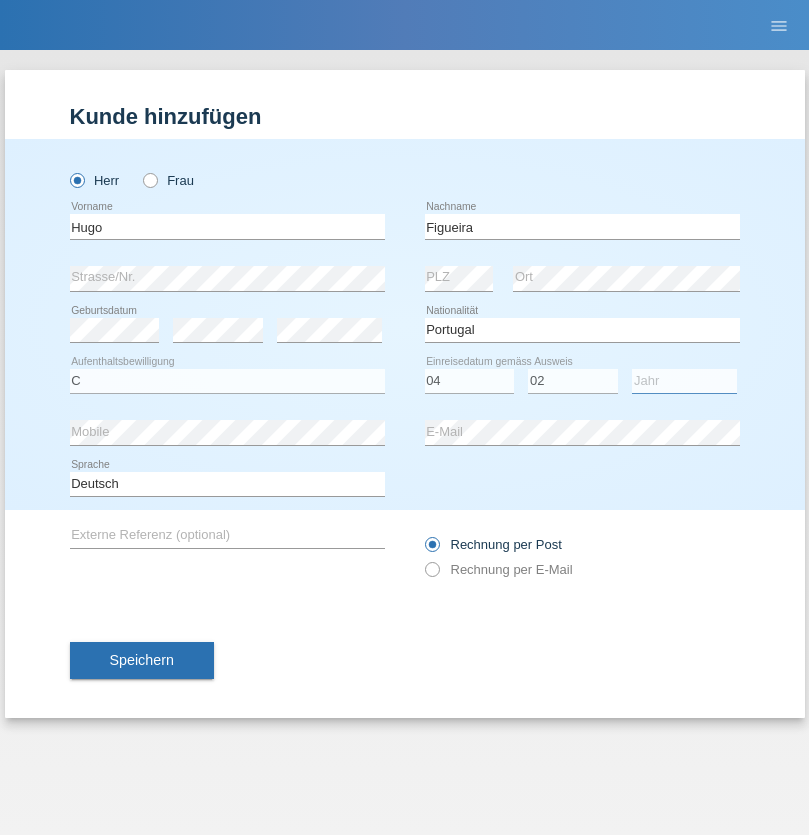 select on "2012" 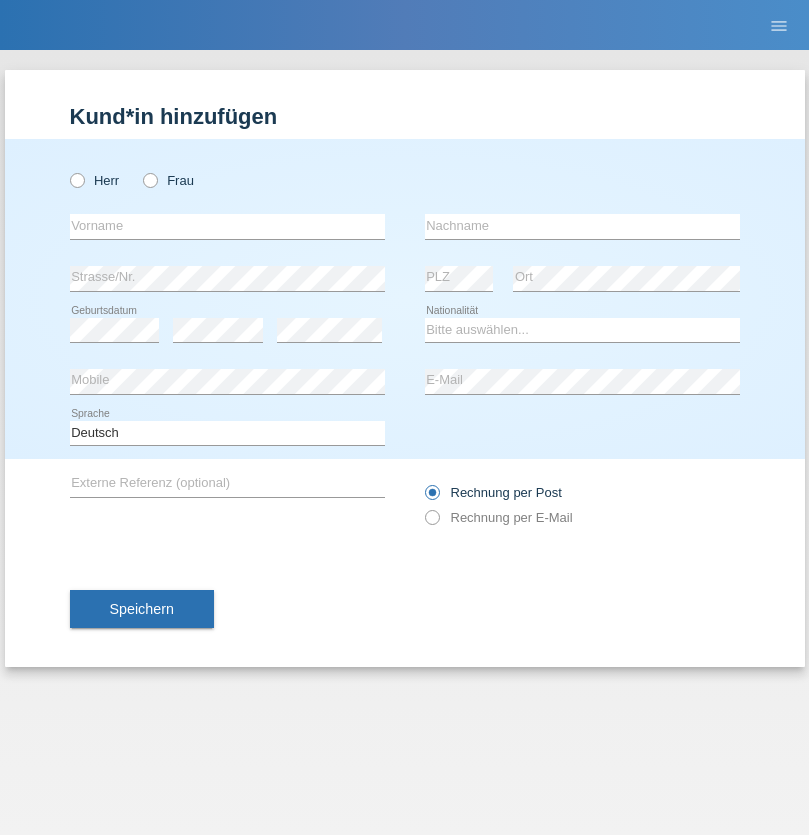 scroll, scrollTop: 0, scrollLeft: 0, axis: both 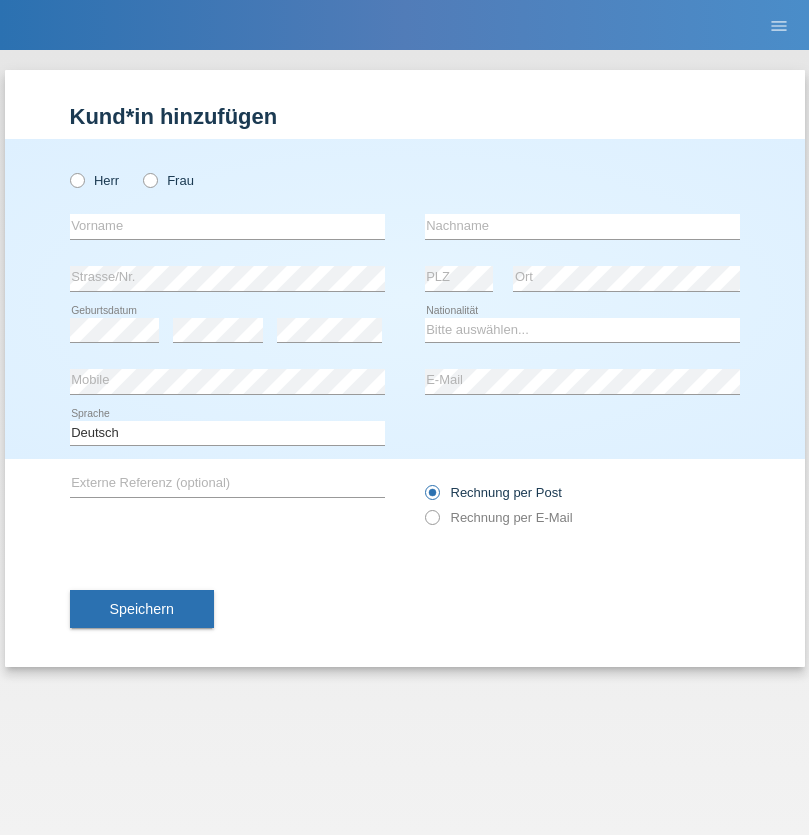 radio on "true" 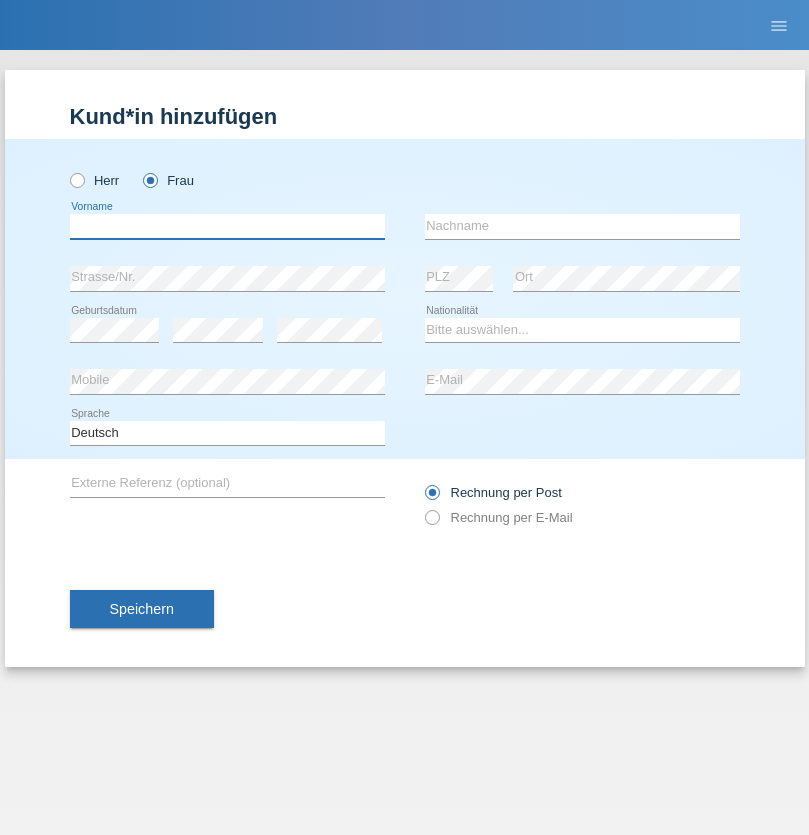 click at bounding box center [227, 226] 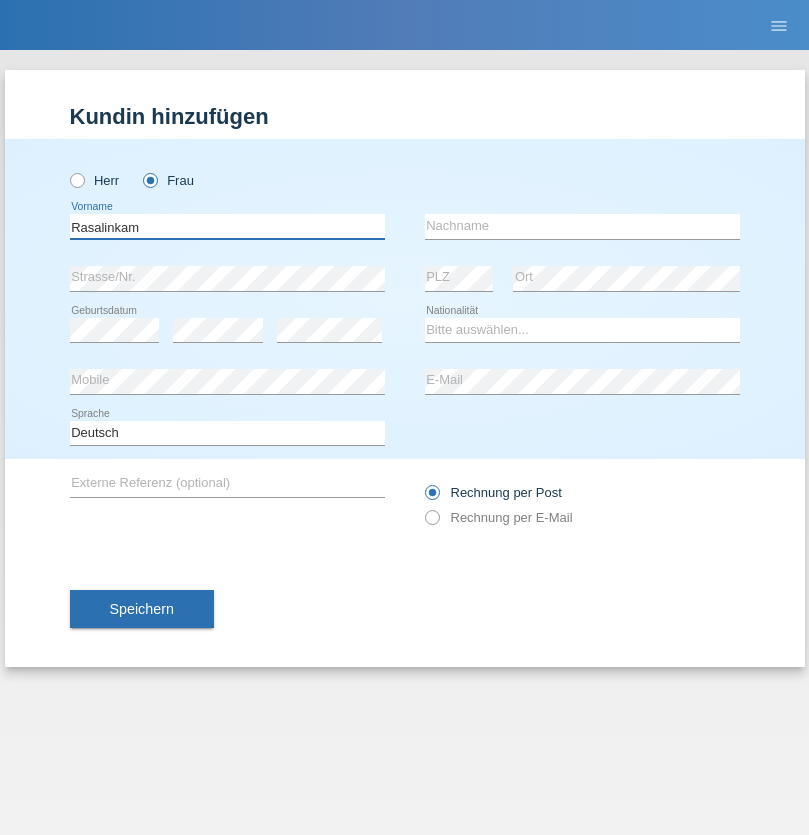 type on "Rasalinkam" 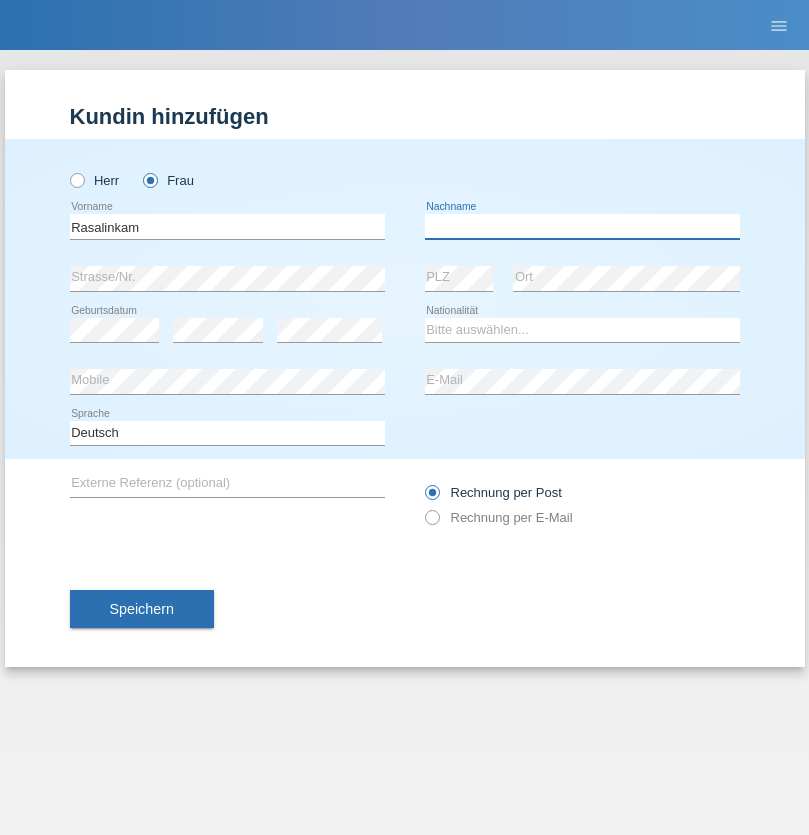 click at bounding box center [582, 226] 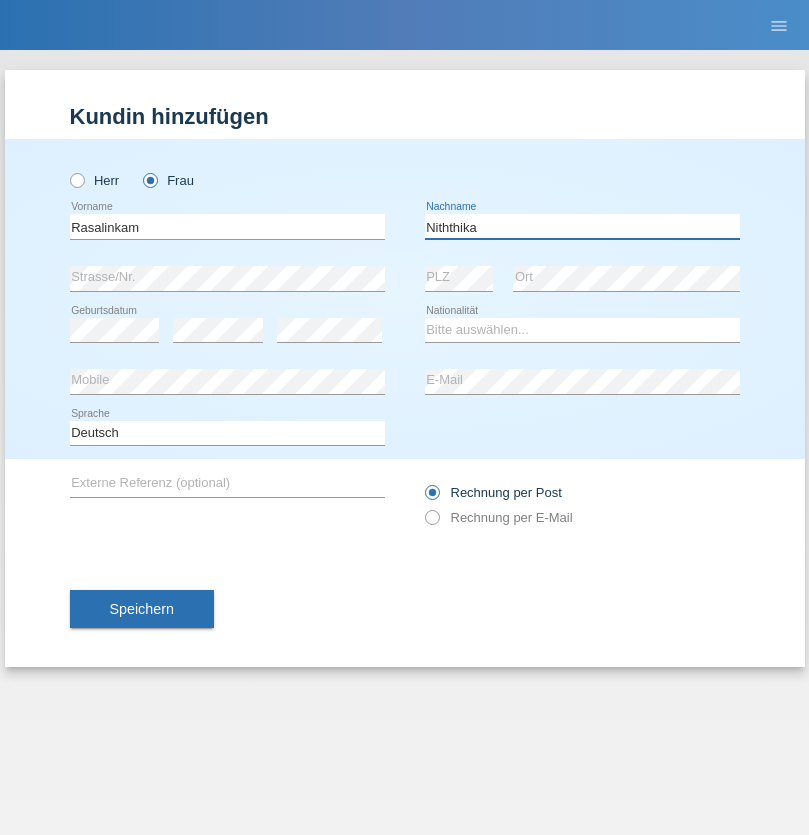 type on "Niththika" 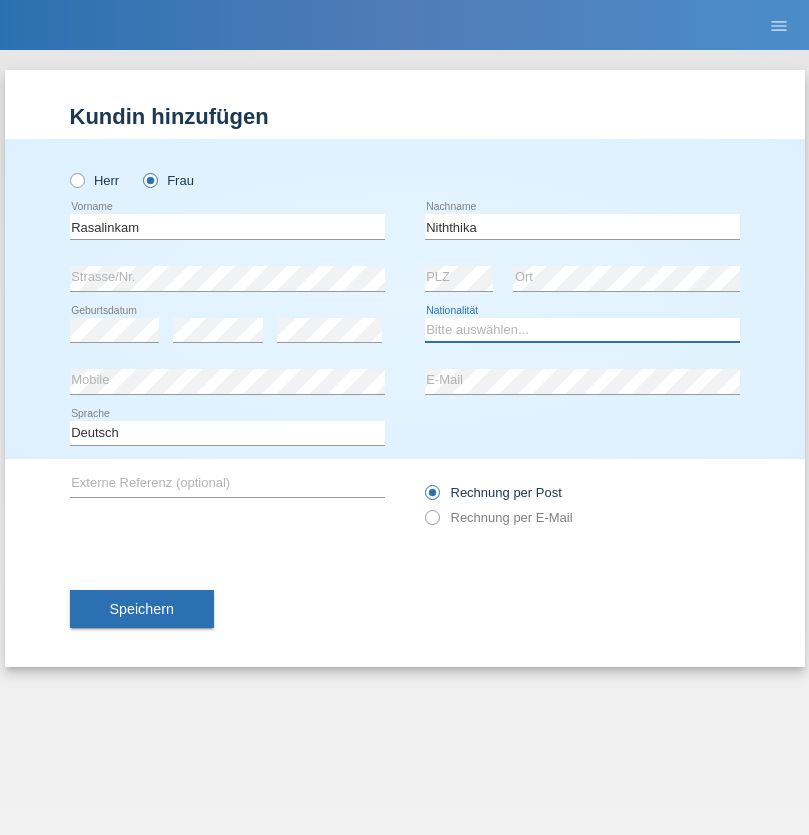 select on "LK" 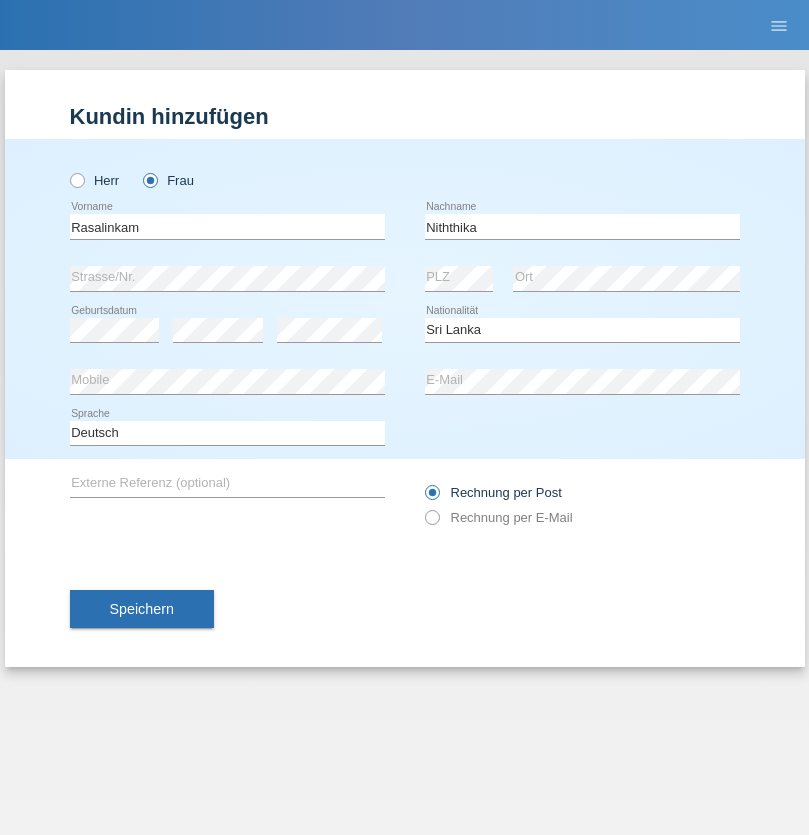 select on "C" 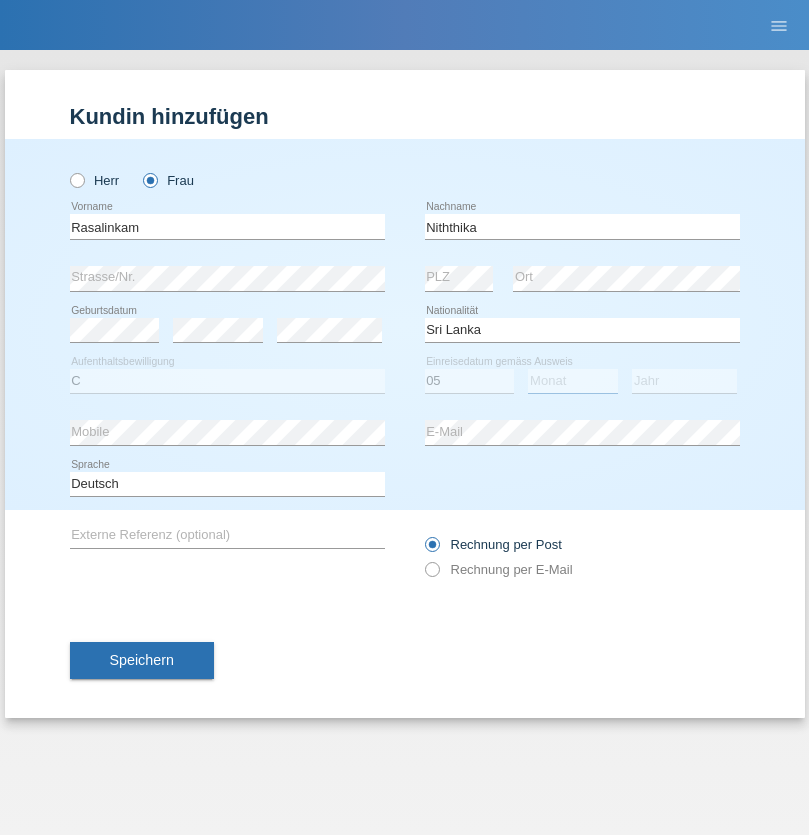 select on "08" 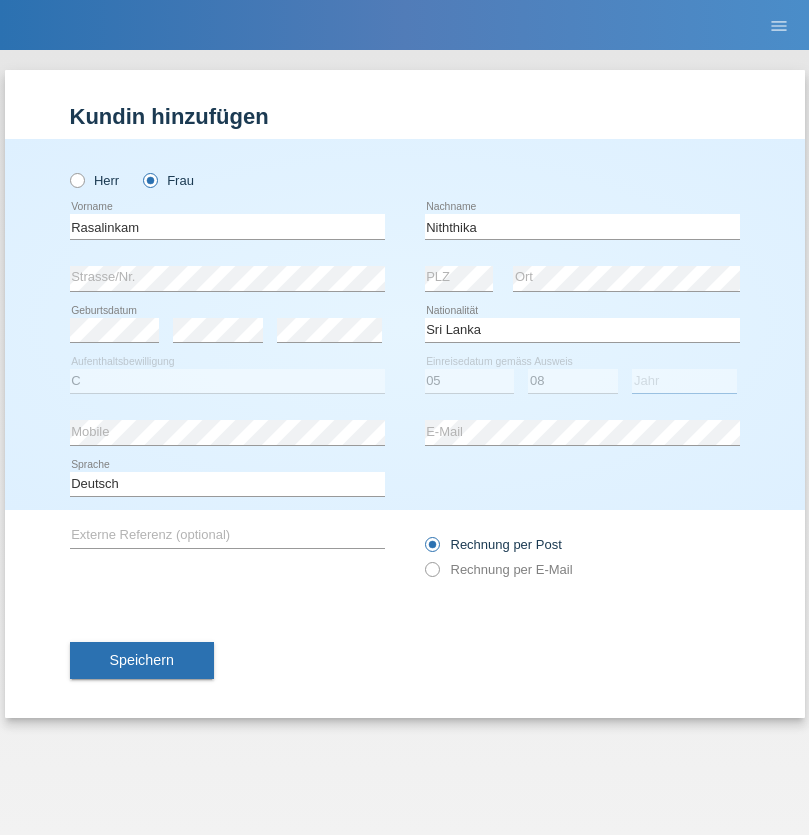 select on "2021" 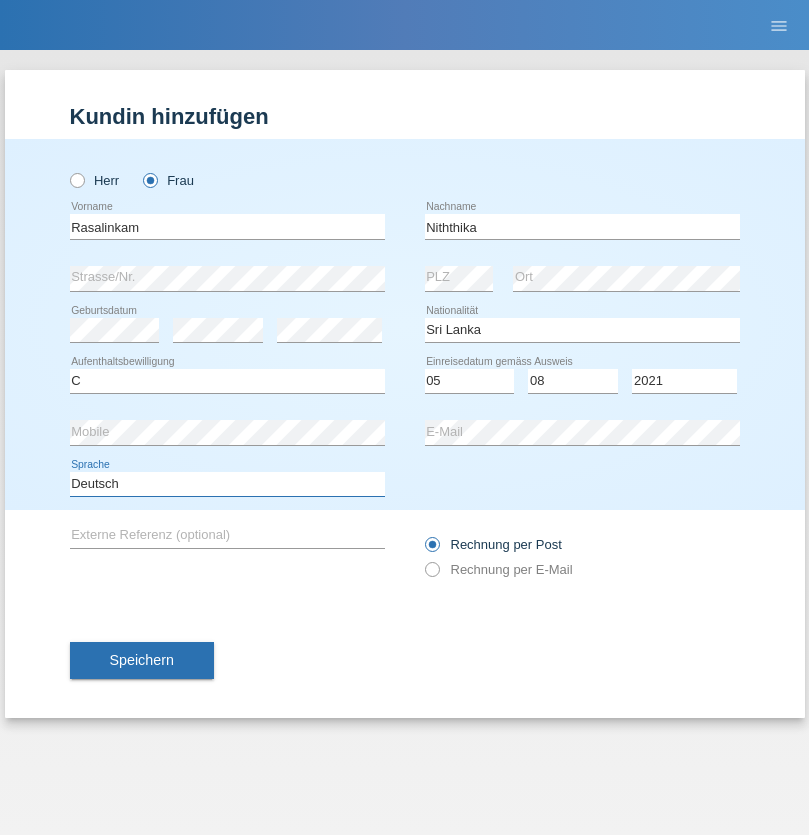 select on "en" 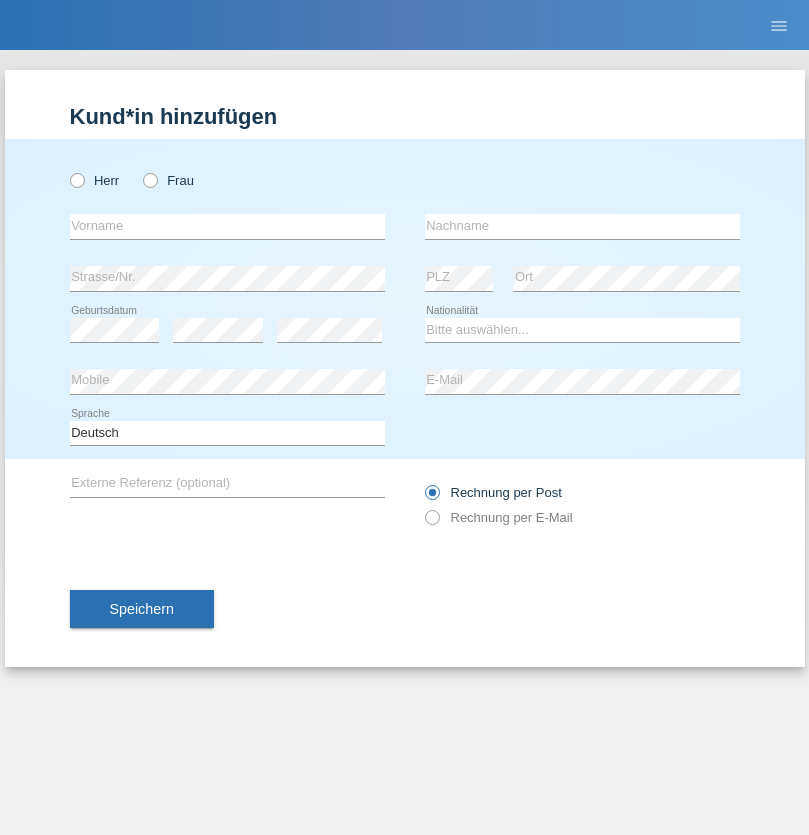 scroll, scrollTop: 0, scrollLeft: 0, axis: both 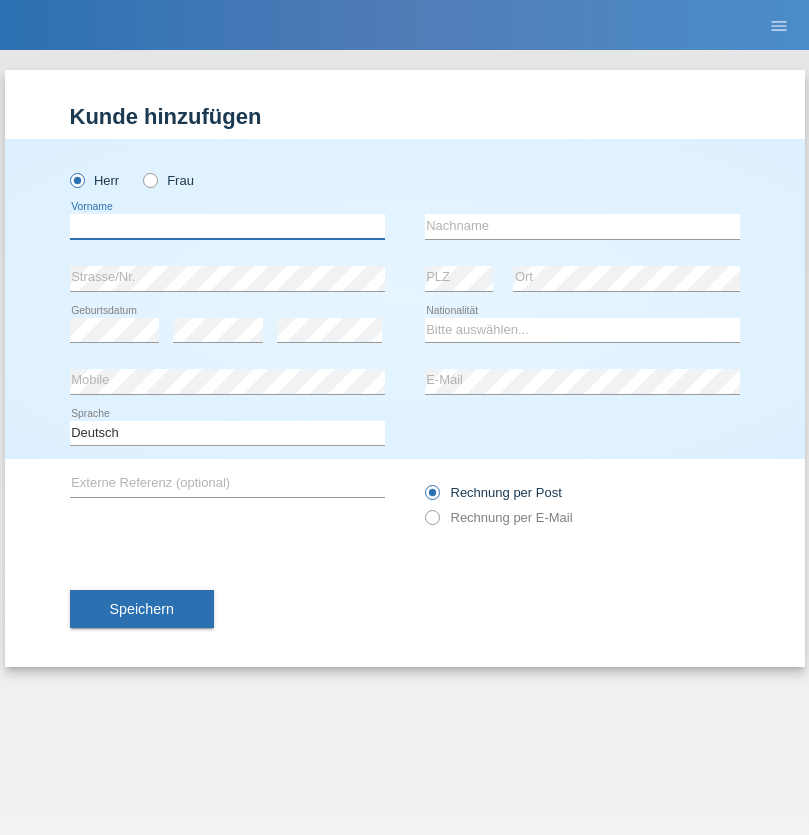 click at bounding box center (227, 226) 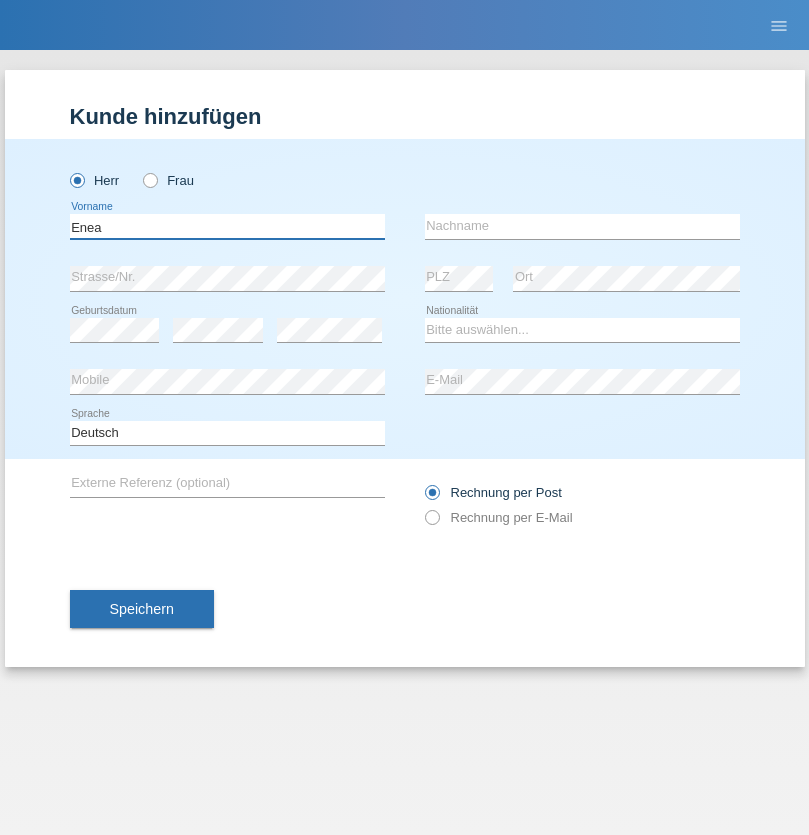 type on "Enea" 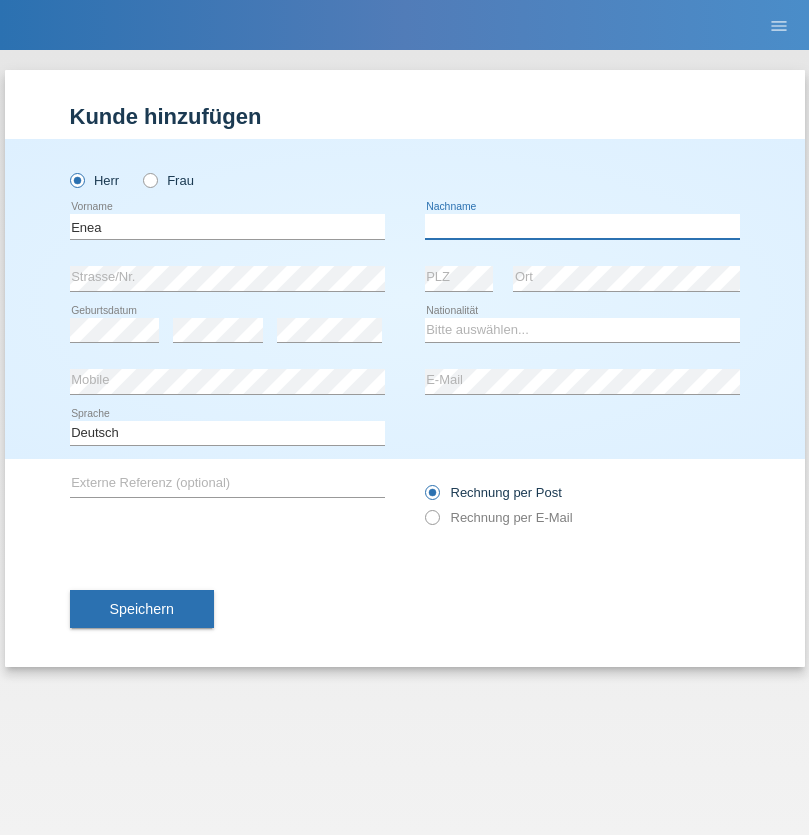 click at bounding box center (582, 226) 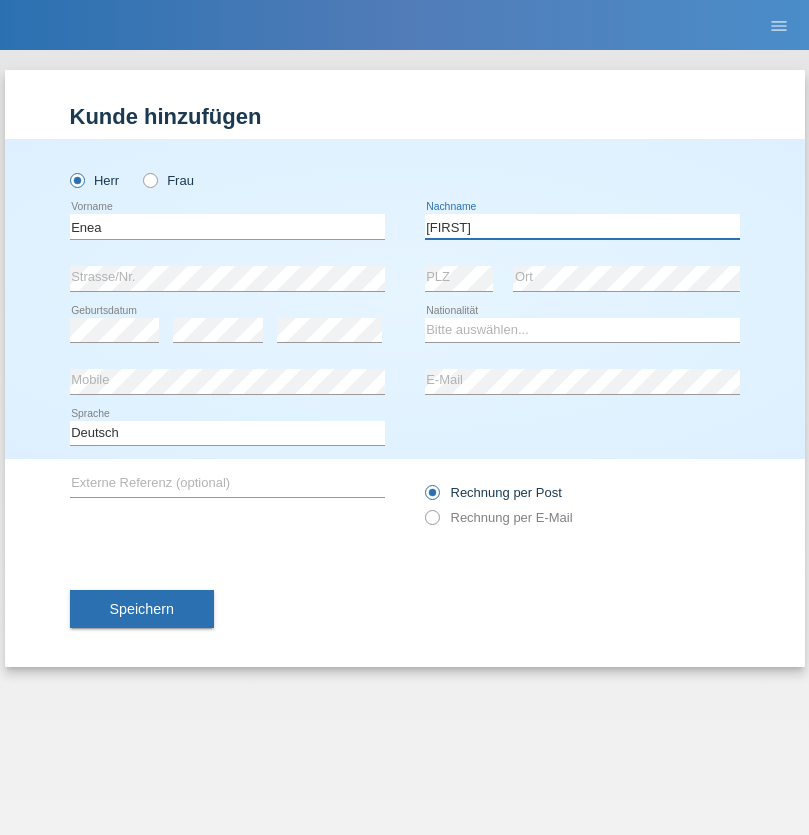 type on "Andrei" 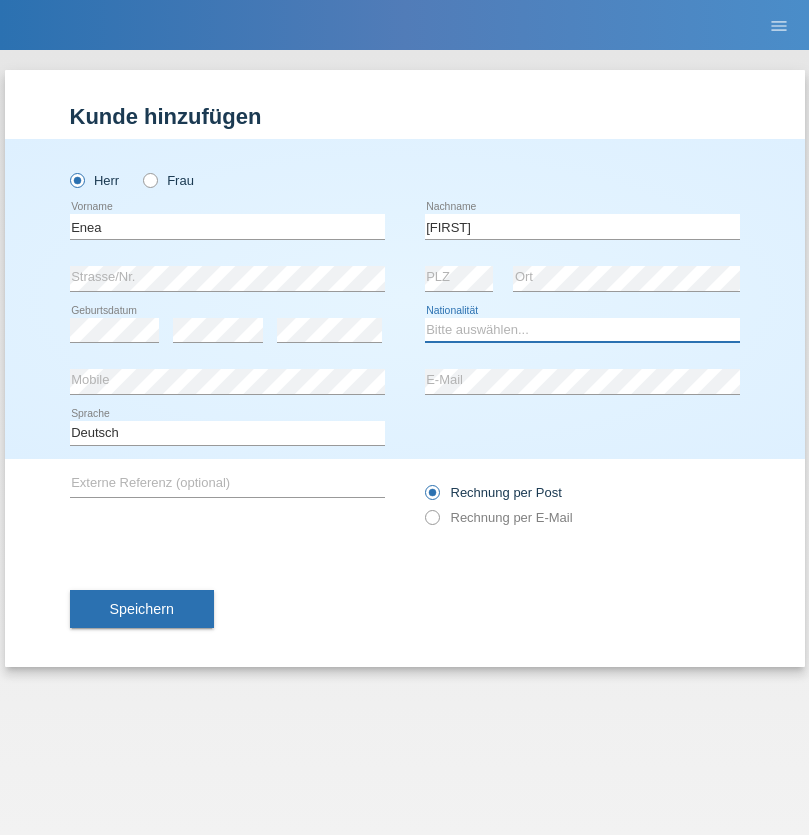 select on "OM" 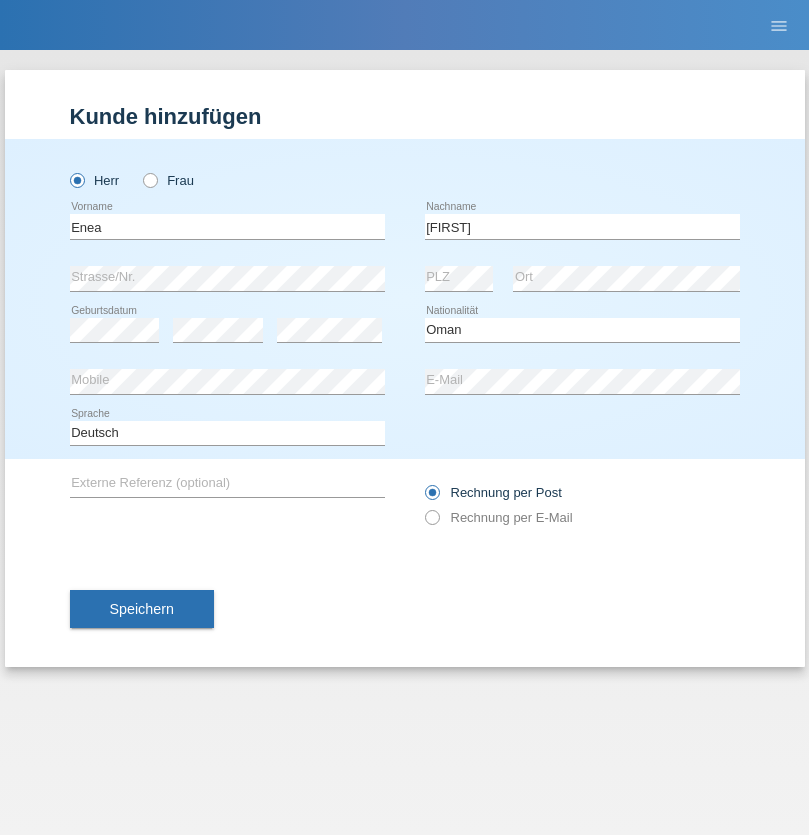 select on "C" 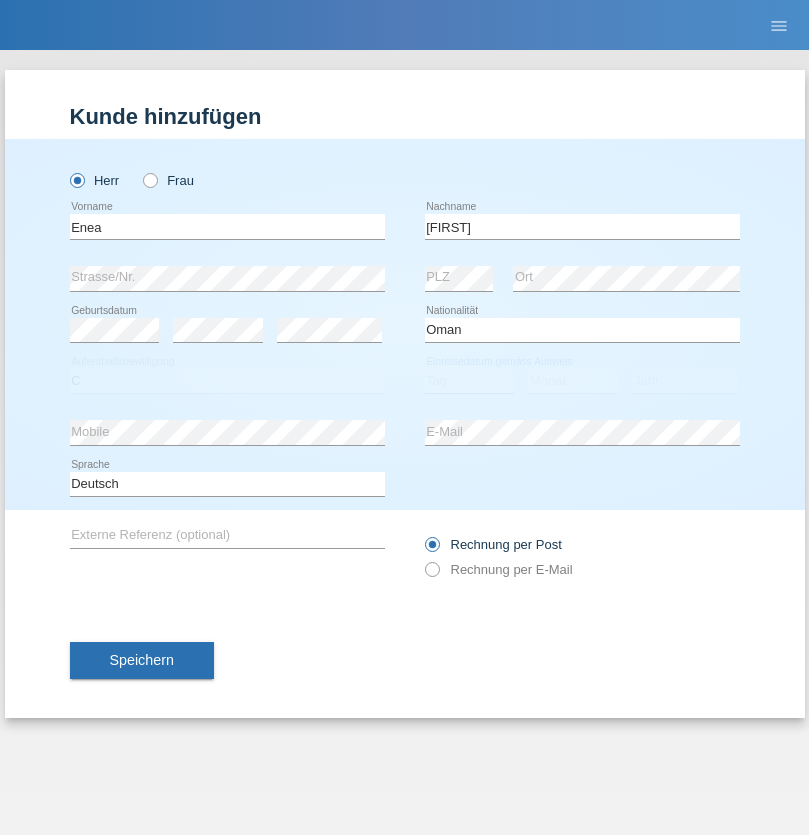 select on "17" 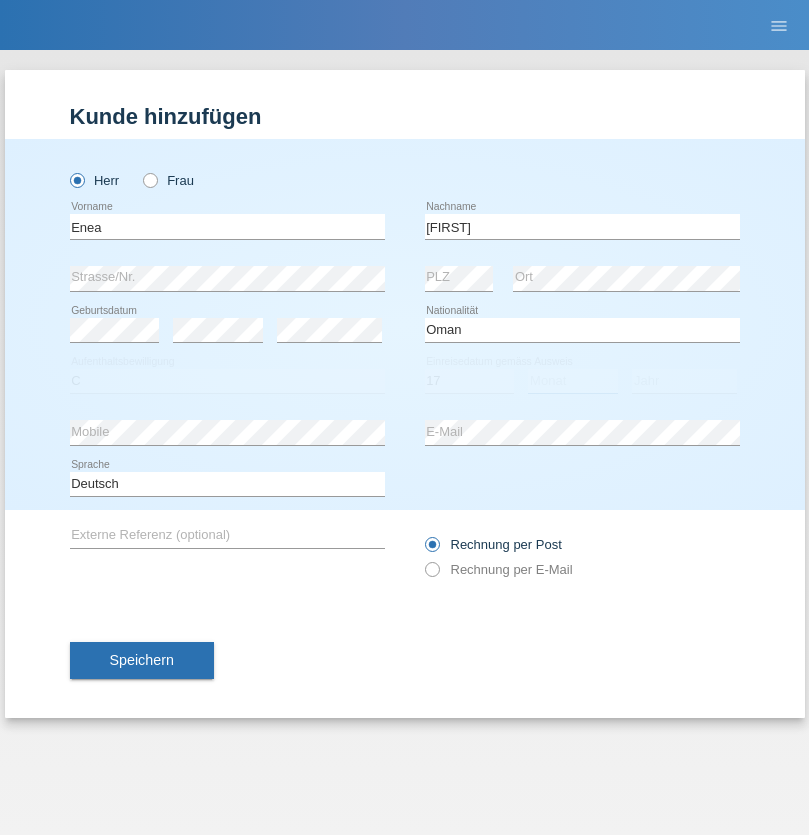 select on "06" 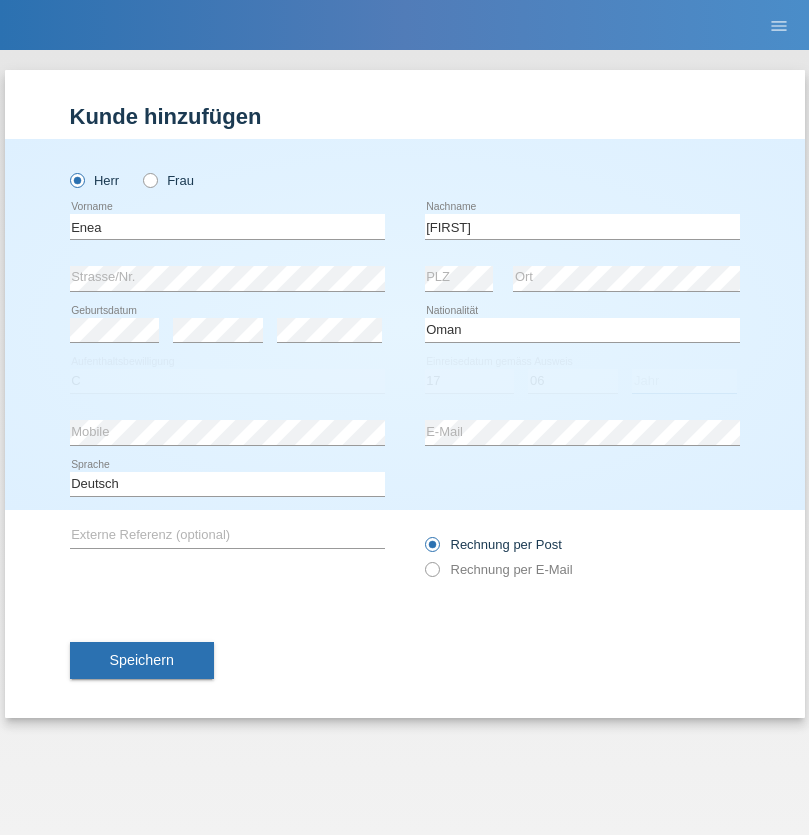 select on "2021" 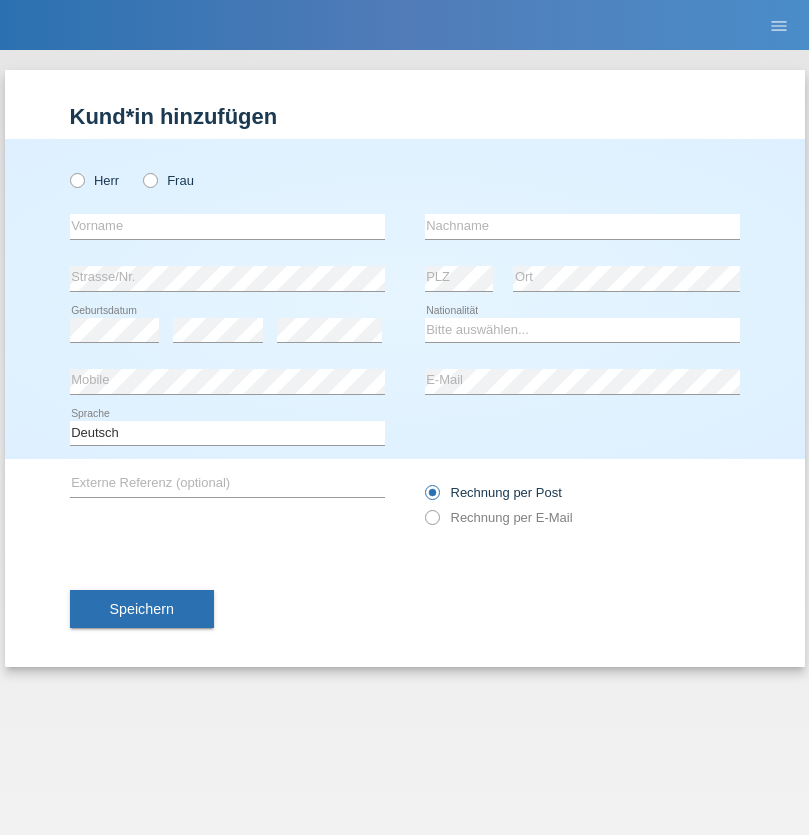 scroll, scrollTop: 0, scrollLeft: 0, axis: both 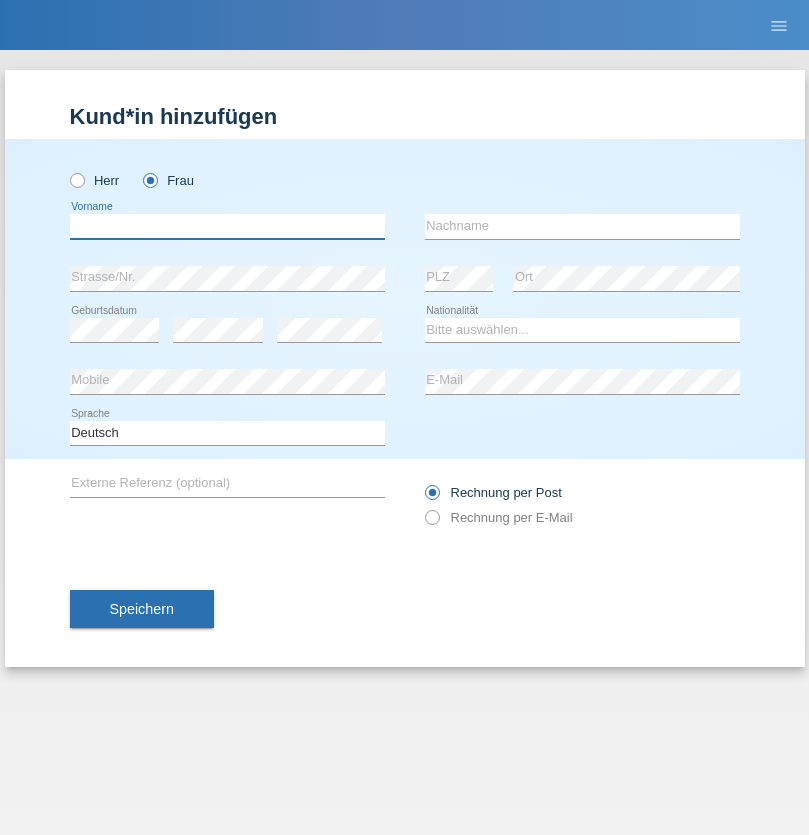 click at bounding box center (227, 226) 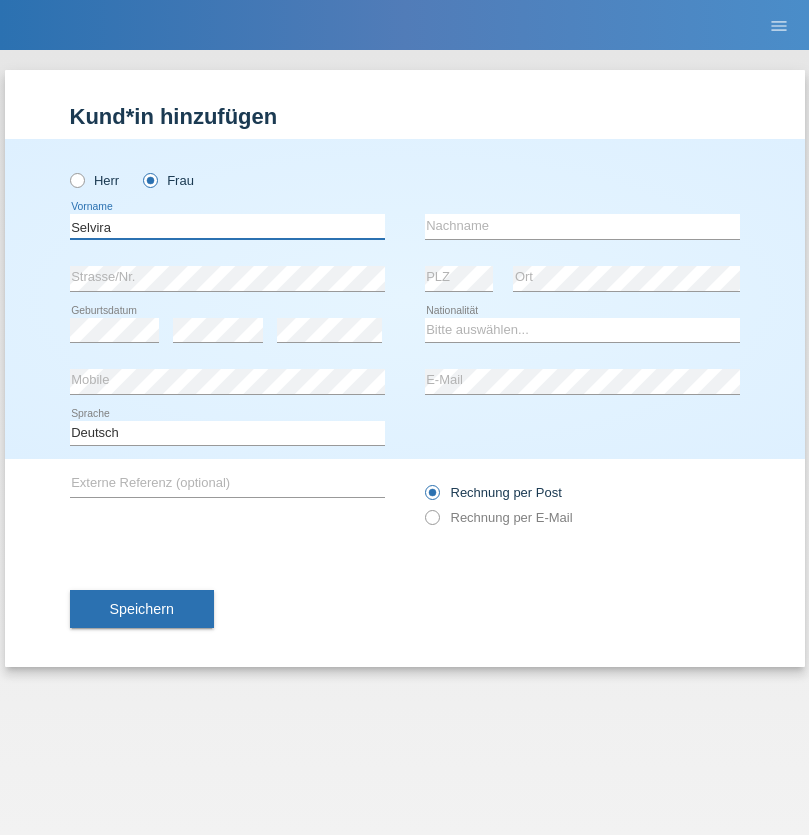 type on "Selvira" 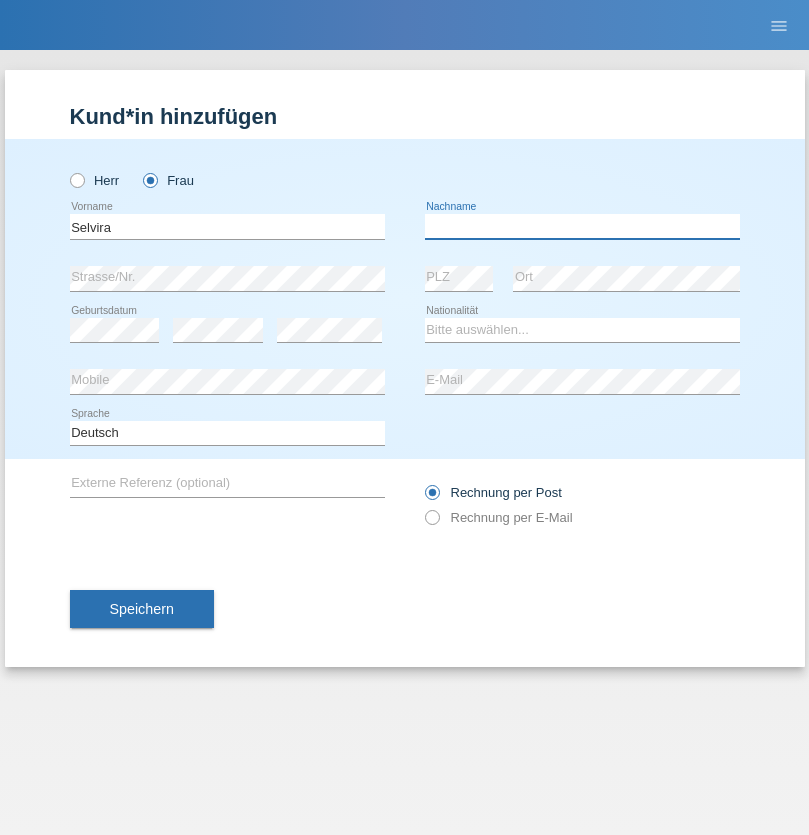 click at bounding box center (582, 226) 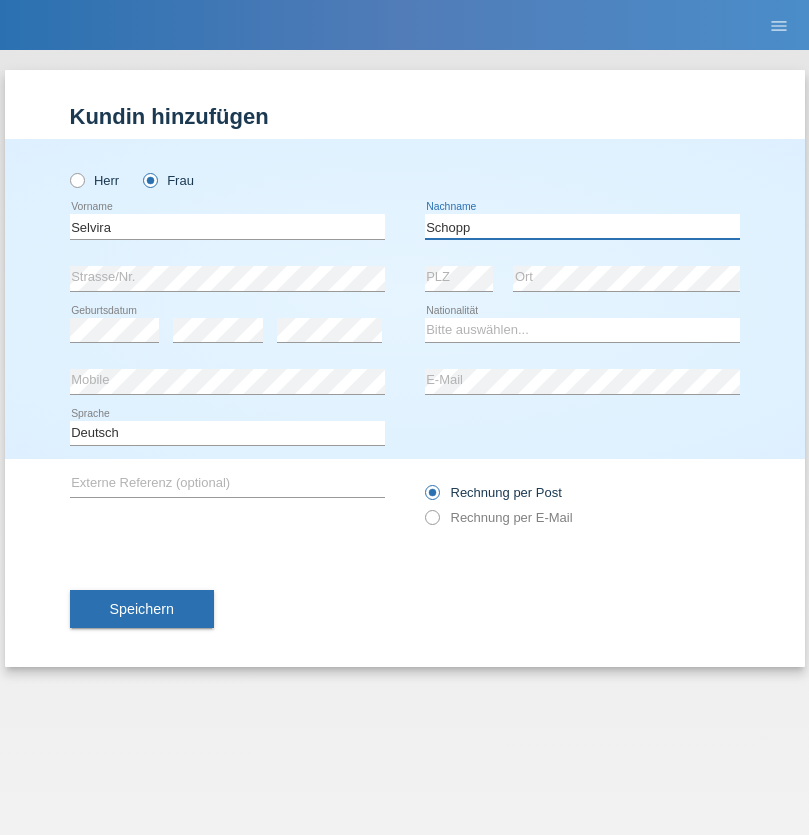 type on "Schopp" 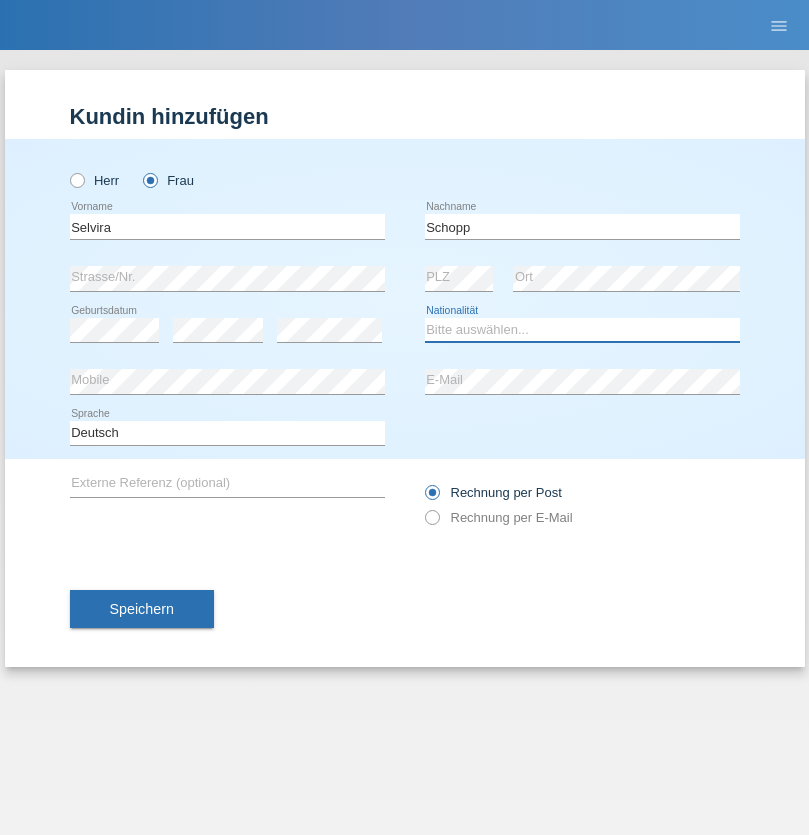 select on "CH" 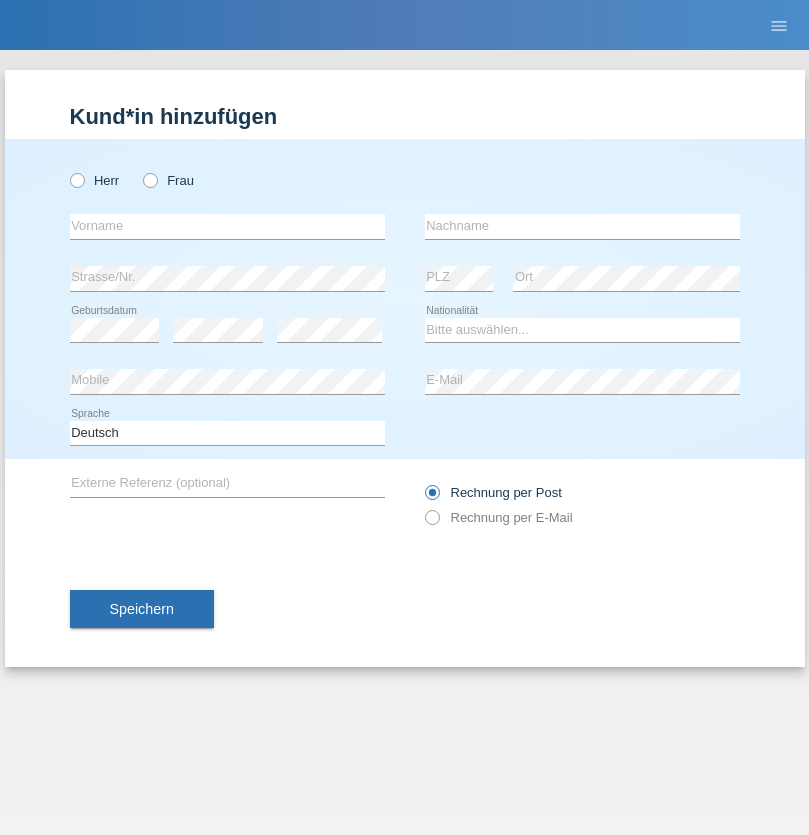 scroll, scrollTop: 0, scrollLeft: 0, axis: both 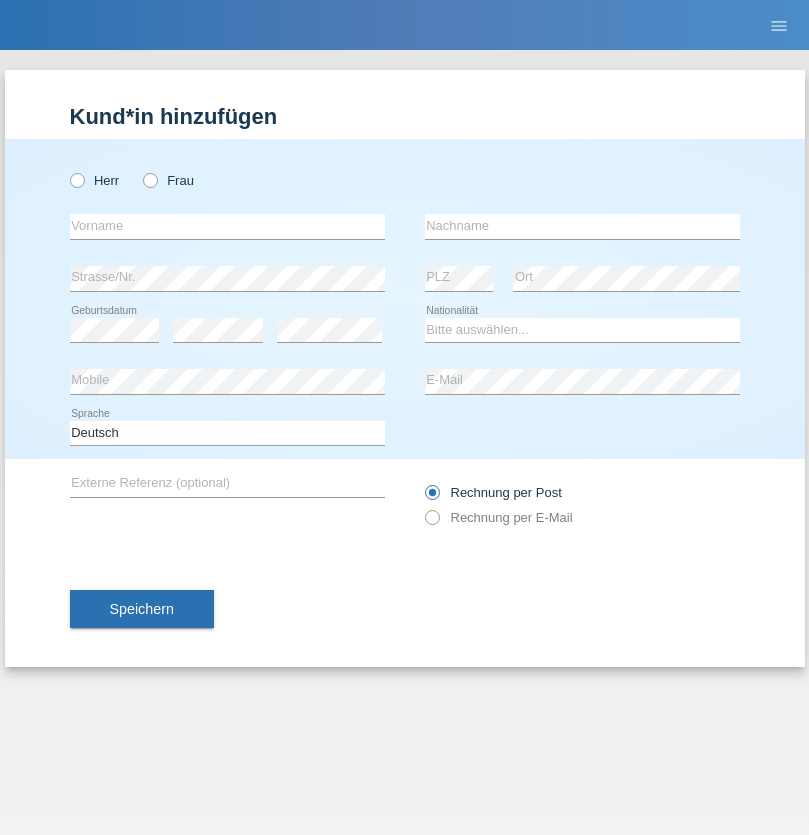 radio on "true" 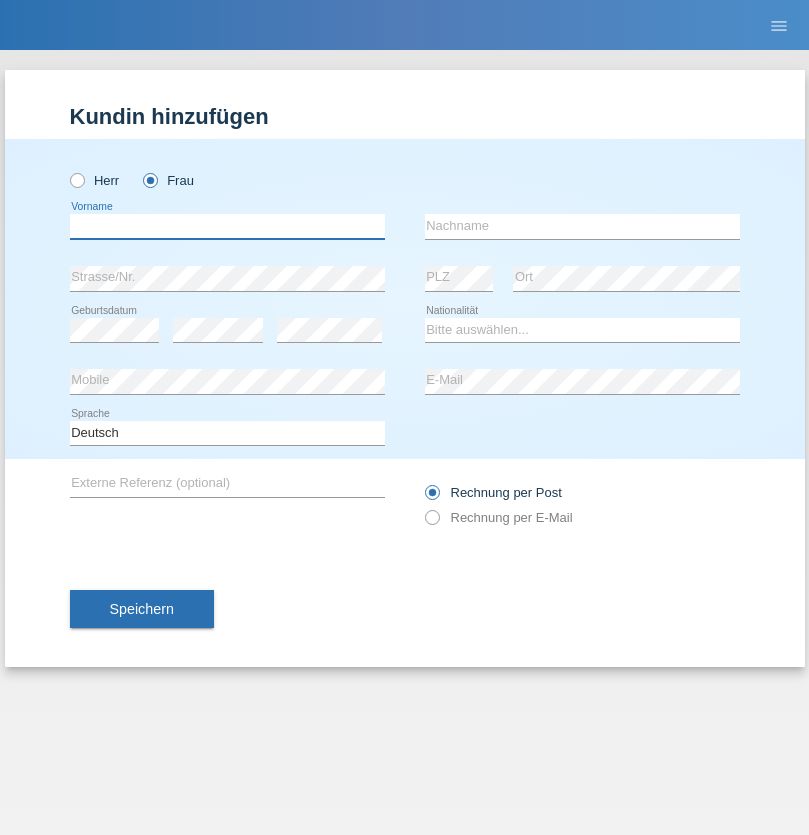 click at bounding box center [227, 226] 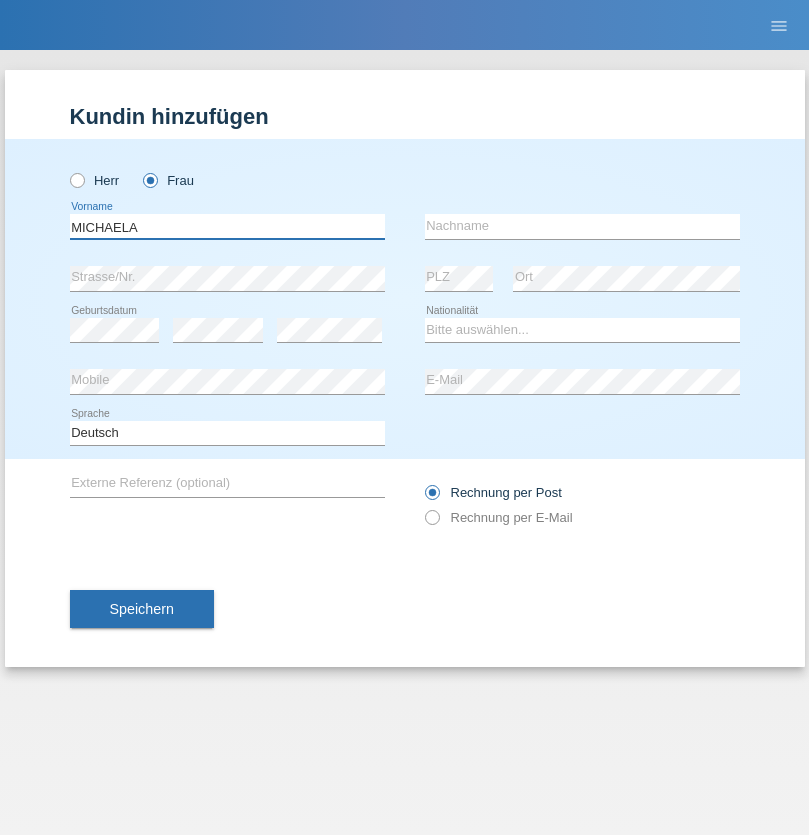 type on "MICHAELA" 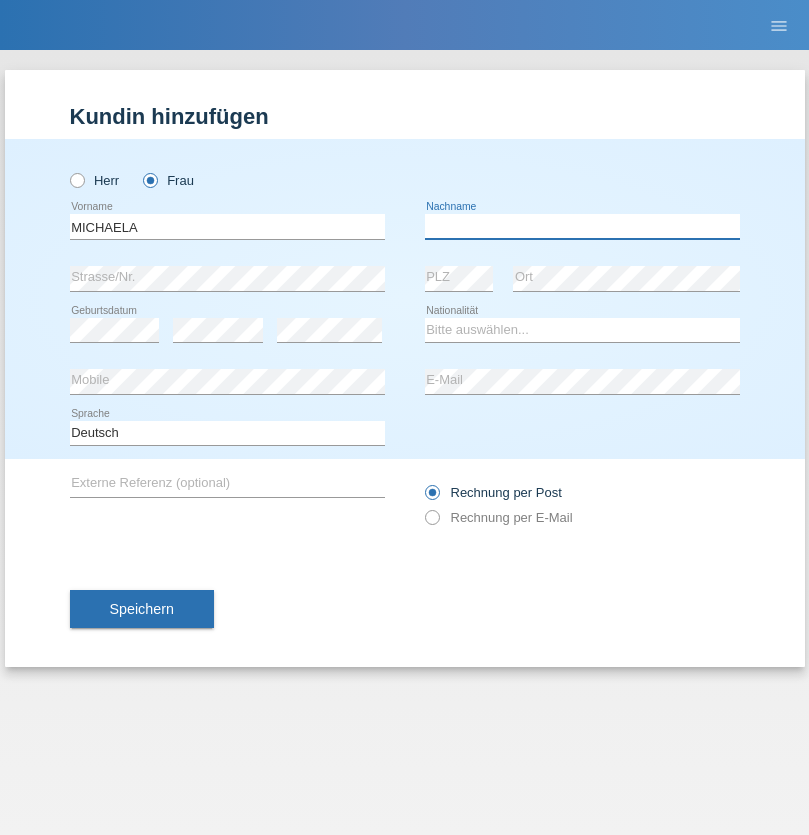 click at bounding box center (582, 226) 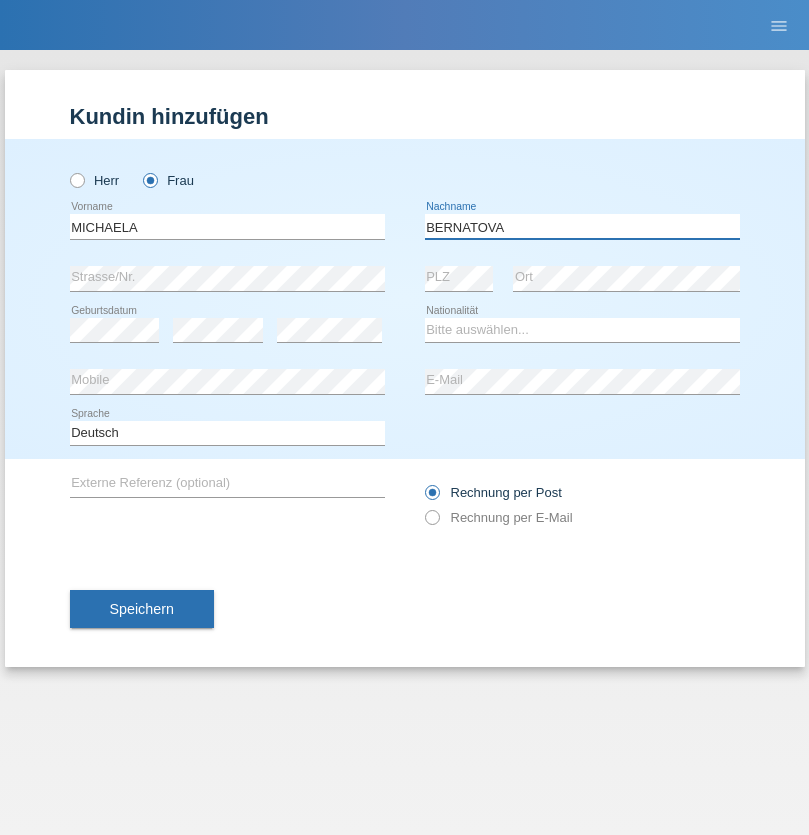 type on "BERNATOVA" 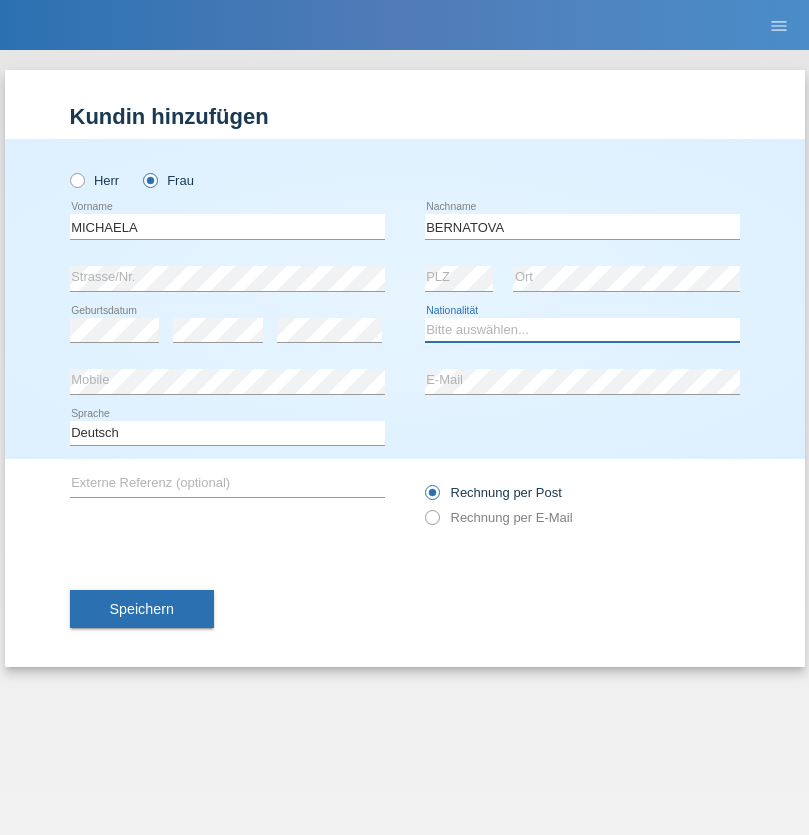 select on "SK" 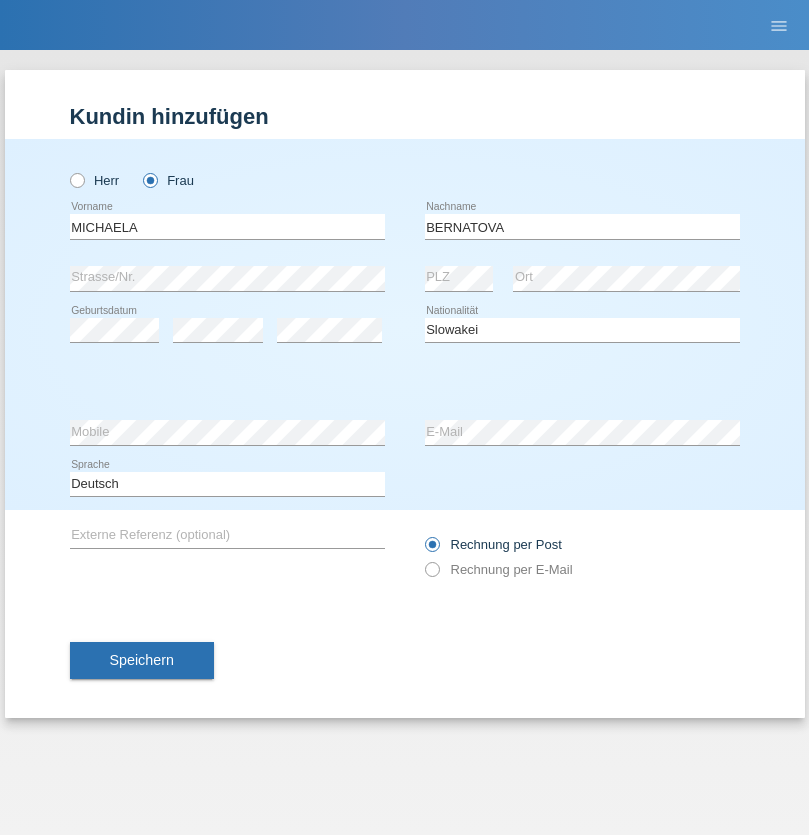 select on "C" 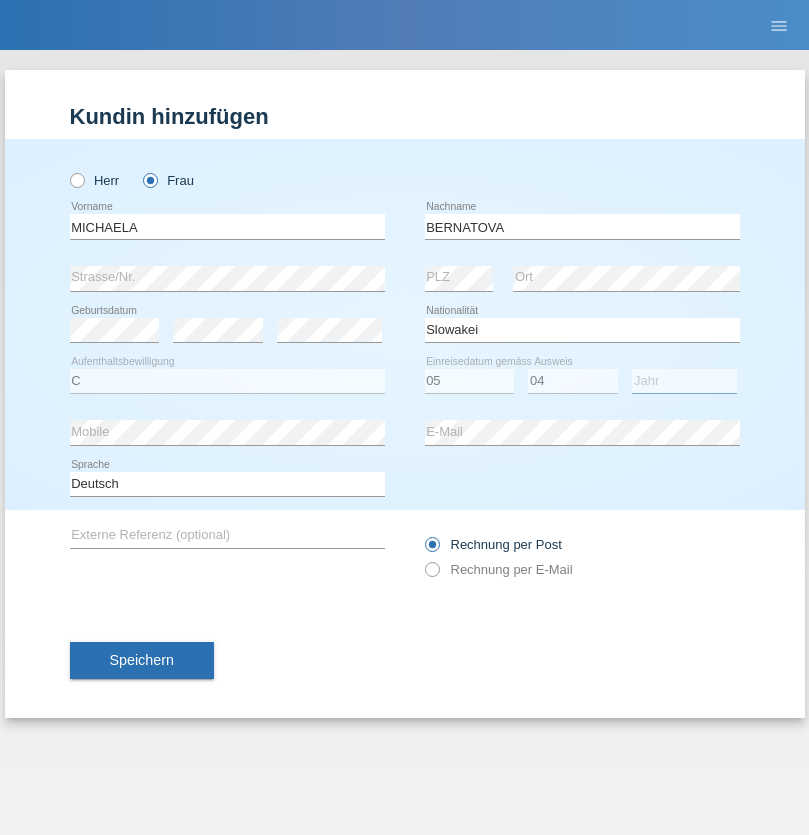 select on "2014" 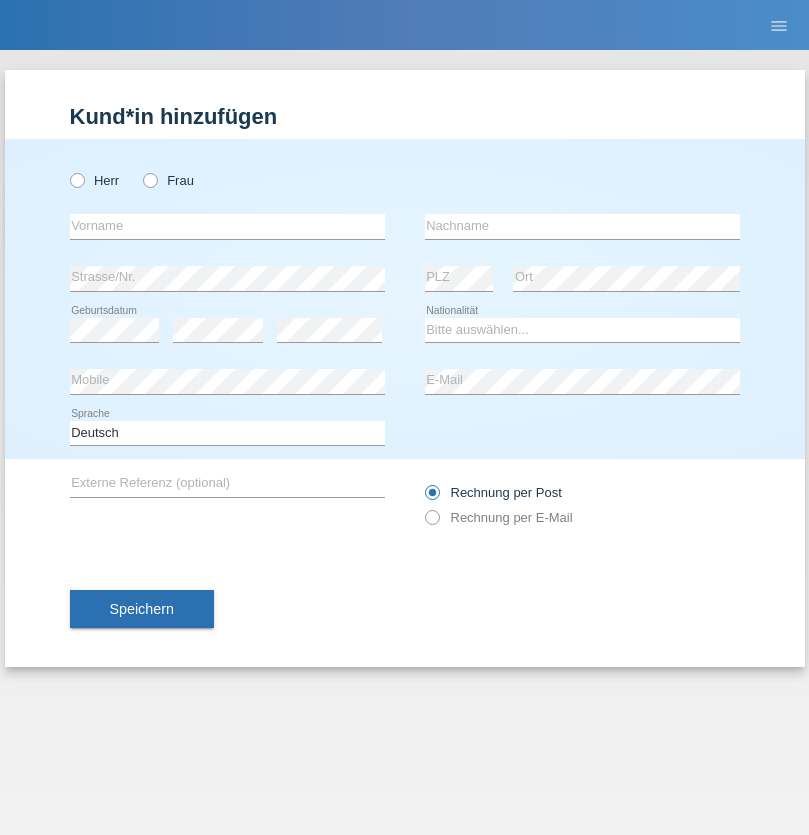 scroll, scrollTop: 0, scrollLeft: 0, axis: both 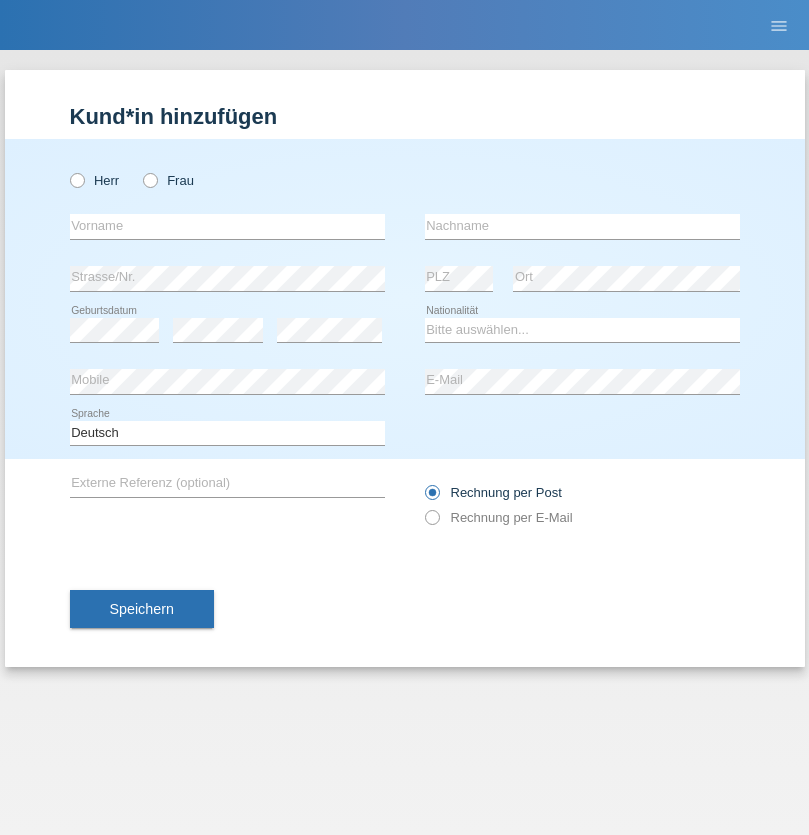 radio on "true" 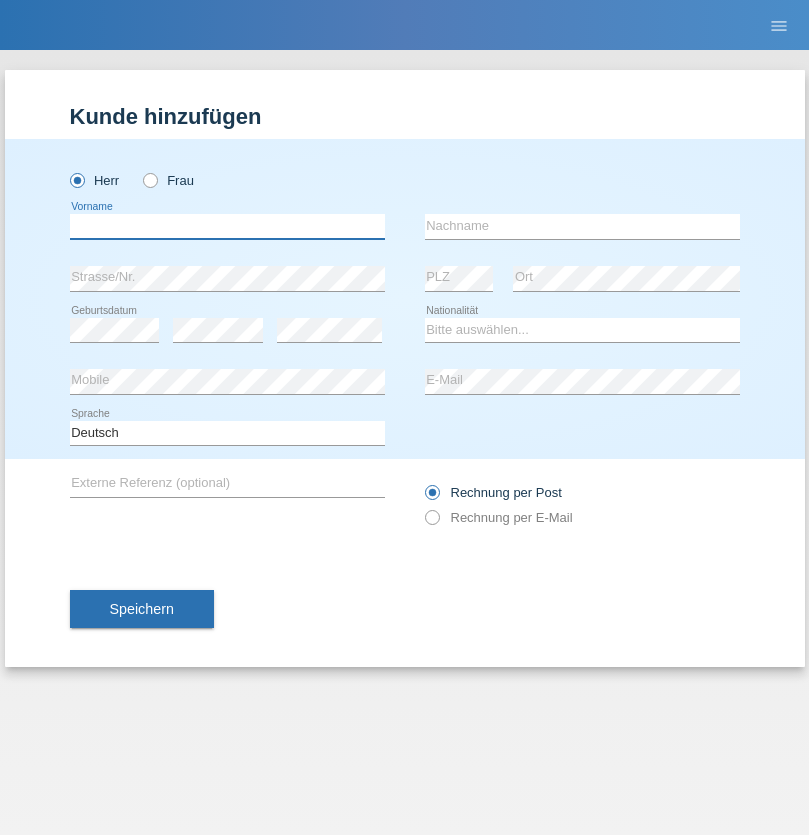 click at bounding box center [227, 226] 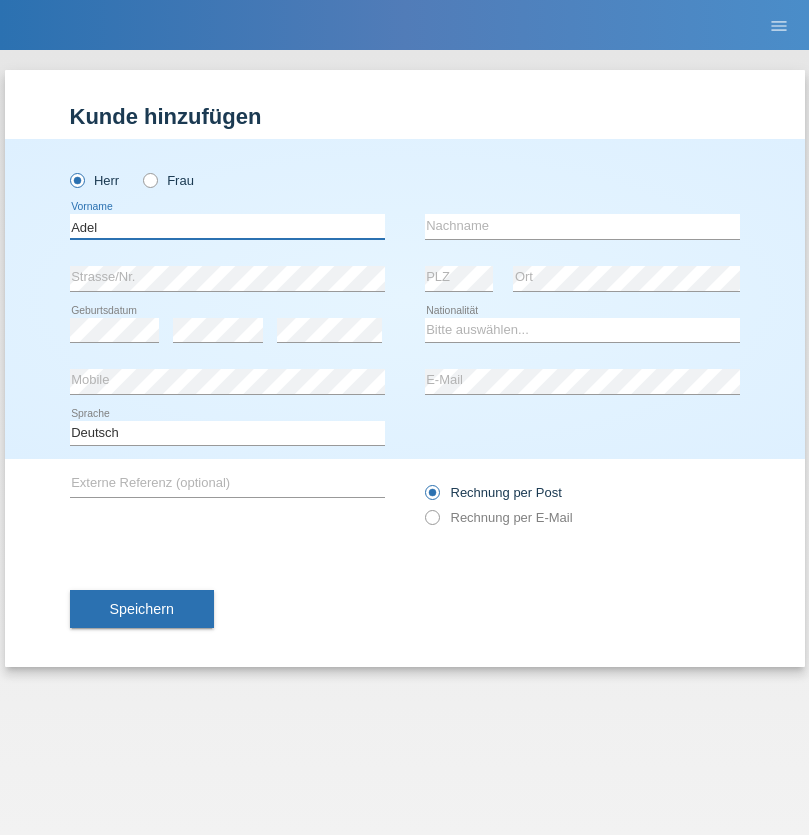type on "Adel" 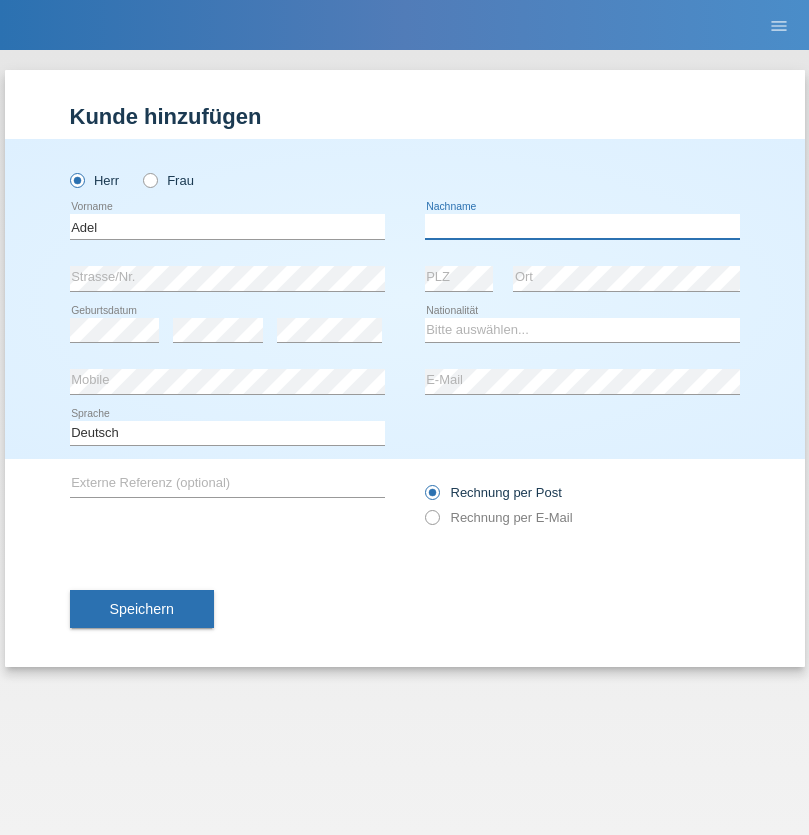 click at bounding box center [582, 226] 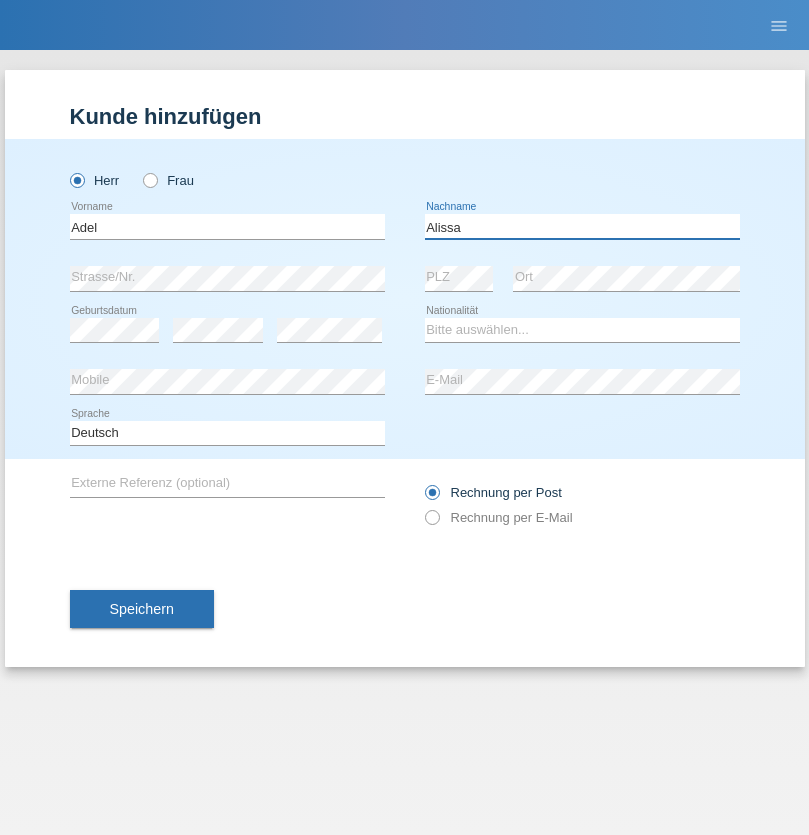 type on "Alissa" 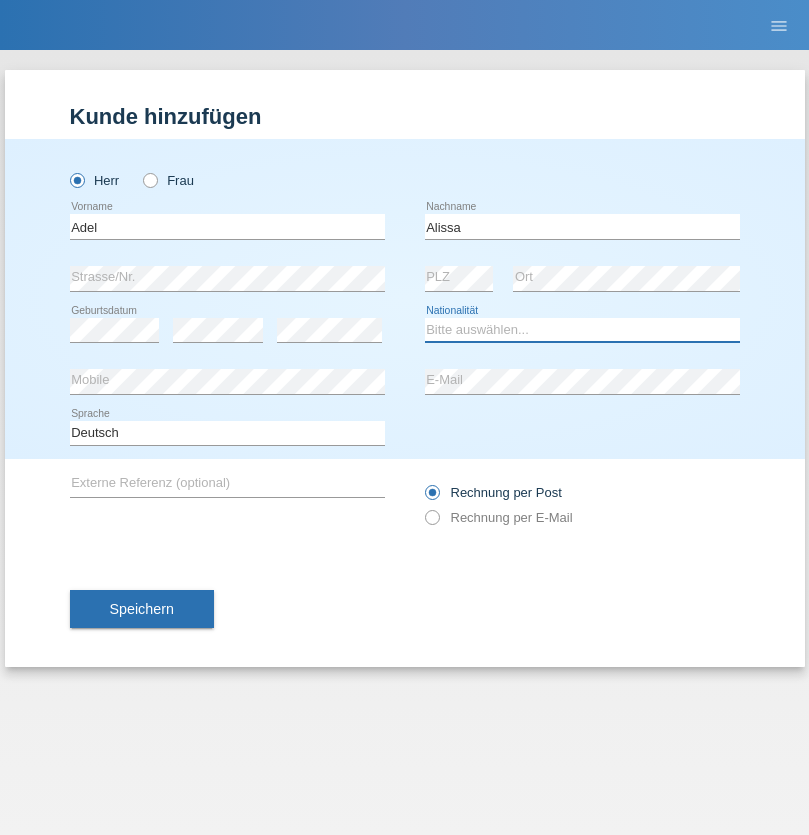 select on "SY" 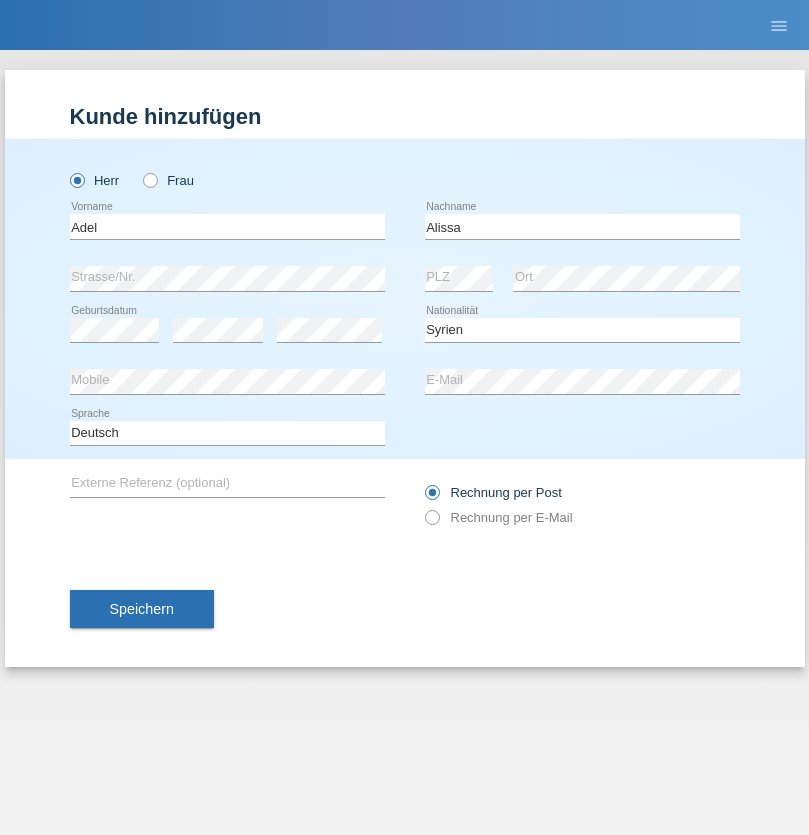 select on "C" 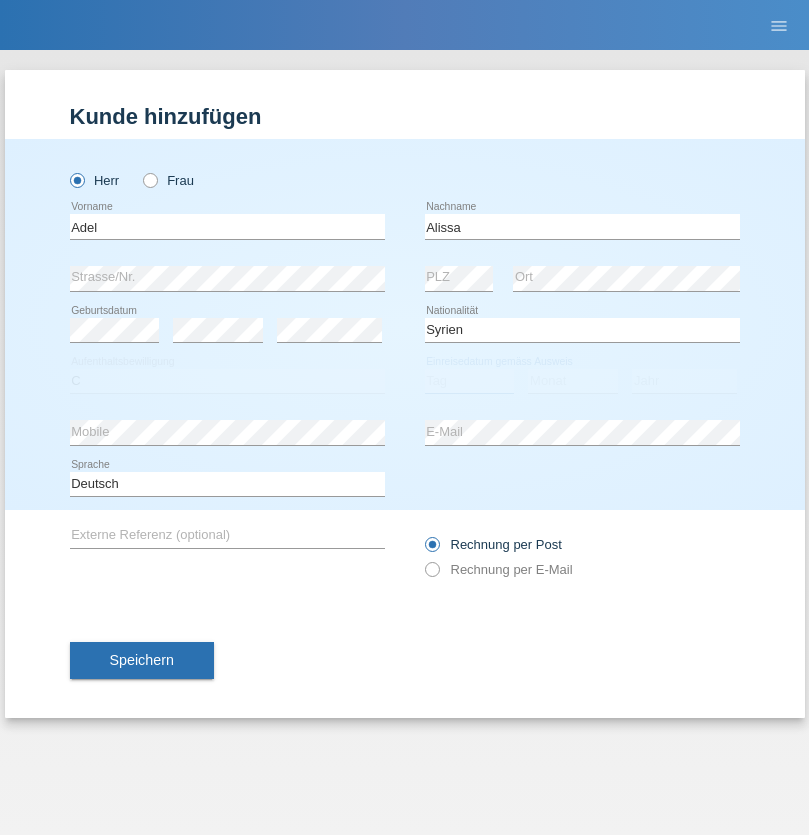select on "20" 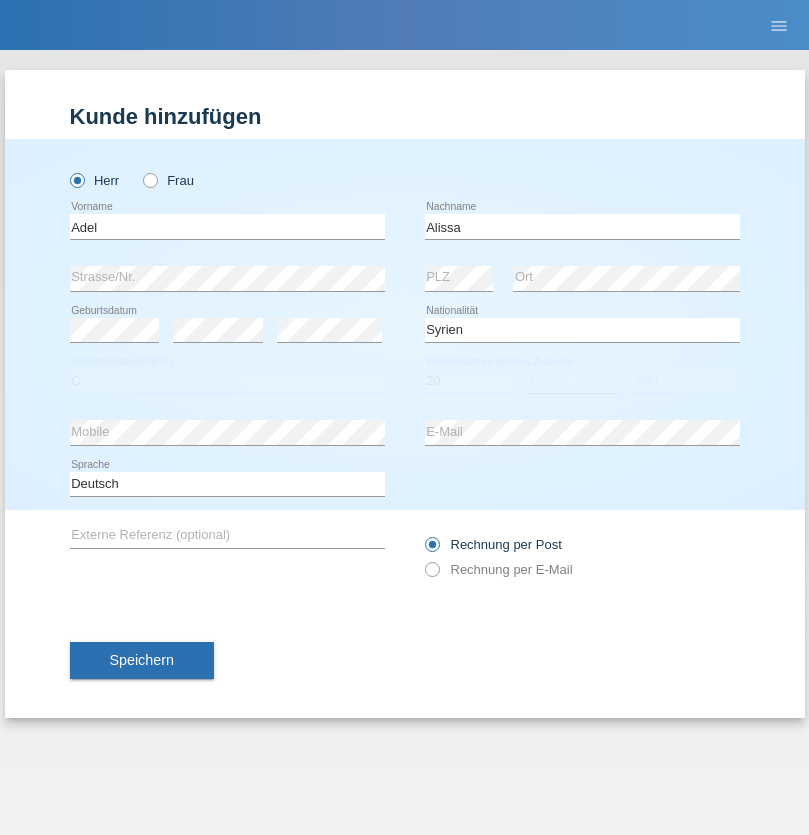 select on "09" 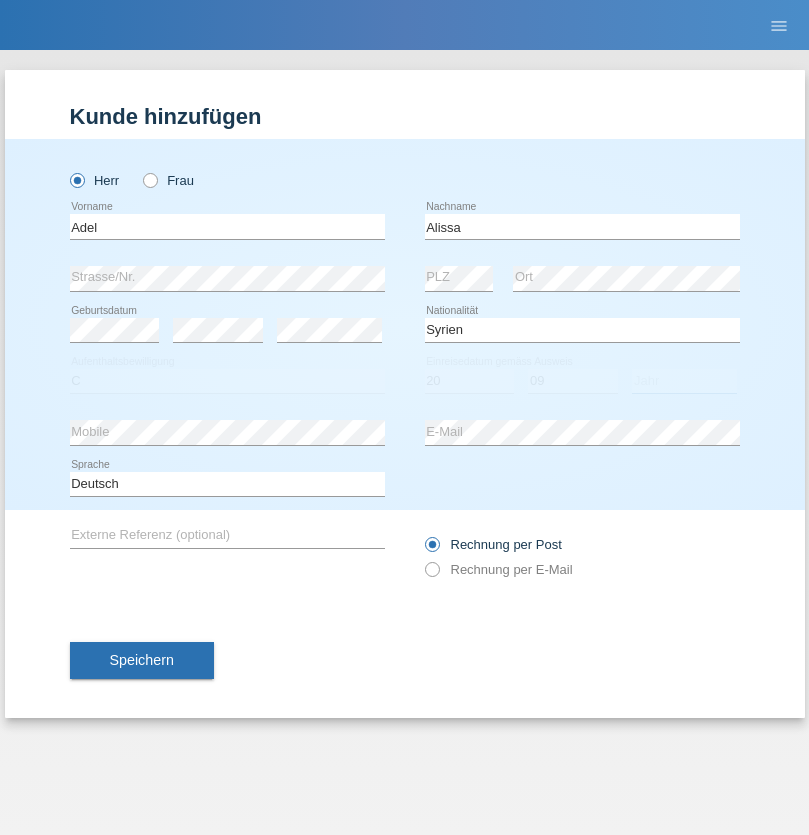 select on "2018" 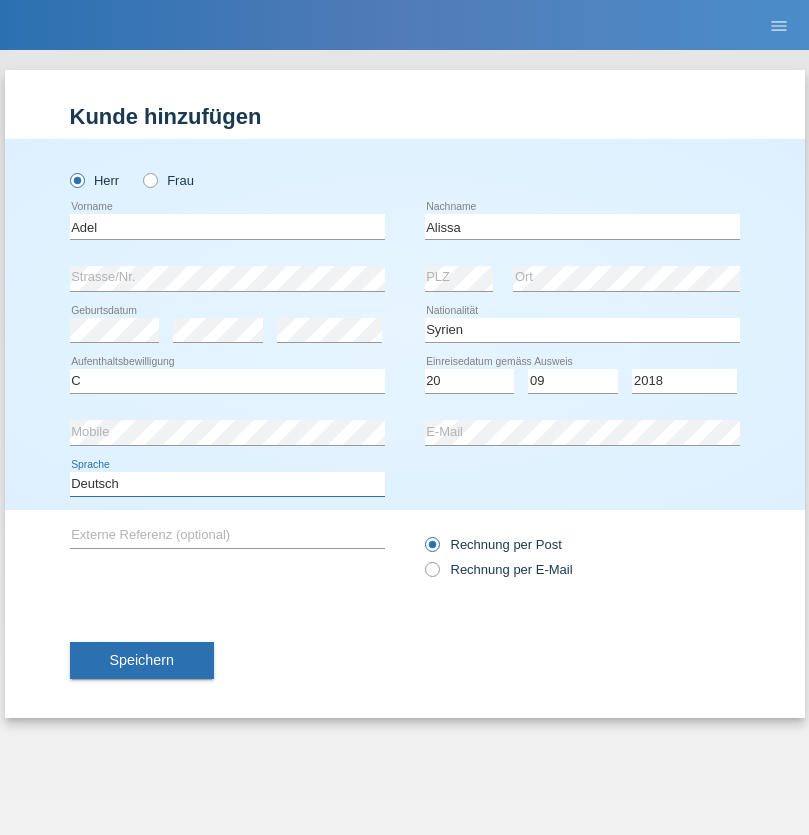 select on "en" 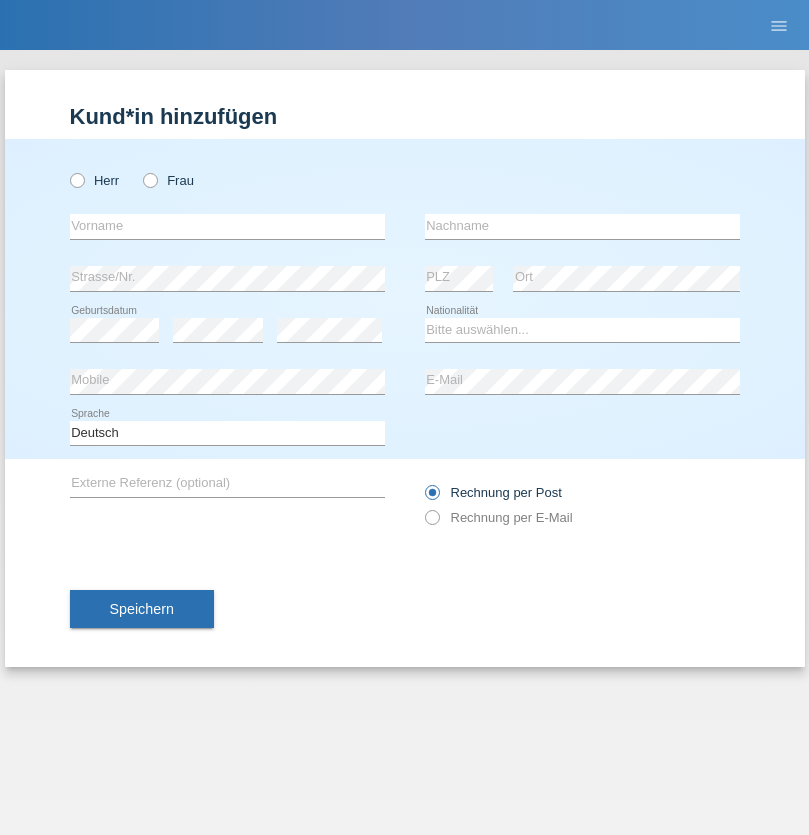 scroll, scrollTop: 0, scrollLeft: 0, axis: both 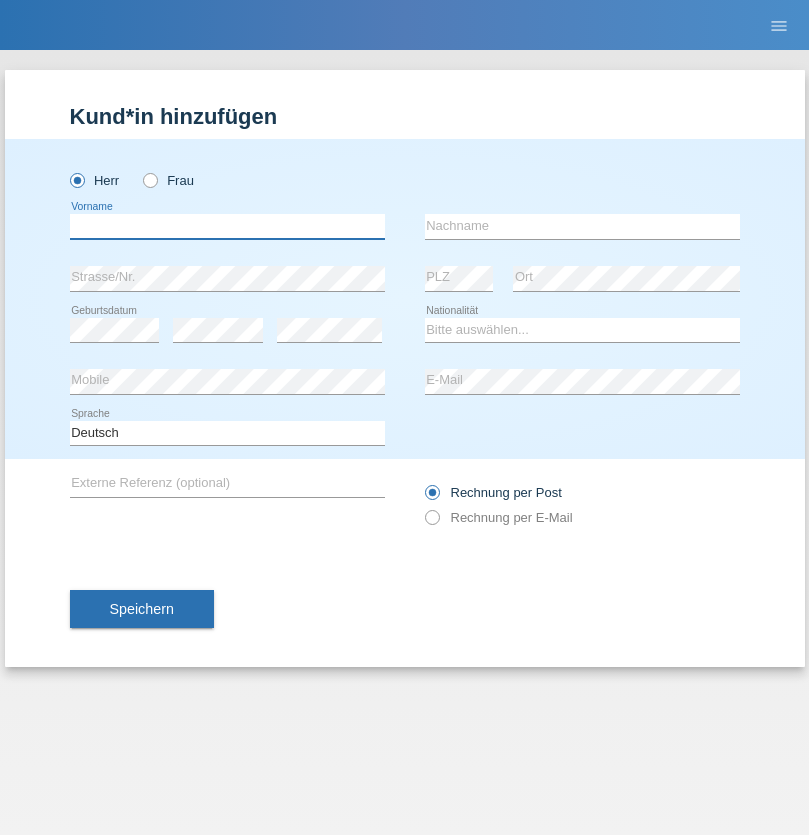 click at bounding box center [227, 226] 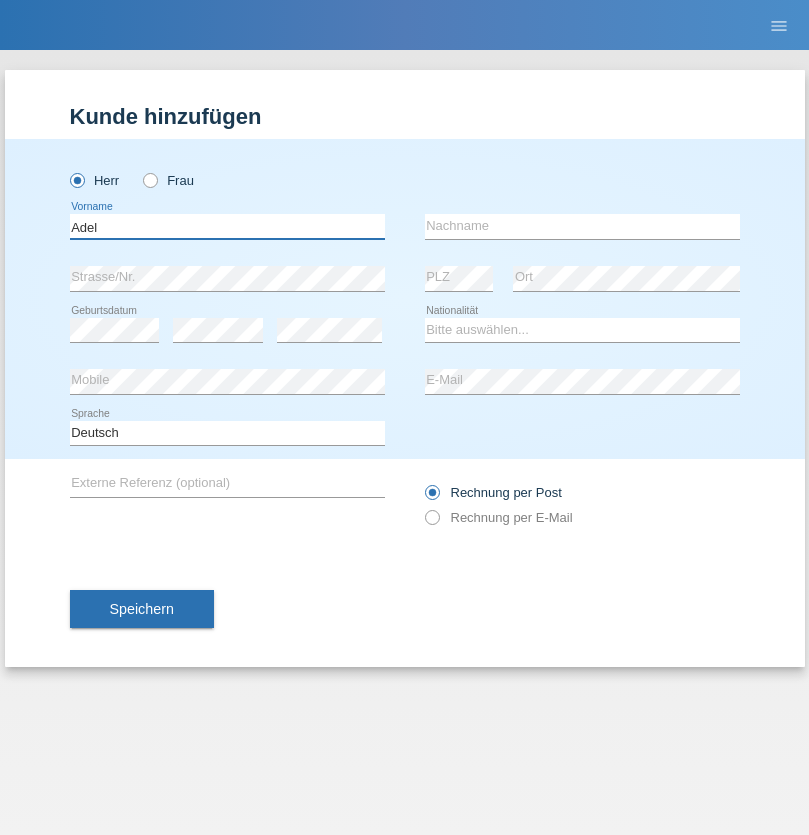 type on "Adel" 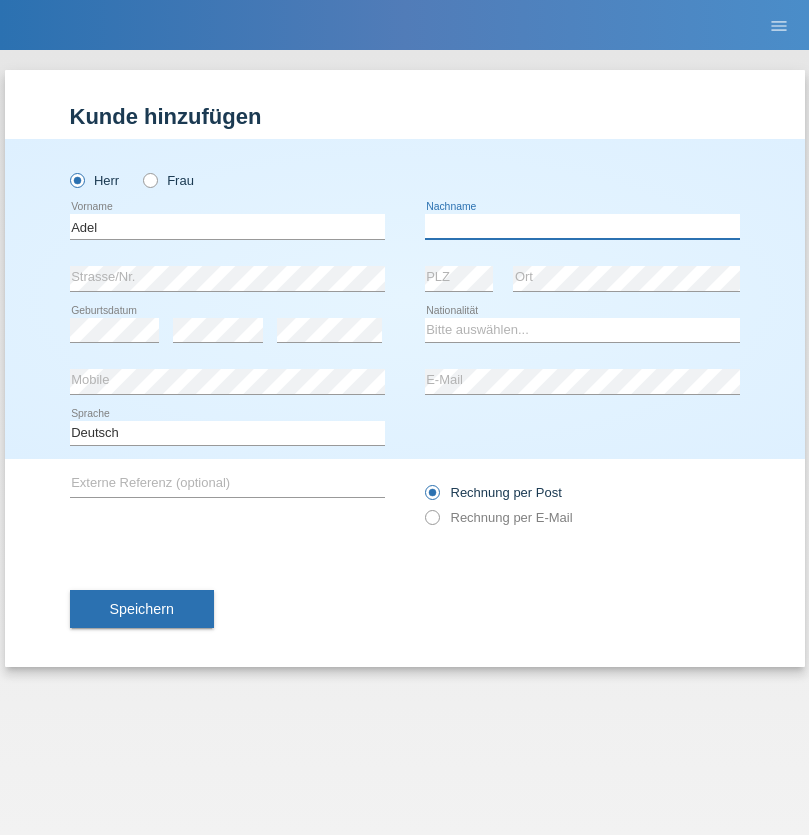 click at bounding box center (582, 226) 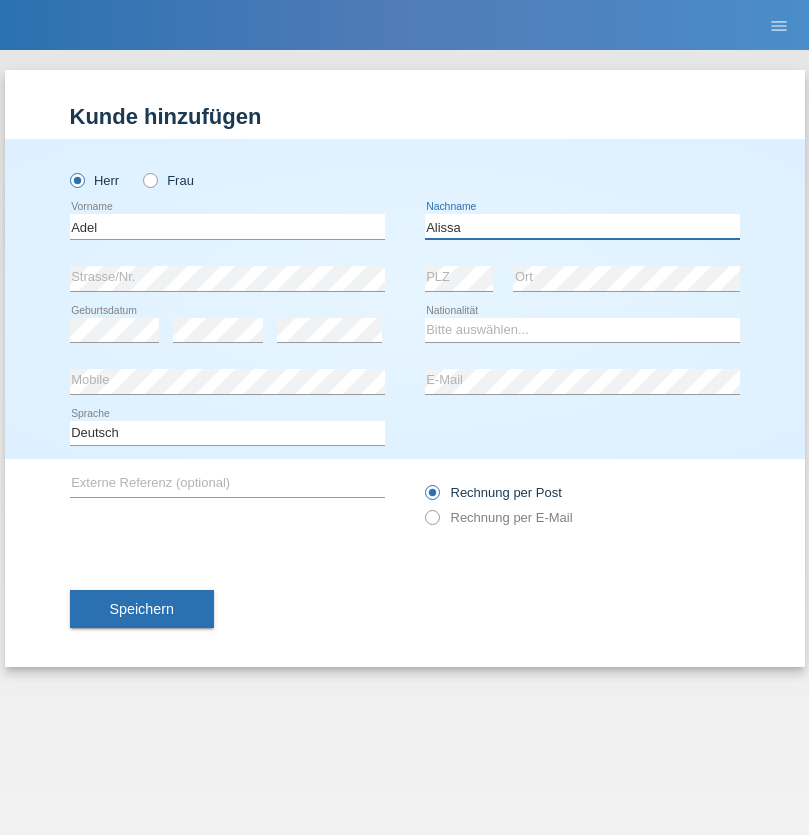 type on "Alissa" 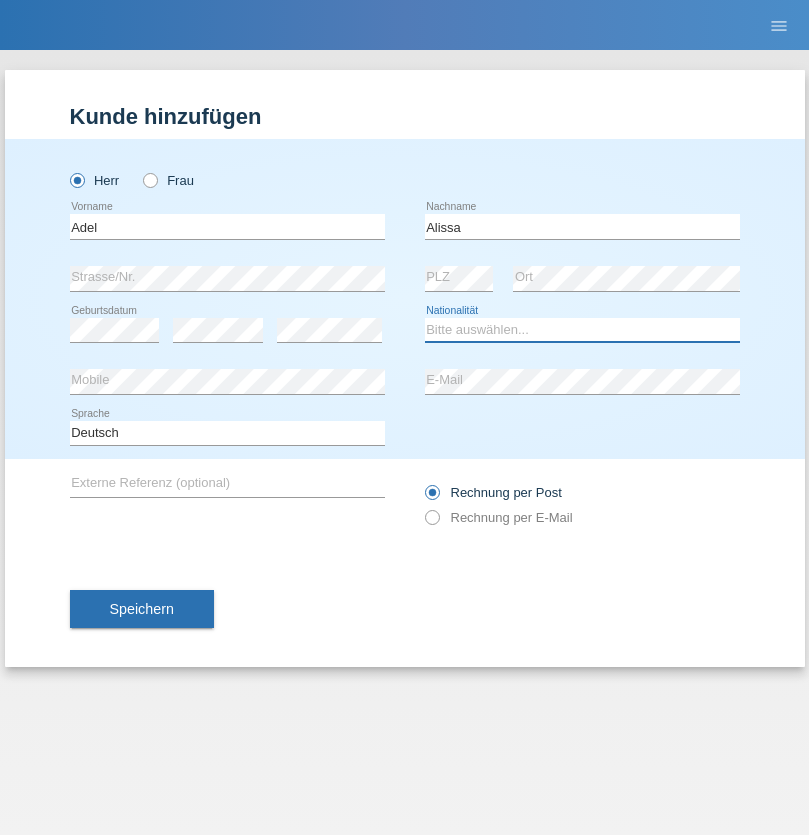 select on "SY" 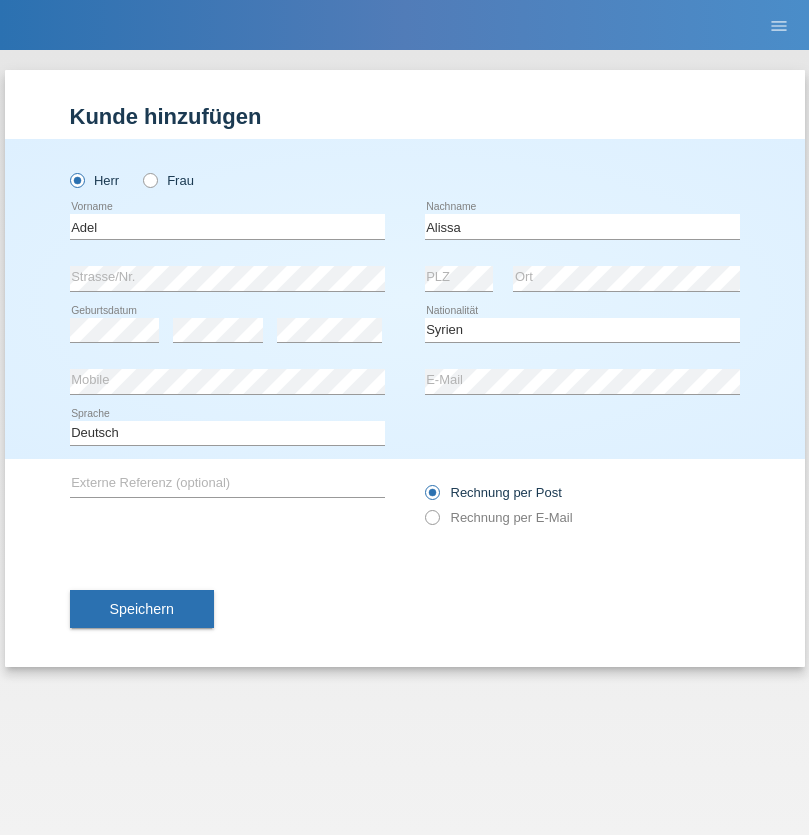select on "C" 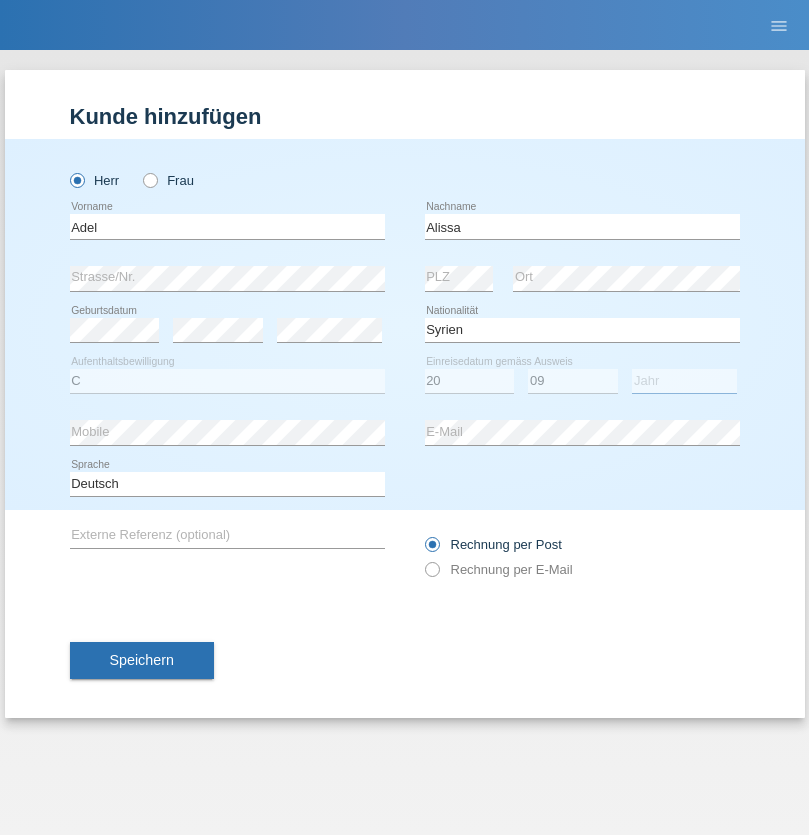 select on "2018" 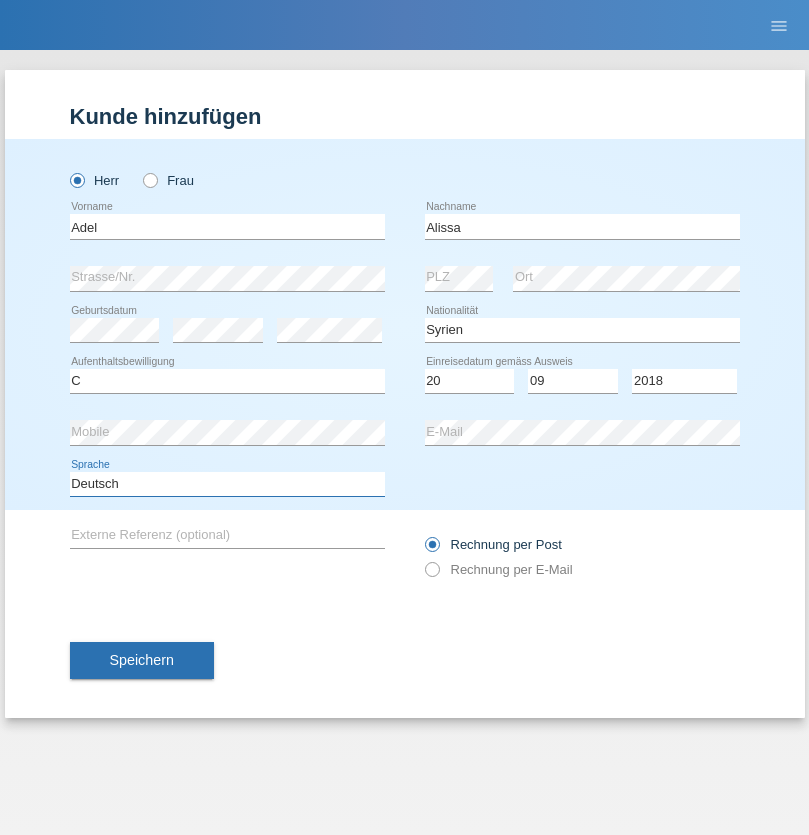 select on "en" 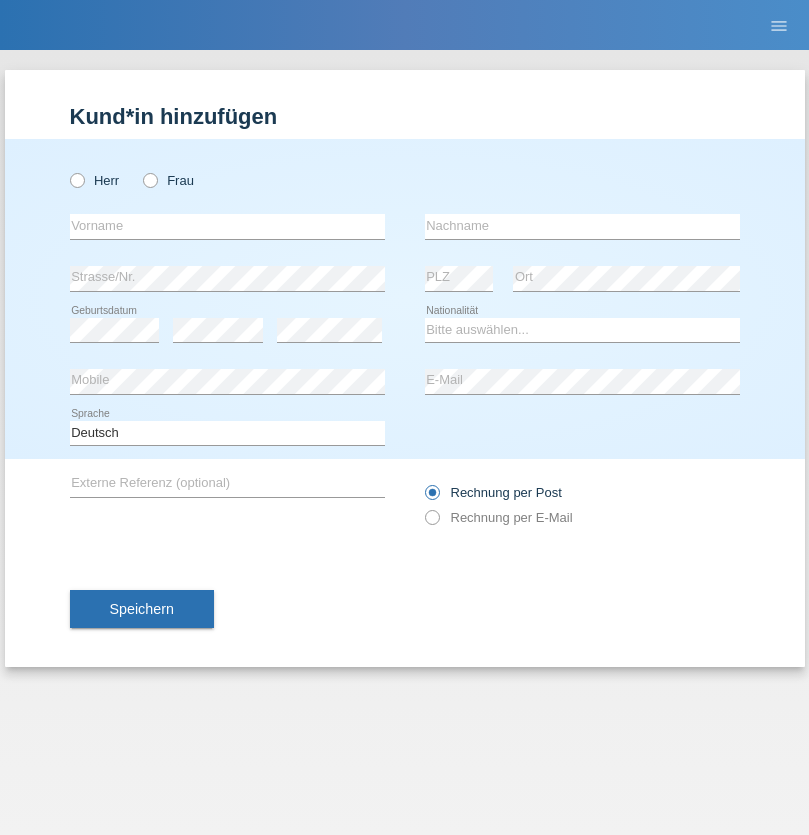 scroll, scrollTop: 0, scrollLeft: 0, axis: both 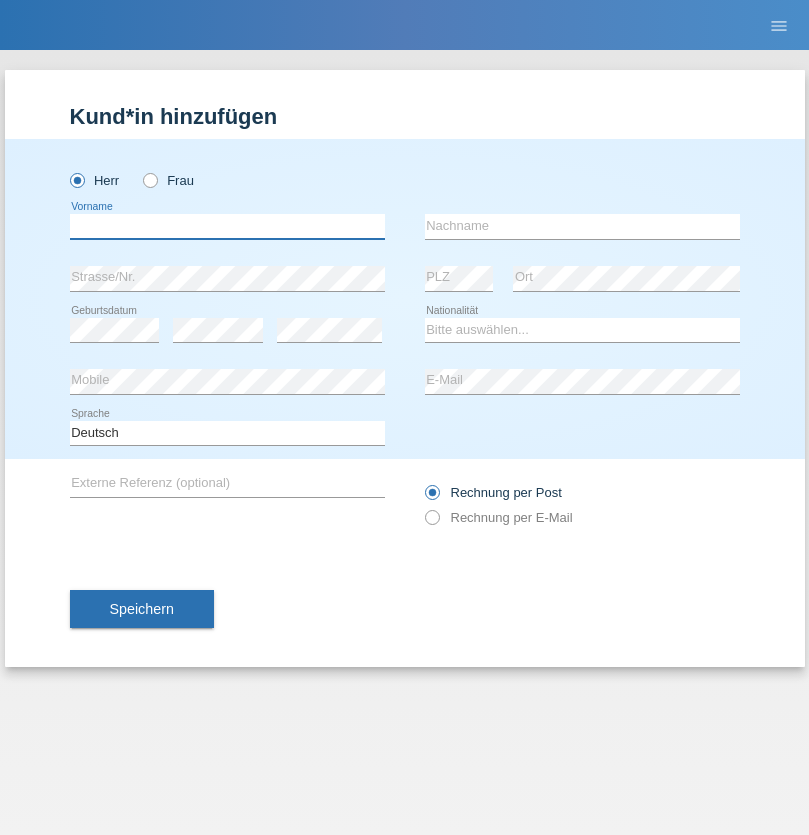 click at bounding box center (227, 226) 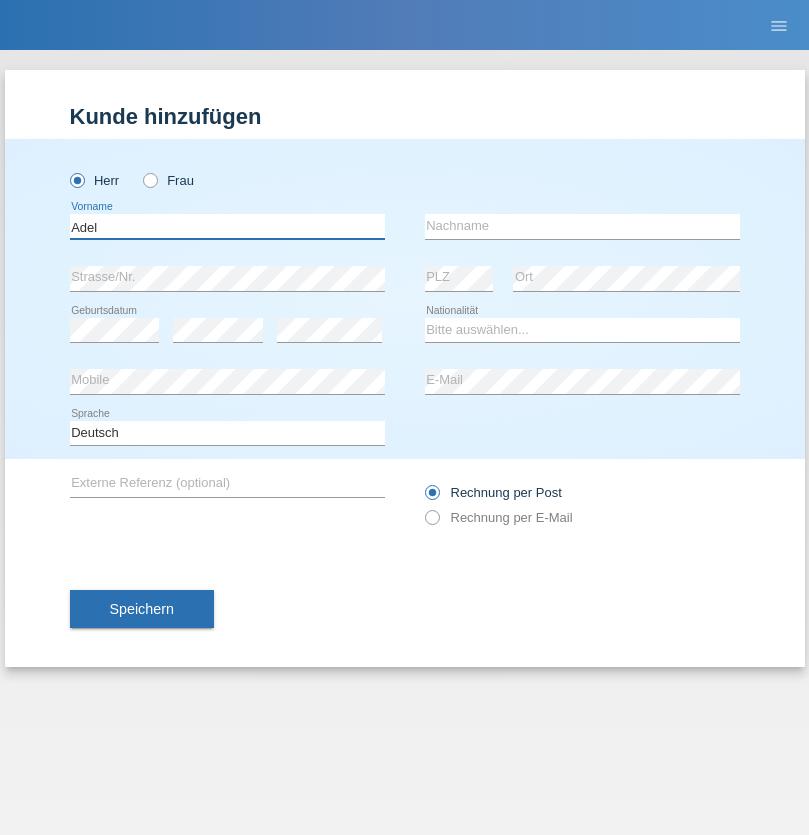 type on "Adel" 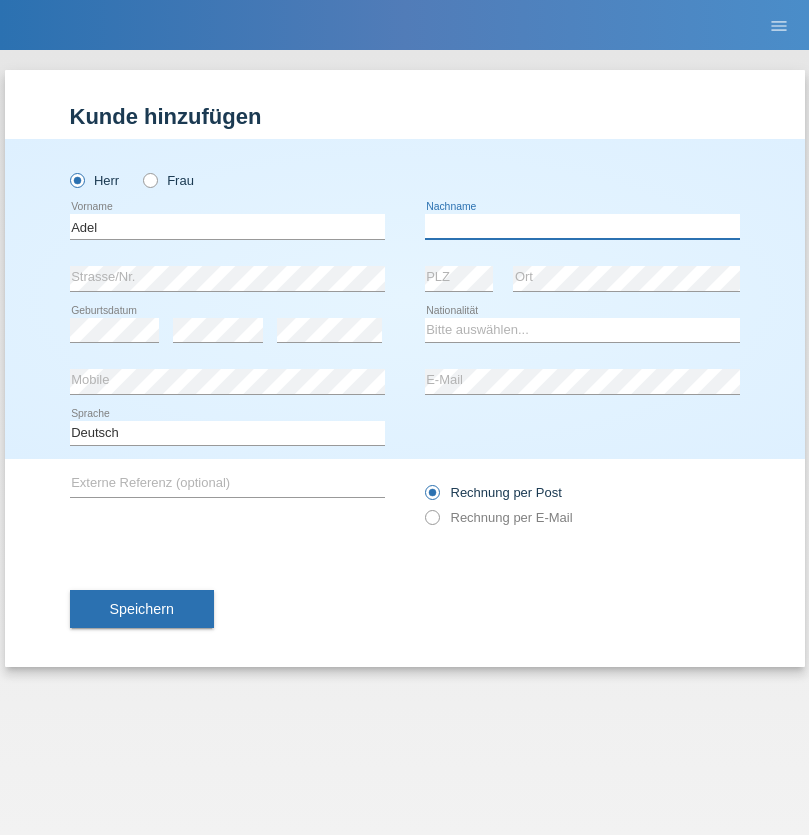click at bounding box center (582, 226) 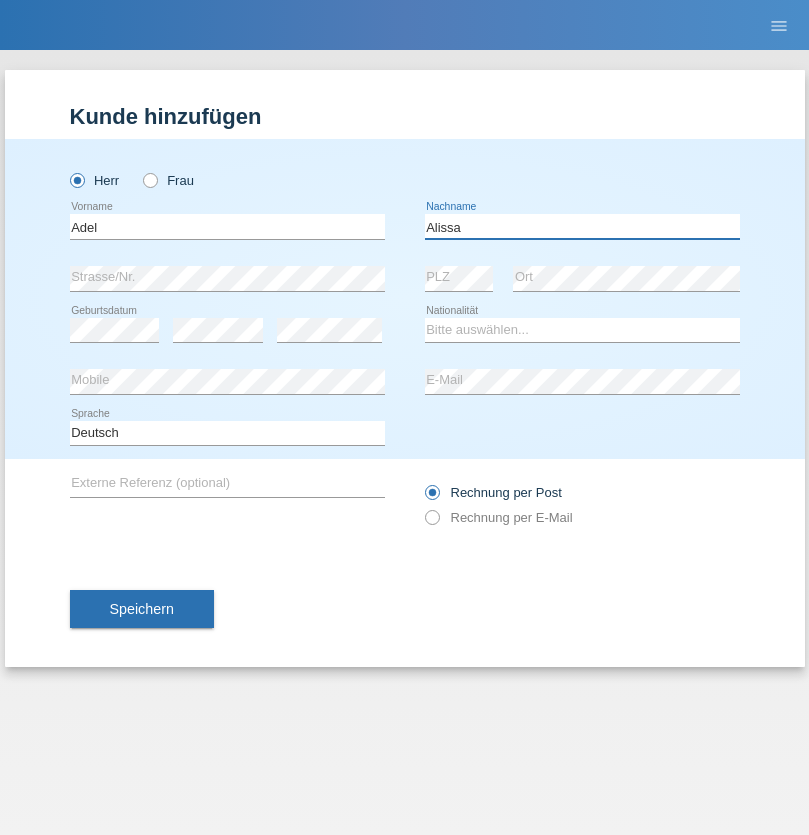type on "Alissa" 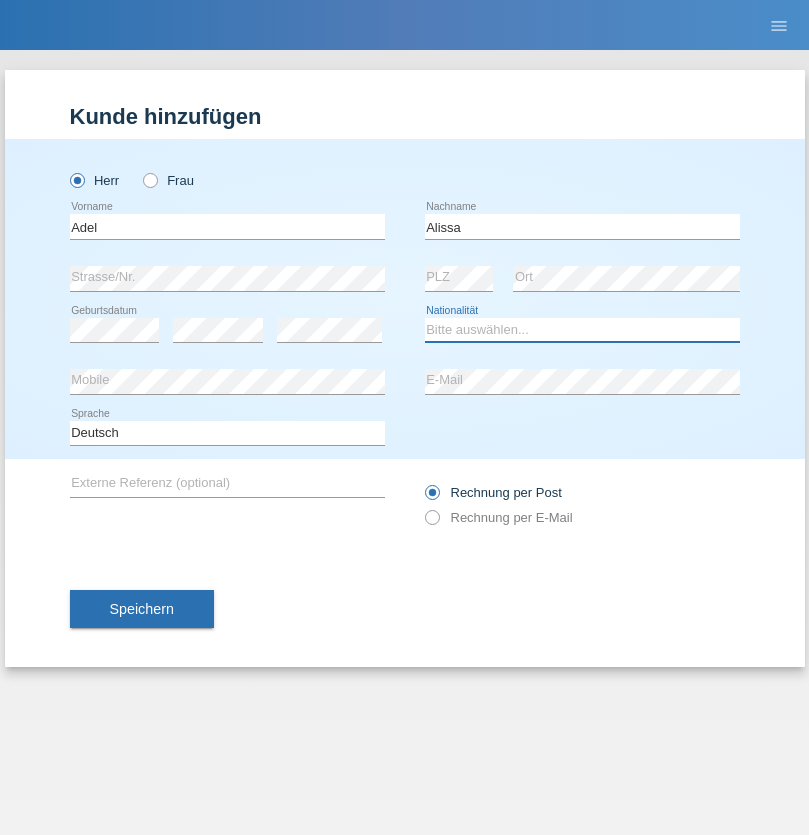 select on "SY" 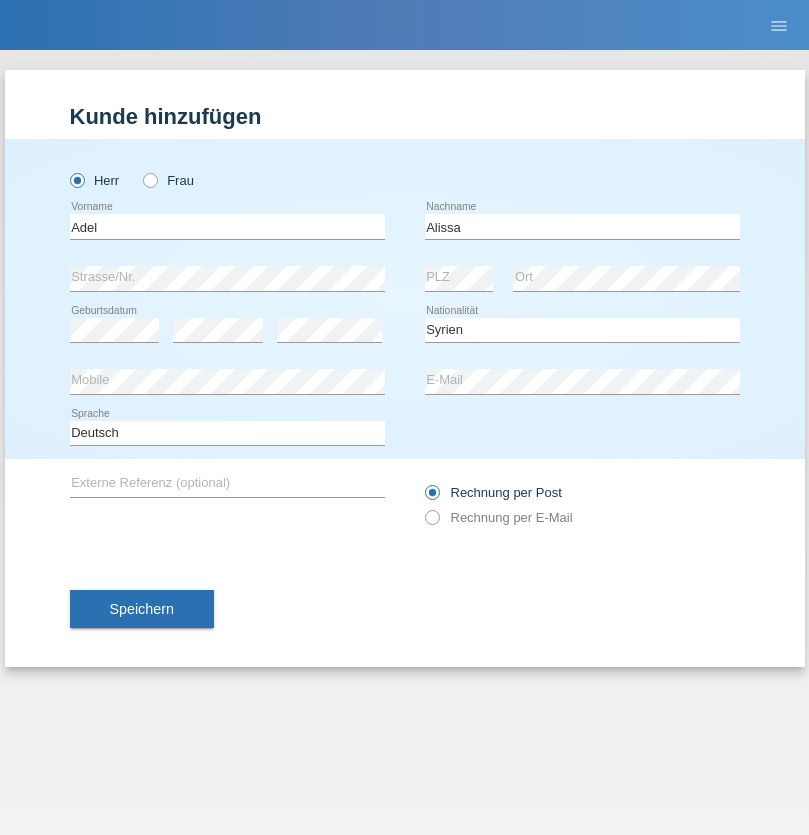 select on "C" 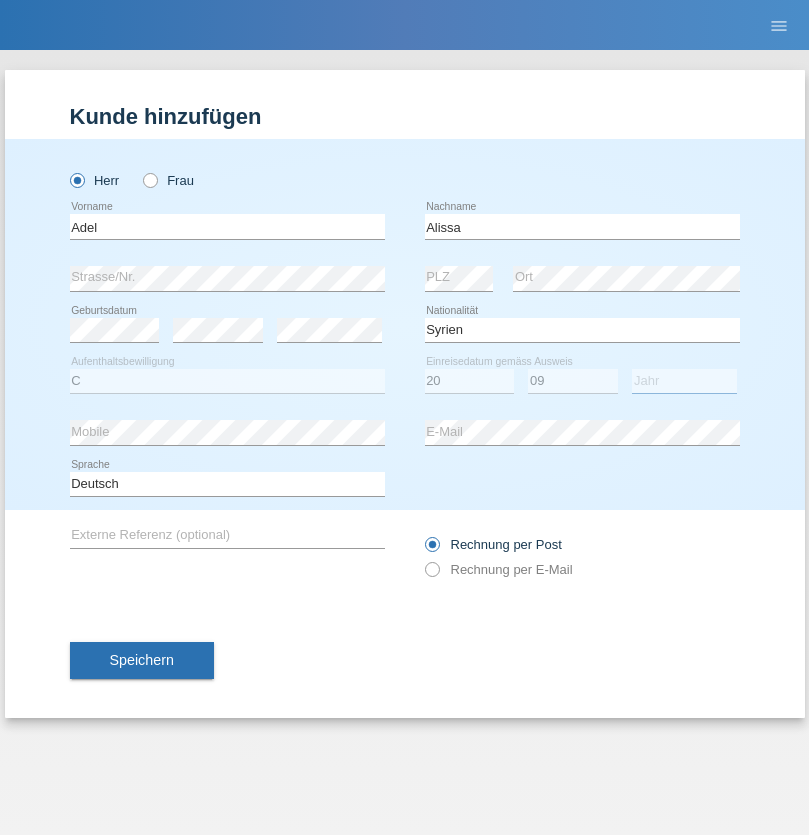 select on "2018" 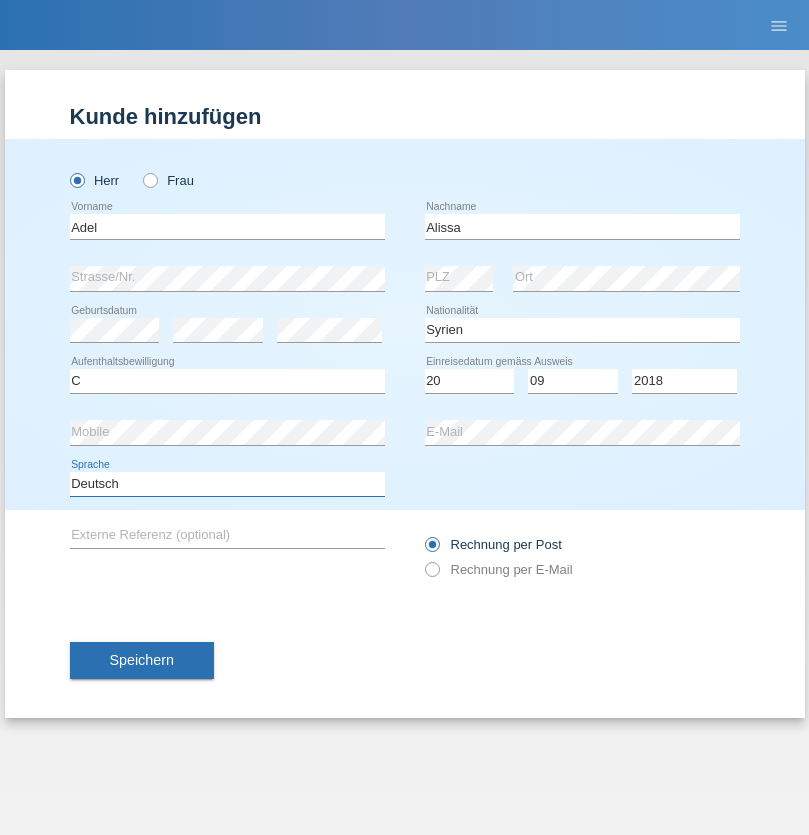 select on "en" 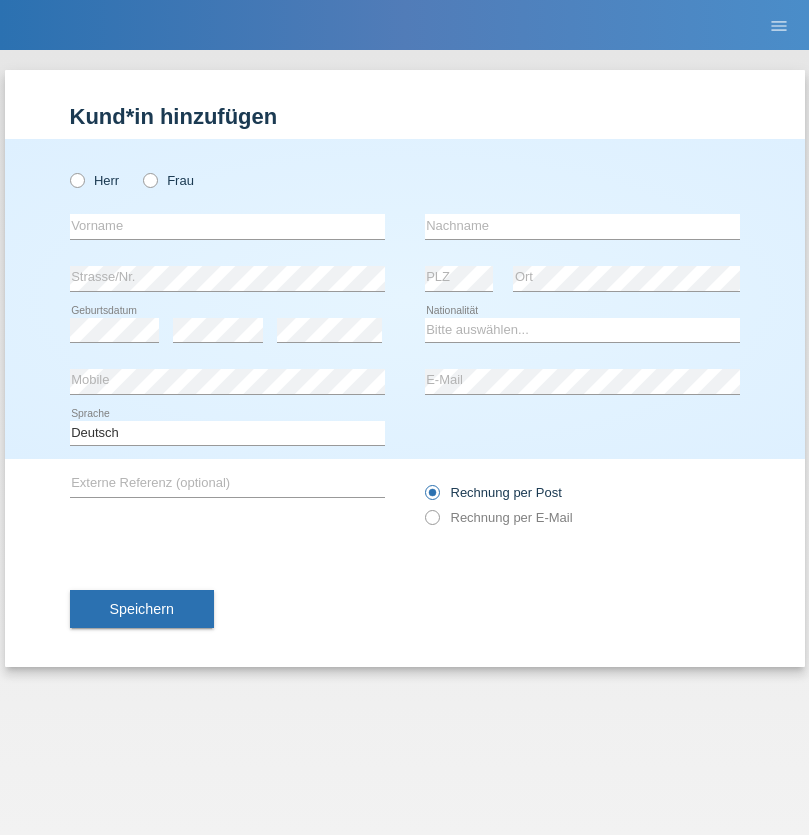 scroll, scrollTop: 0, scrollLeft: 0, axis: both 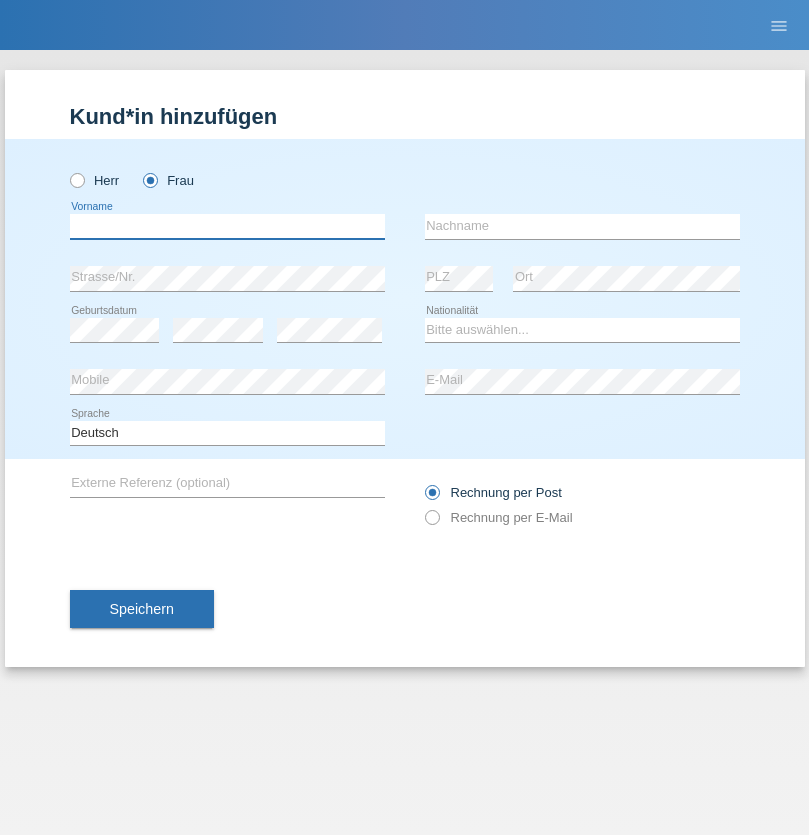 click at bounding box center (227, 226) 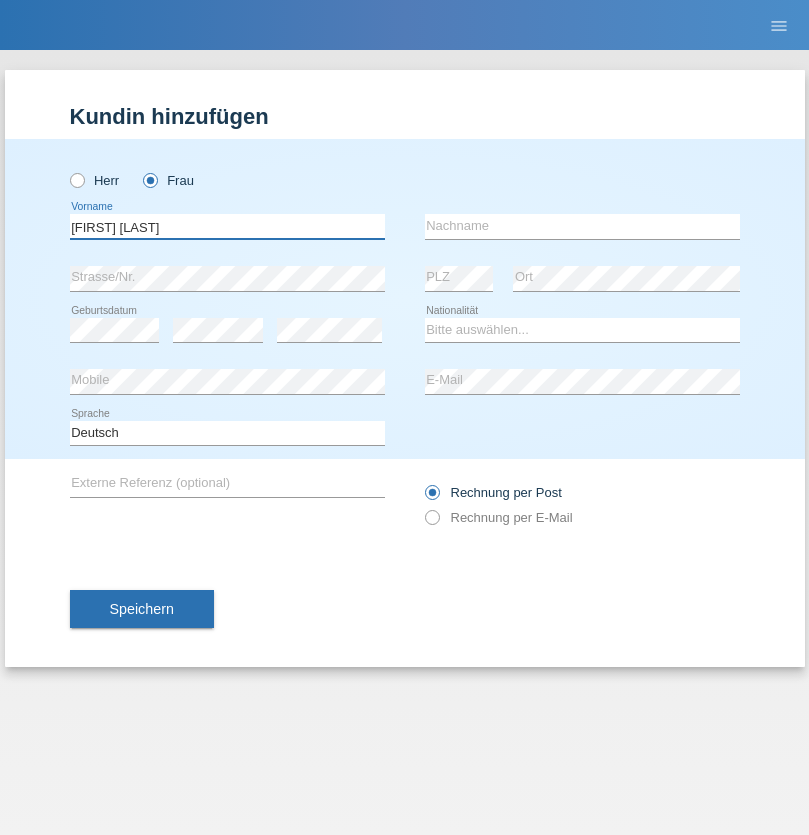 type on "[FIRST] [LAST]" 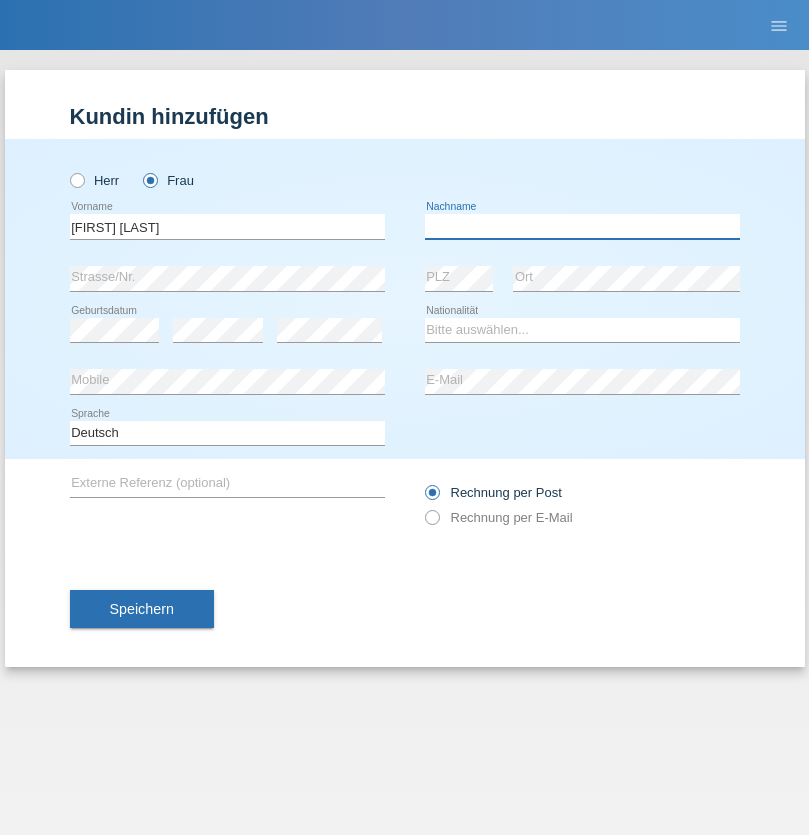 click at bounding box center [582, 226] 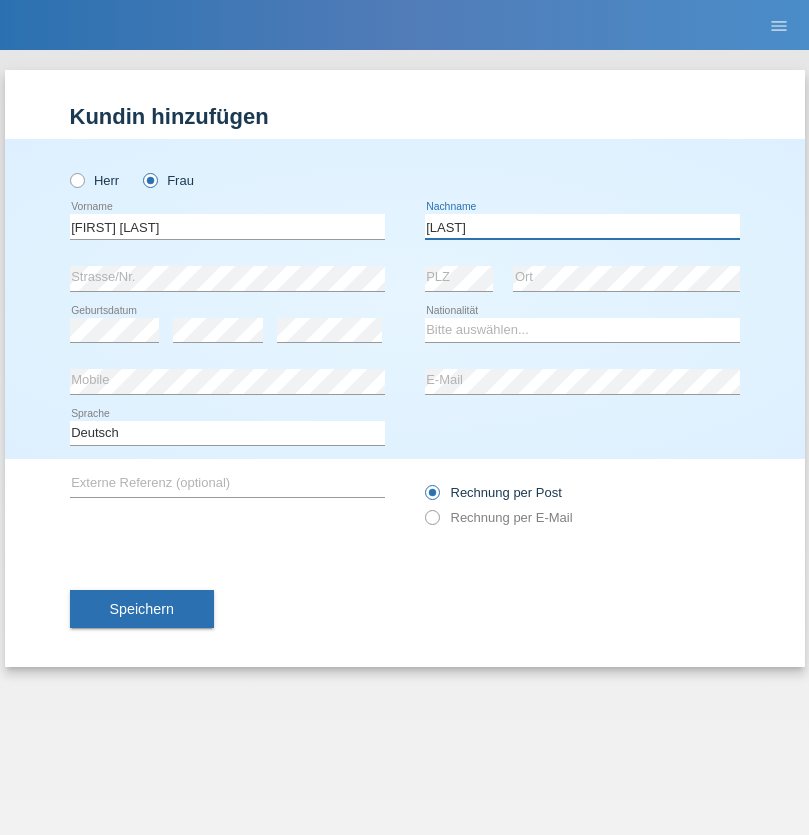 type on "[LAST]" 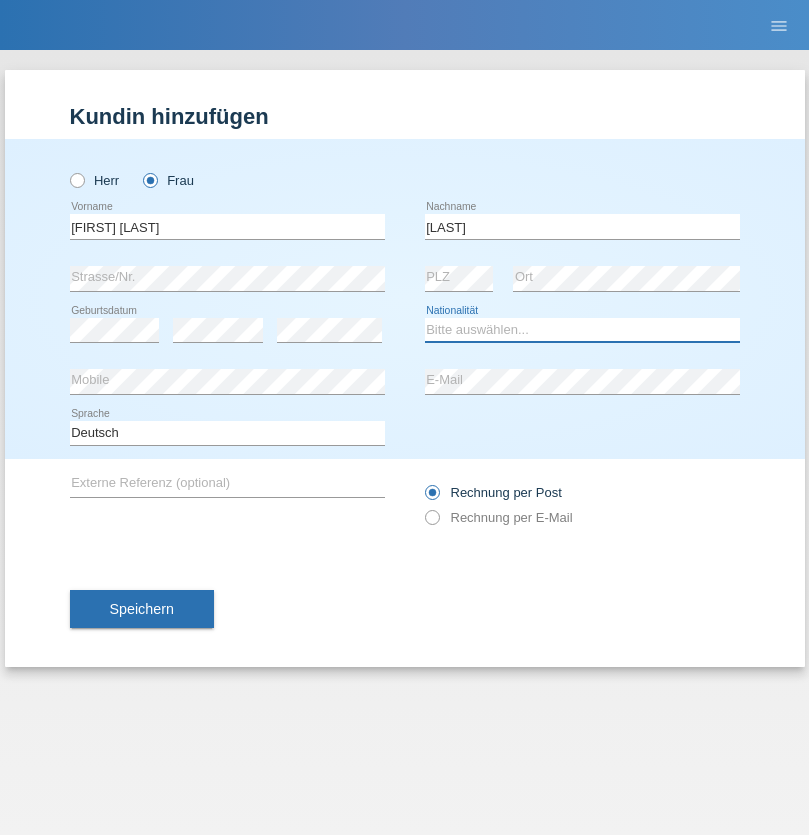 select on "CH" 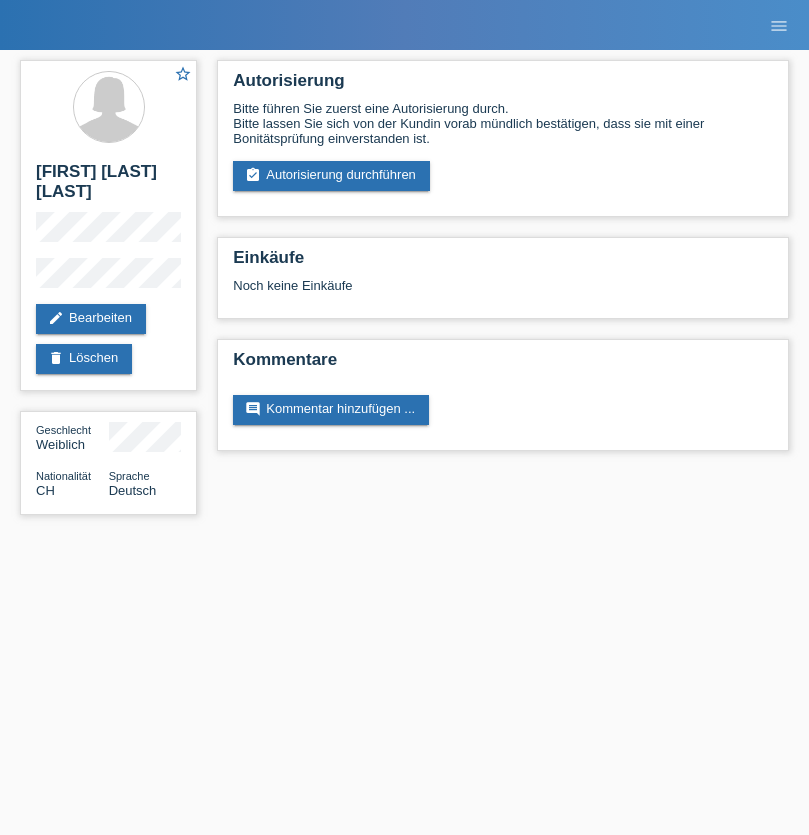 scroll, scrollTop: 0, scrollLeft: 0, axis: both 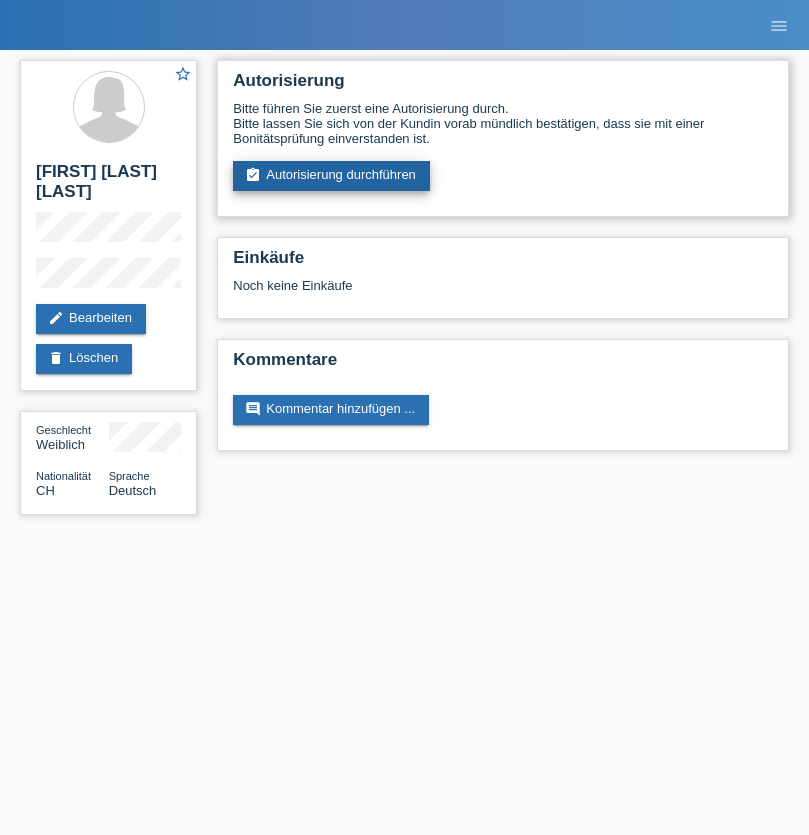 click on "assignment_turned_in  Autorisierung durchführen" at bounding box center [331, 176] 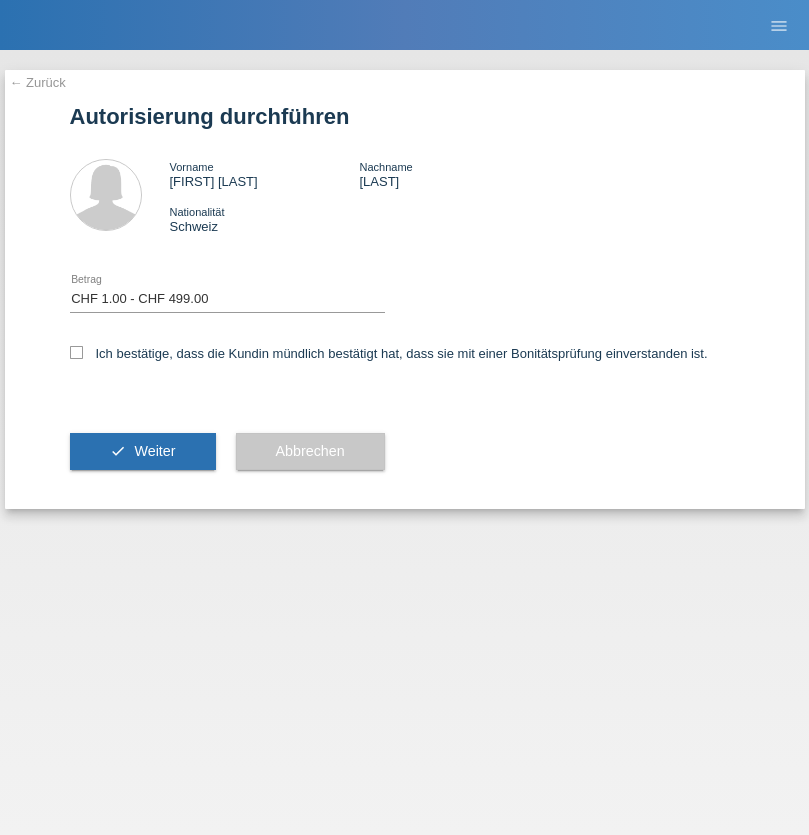select on "1" 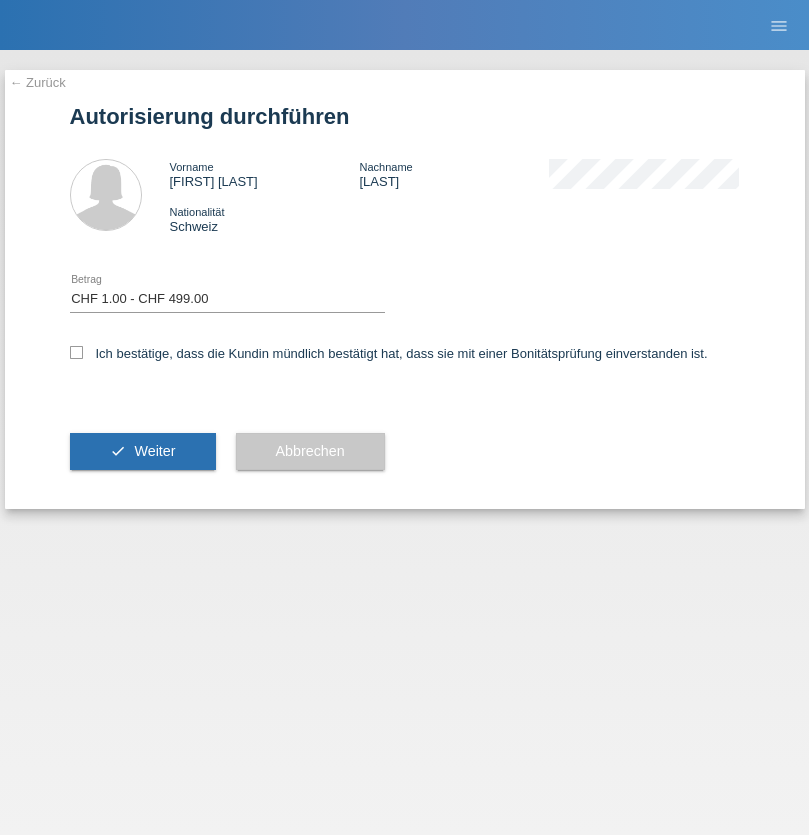 scroll, scrollTop: 0, scrollLeft: 0, axis: both 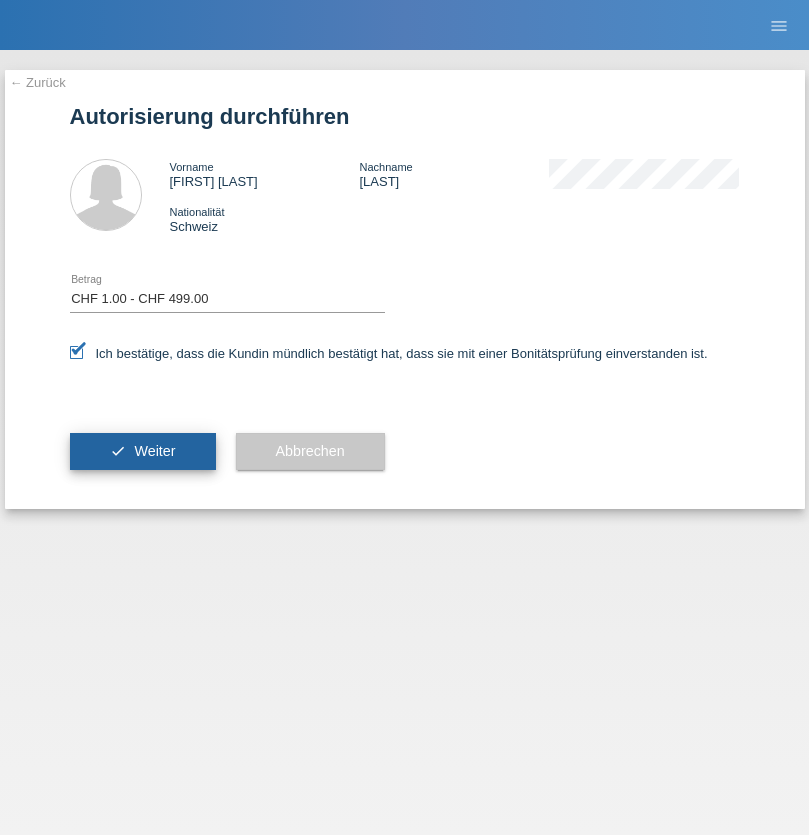 click on "Weiter" at bounding box center (154, 451) 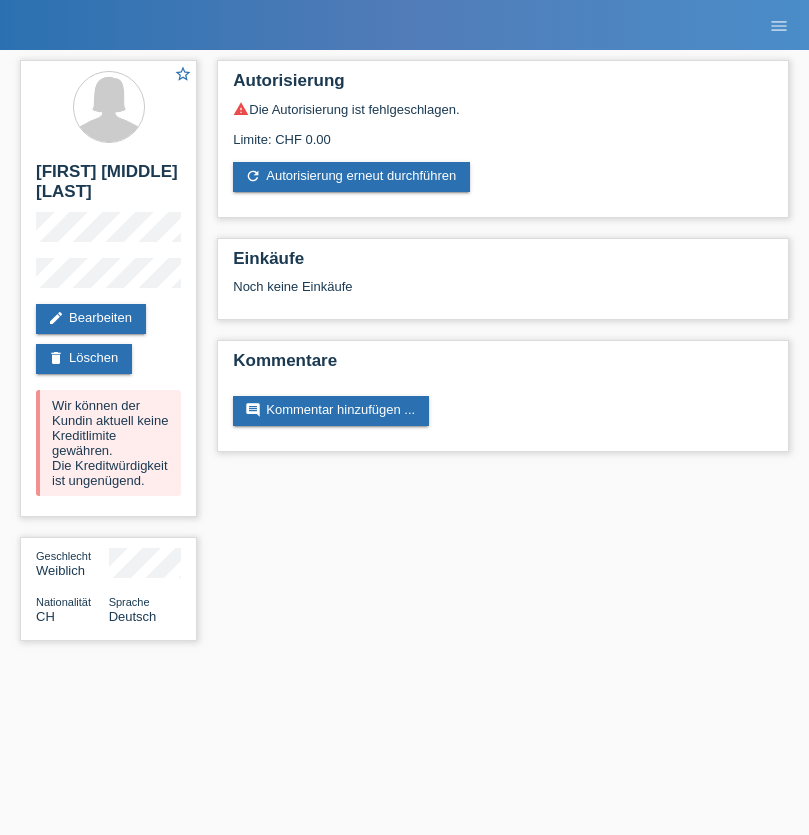 scroll, scrollTop: 0, scrollLeft: 0, axis: both 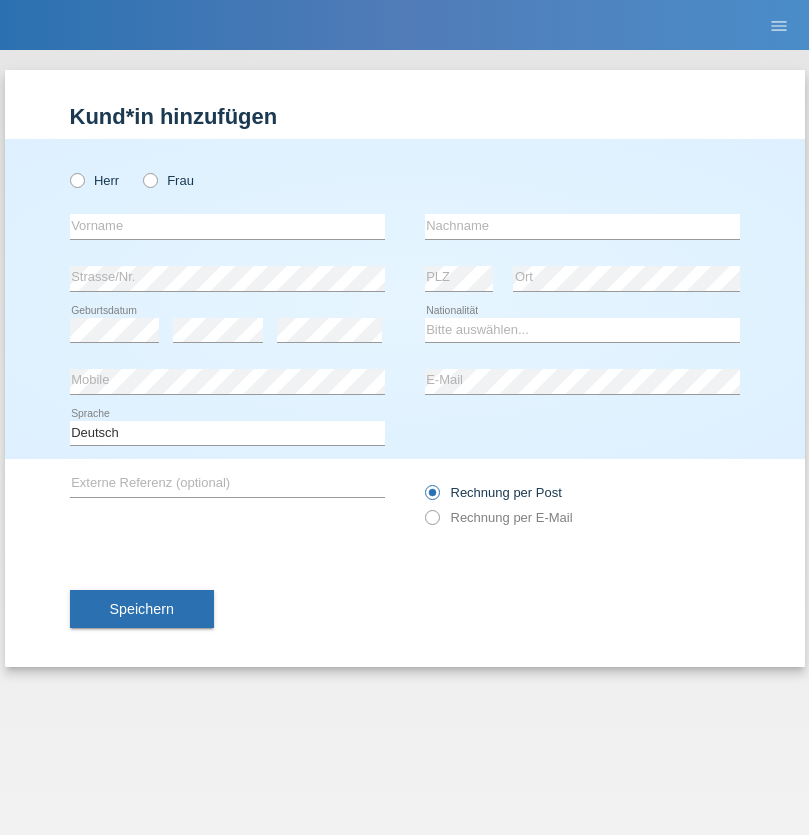 radio on "true" 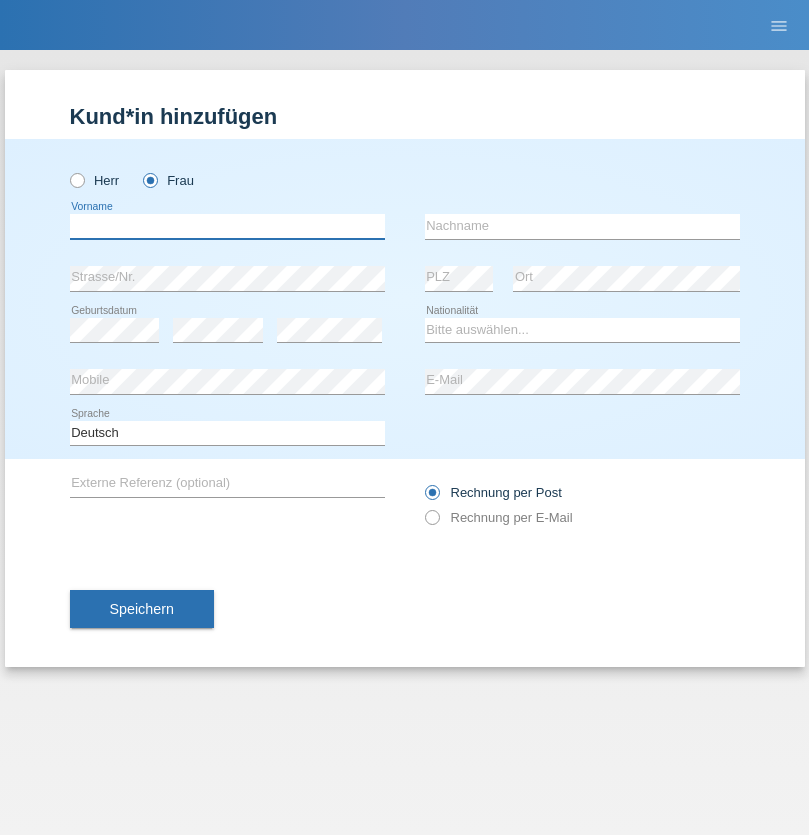 click at bounding box center (227, 226) 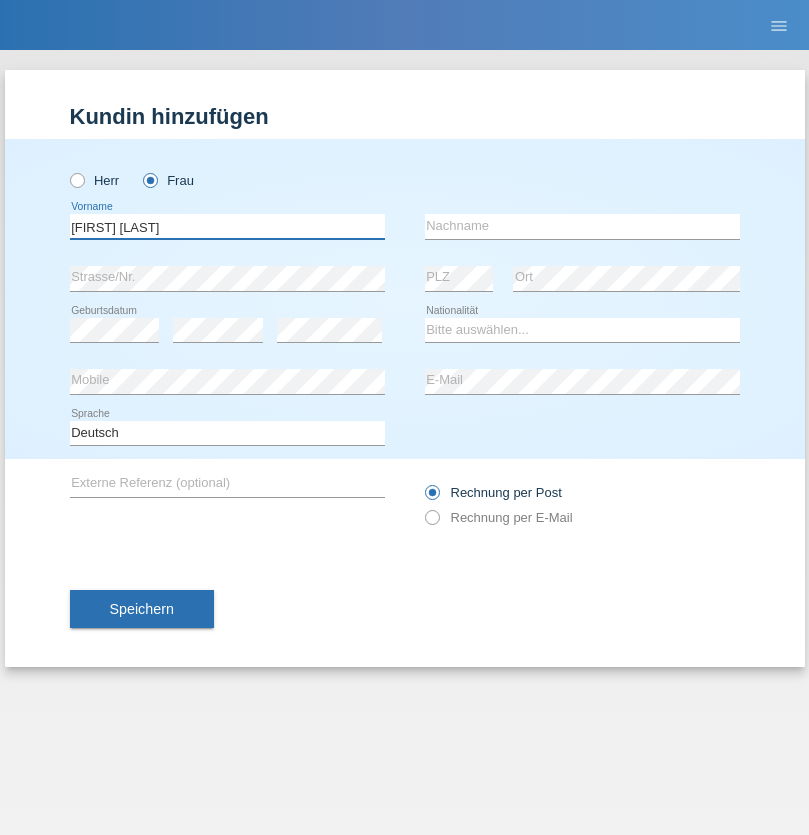 type on "[FIRST] [LAST]" 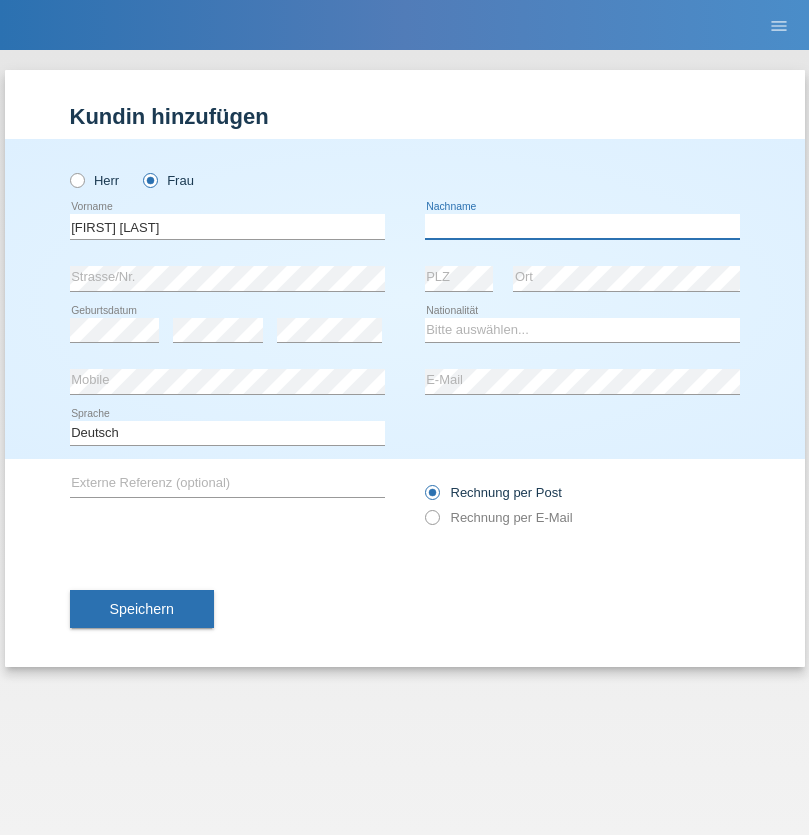 click at bounding box center (582, 226) 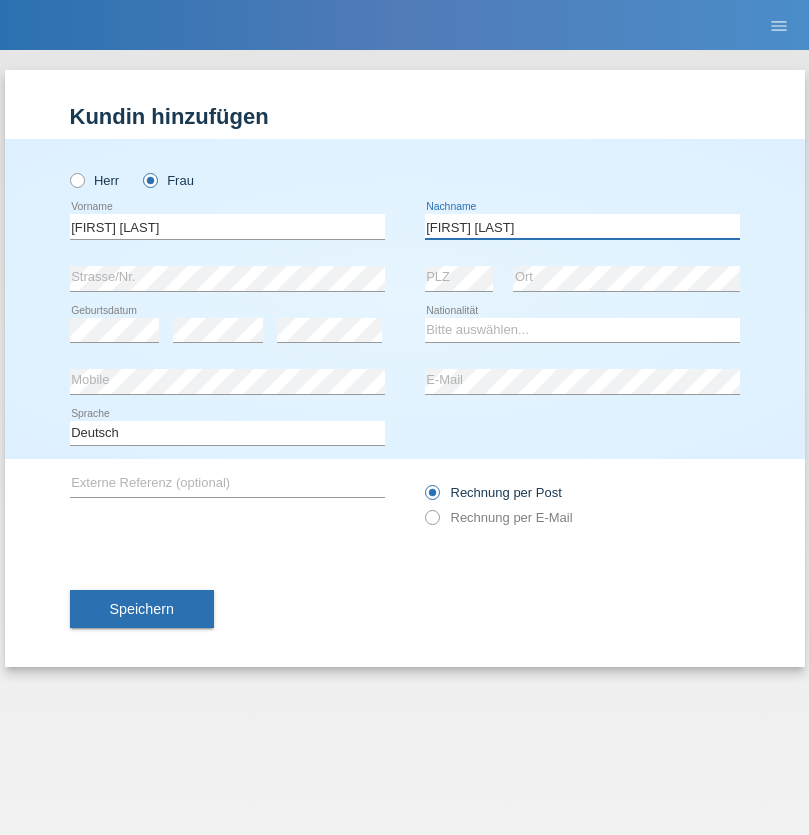type on "Herebia de Beck" 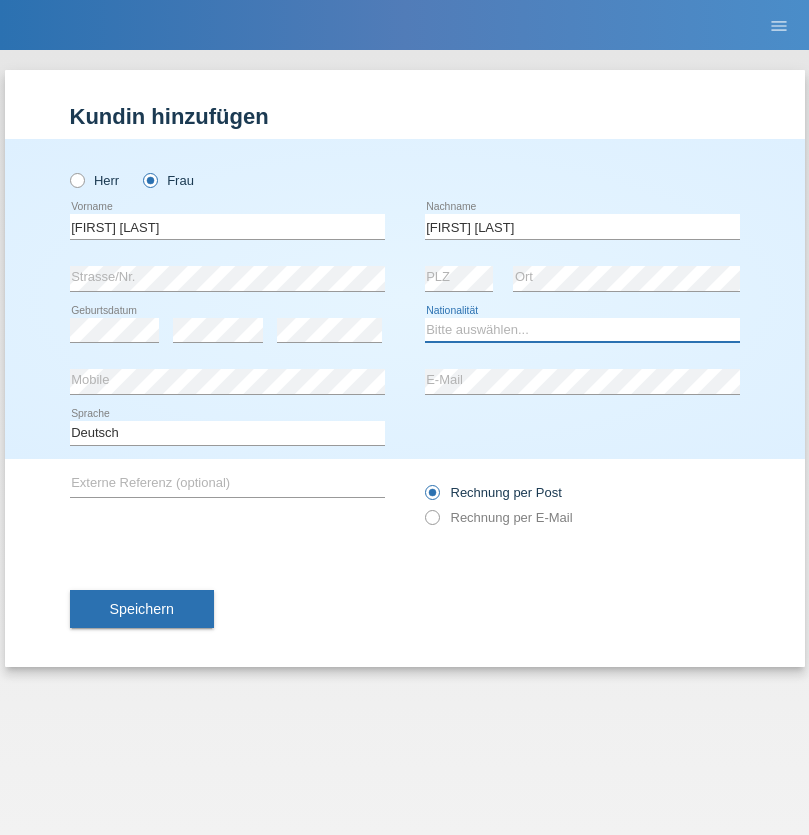 select on "CH" 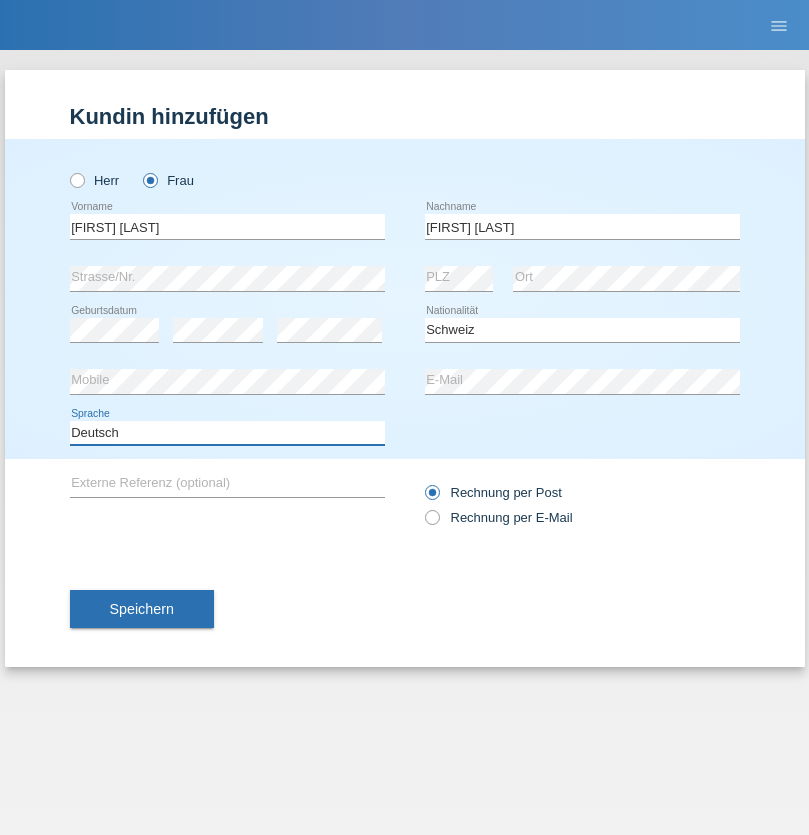 select on "en" 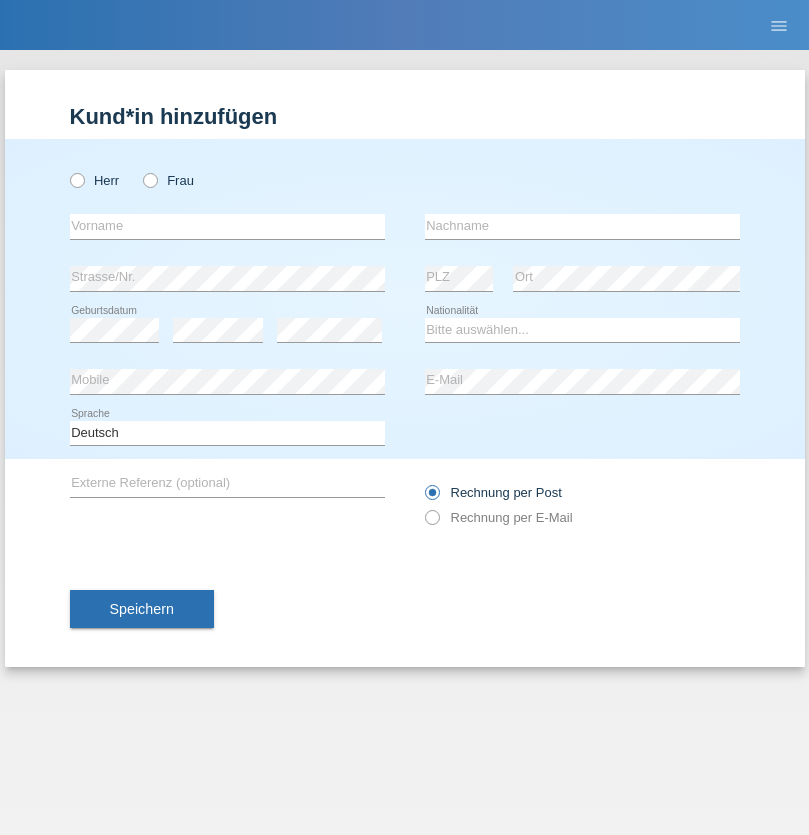 scroll, scrollTop: 0, scrollLeft: 0, axis: both 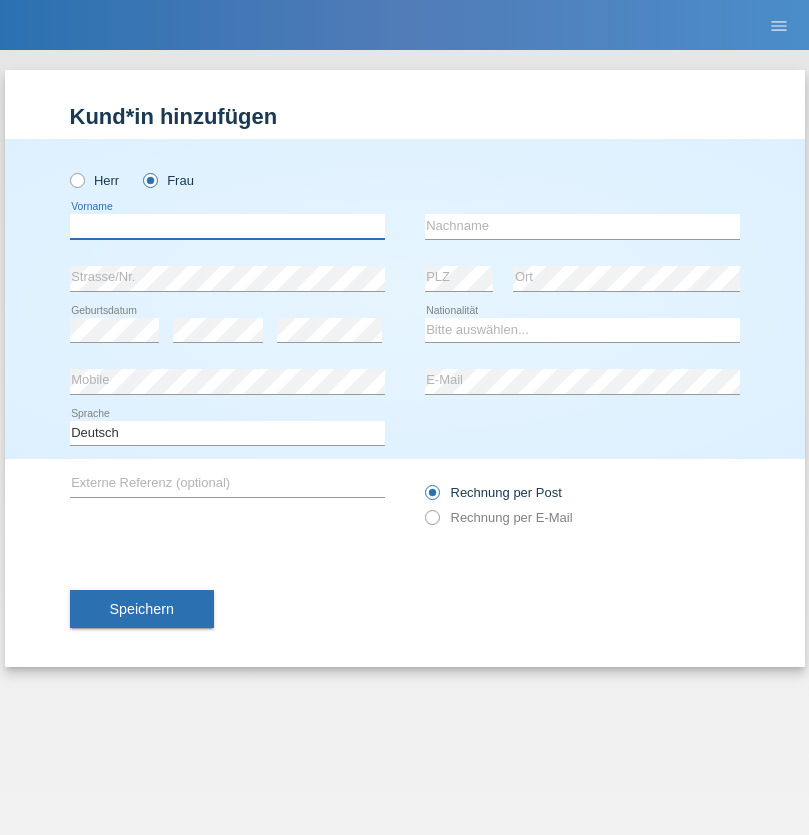 click at bounding box center [227, 226] 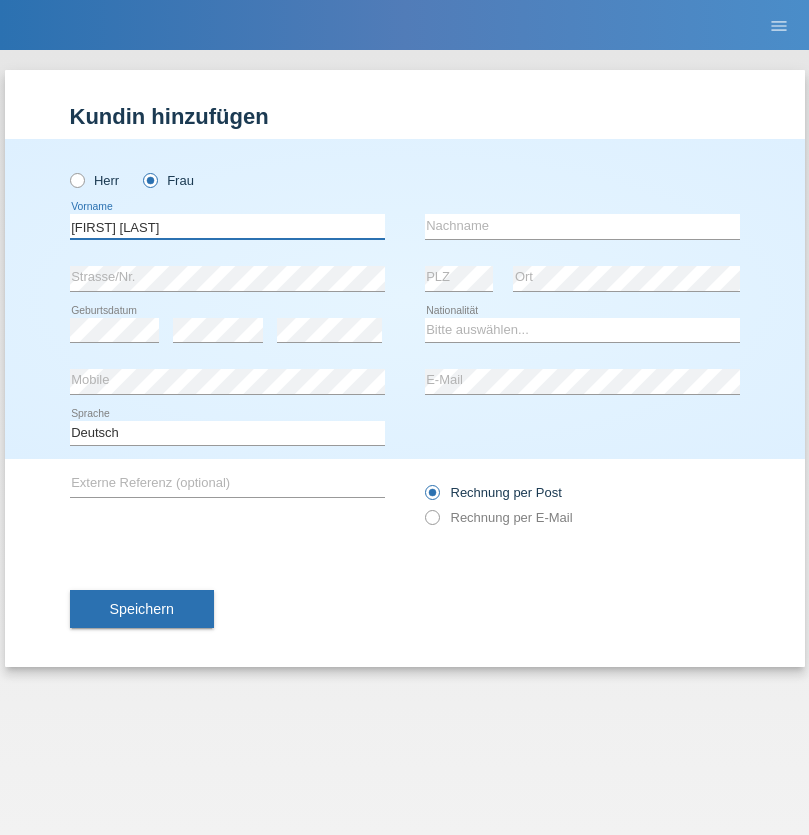 type on "Melissa Paz" 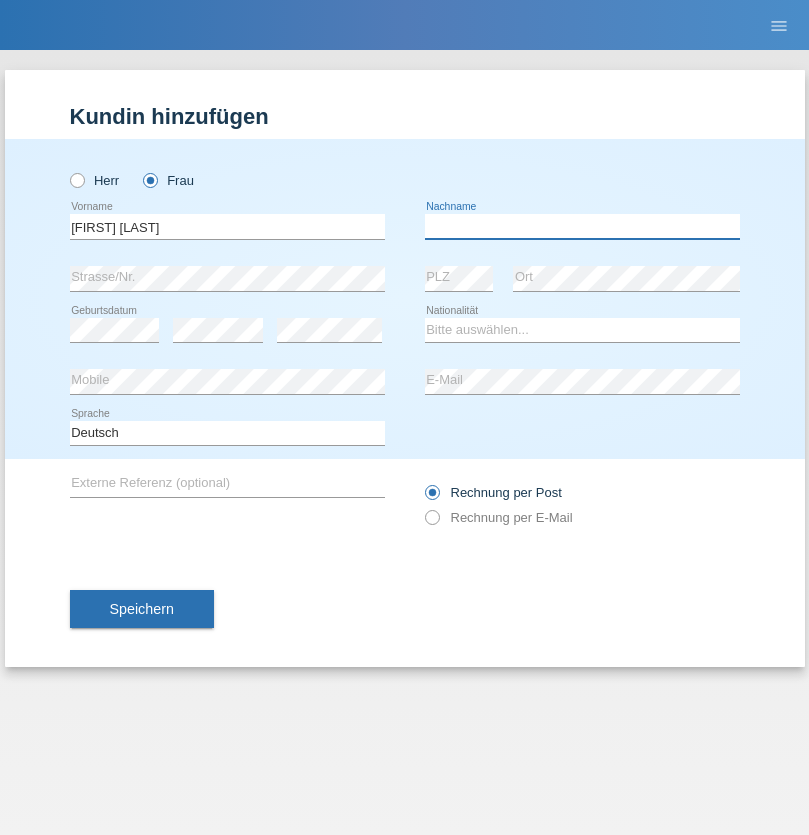 click at bounding box center (582, 226) 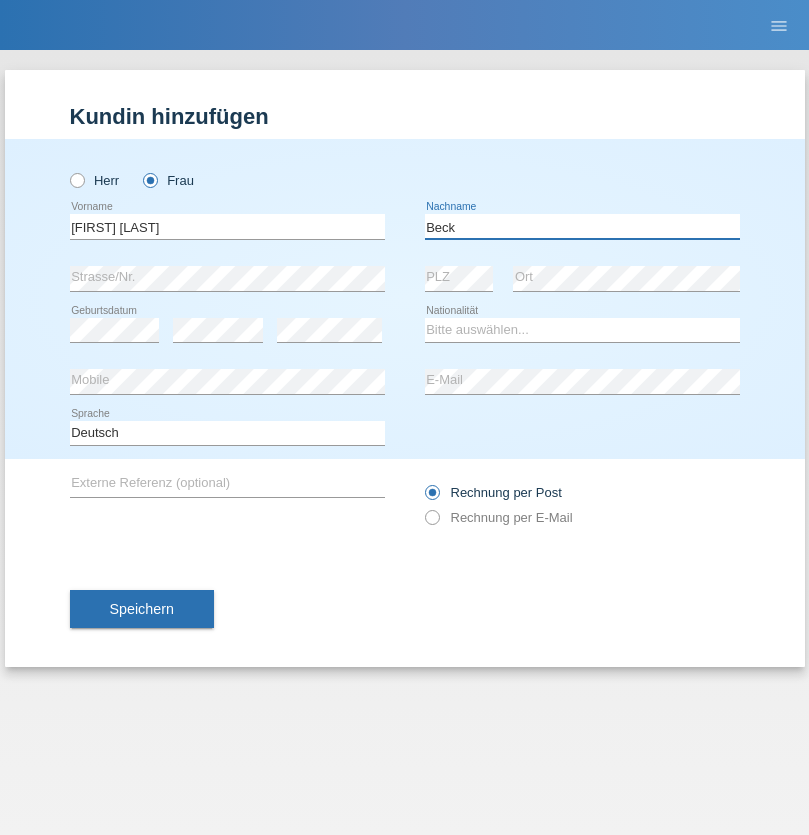 type on "Beck" 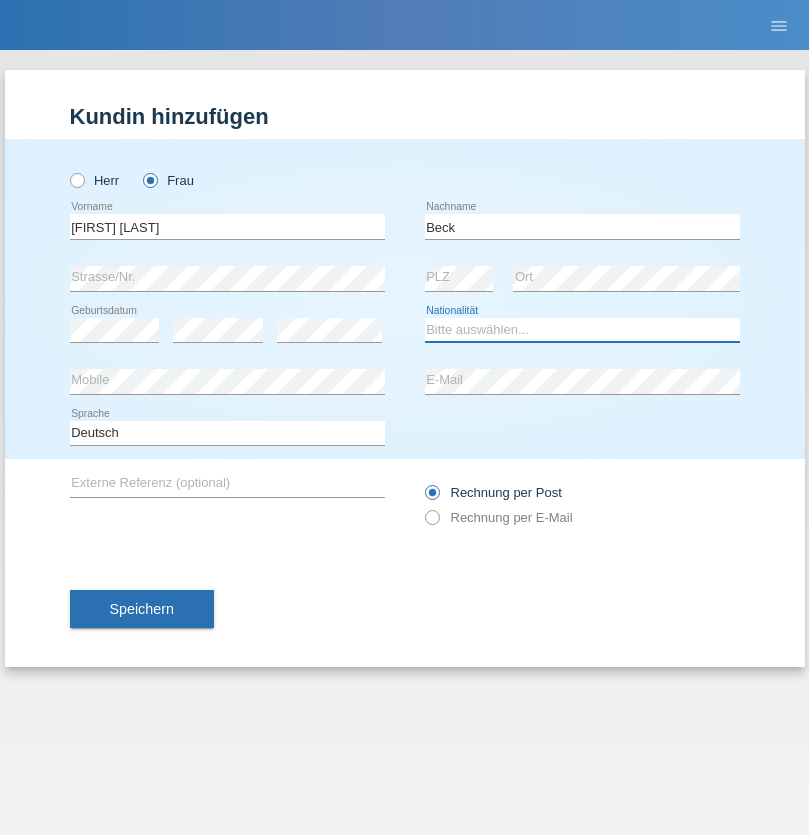 select on "CH" 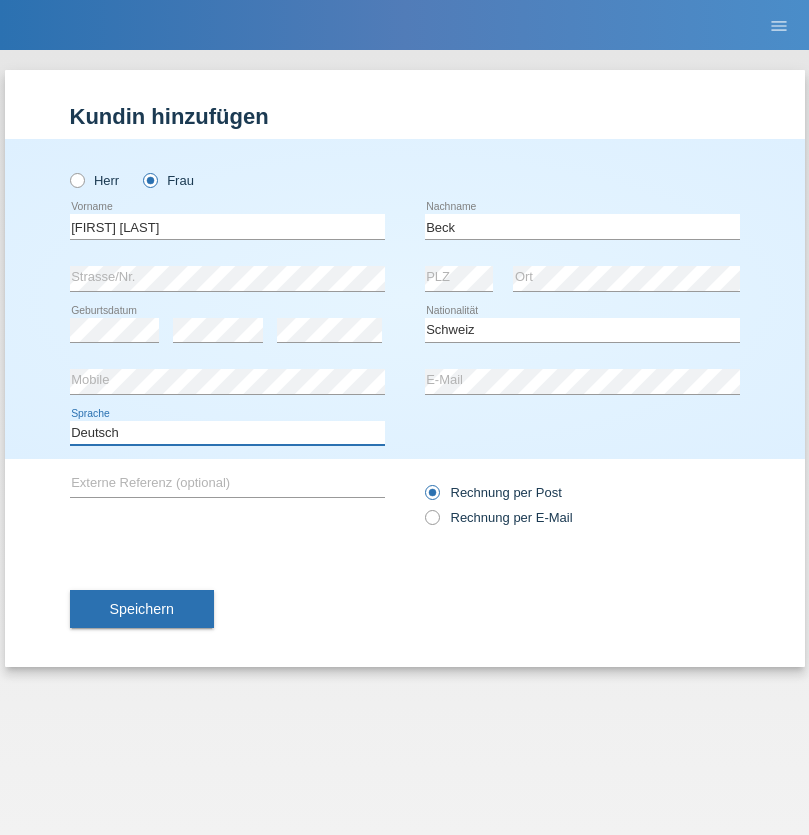 select on "en" 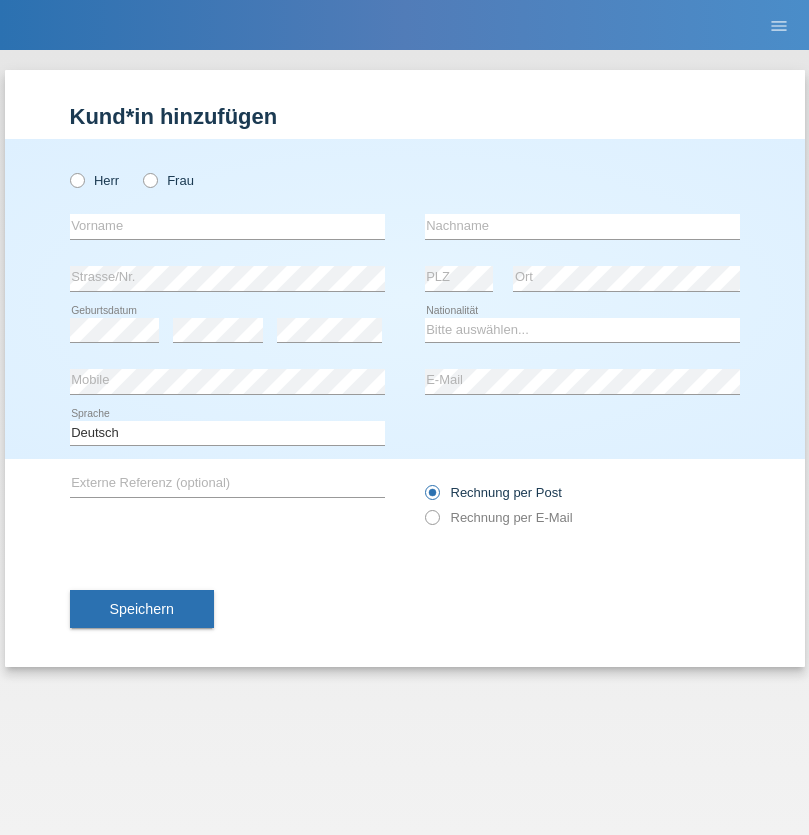 scroll, scrollTop: 0, scrollLeft: 0, axis: both 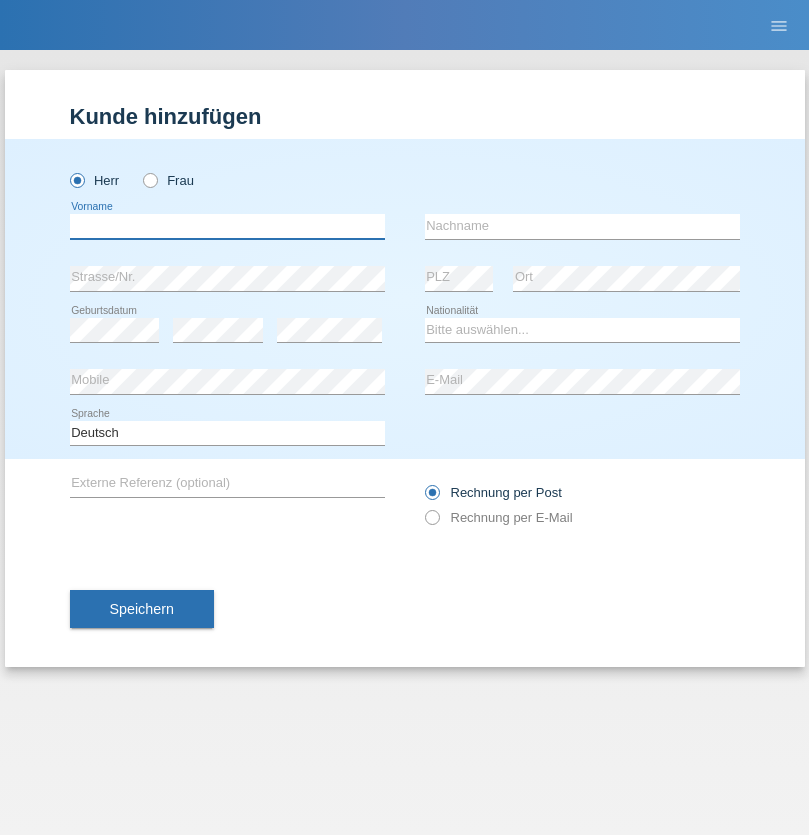 click at bounding box center (227, 226) 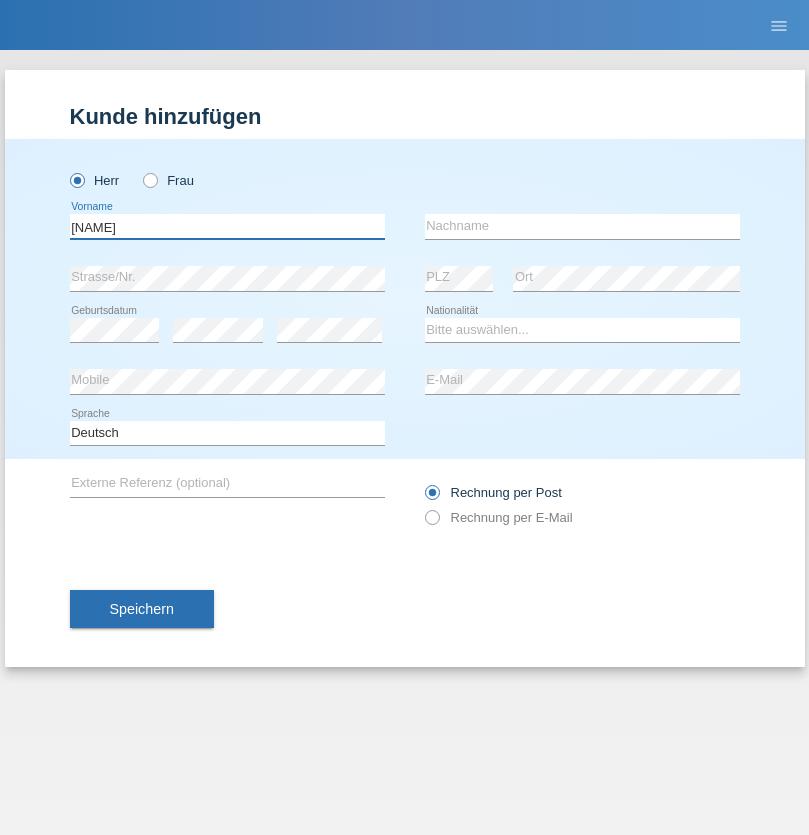 type on "[NAME]" 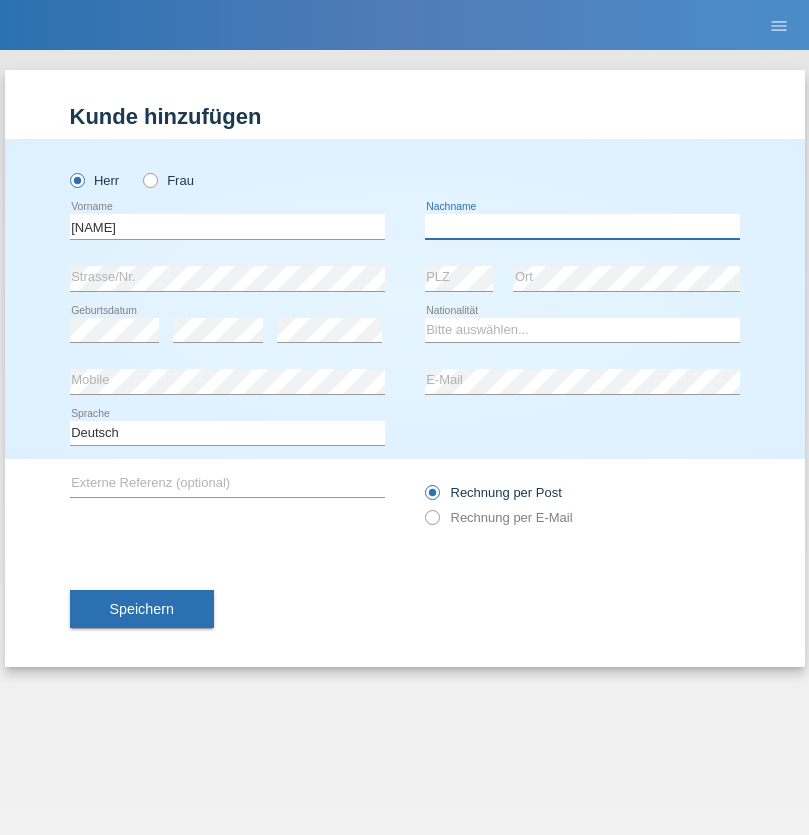 click at bounding box center (582, 226) 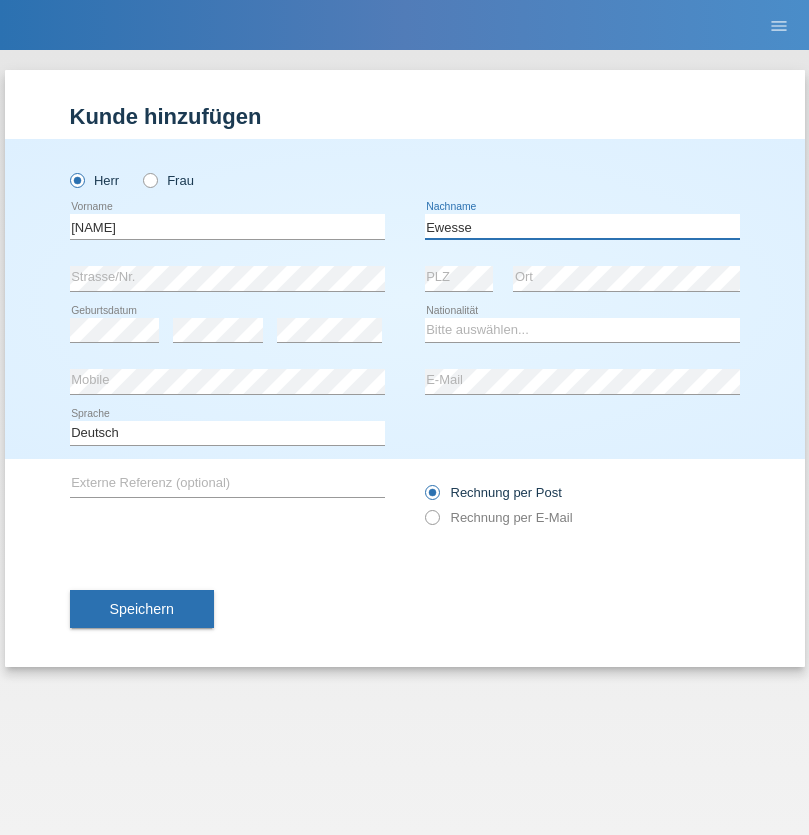 type on "Ewesse" 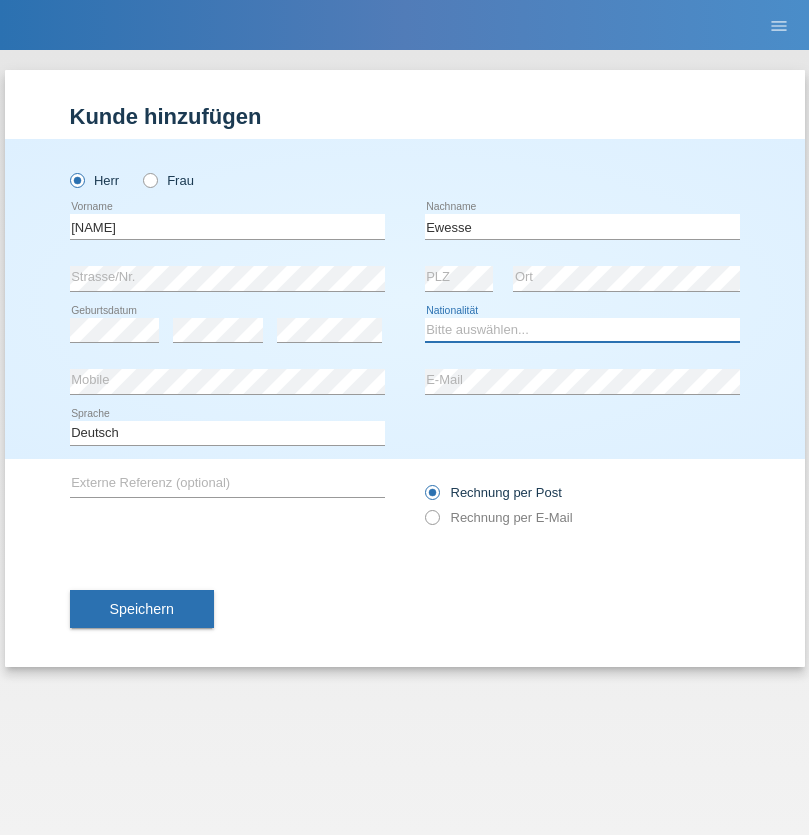 select on "FR" 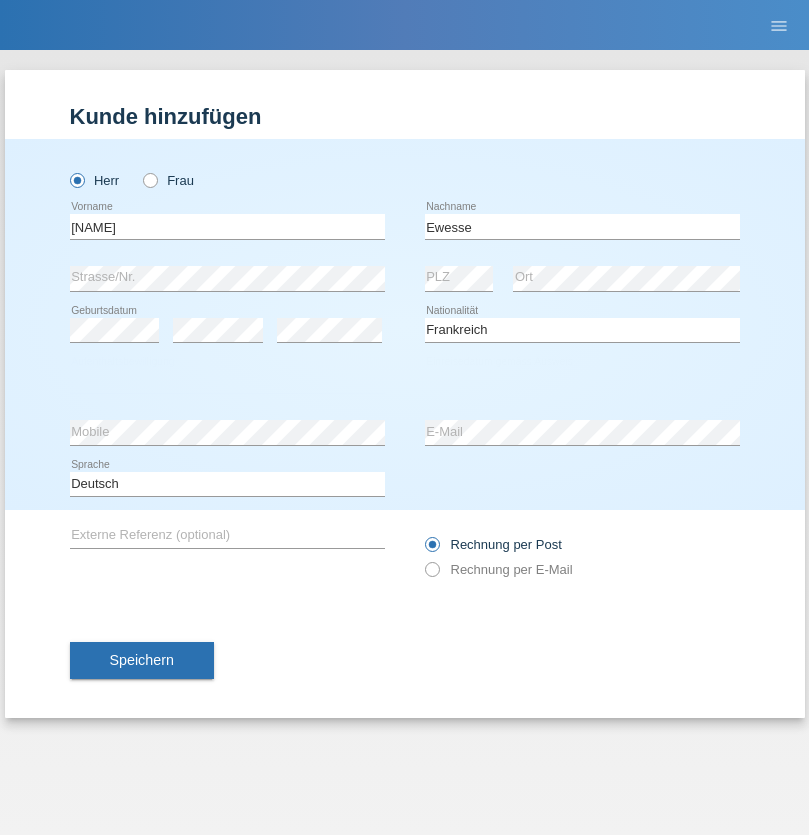 select on "C" 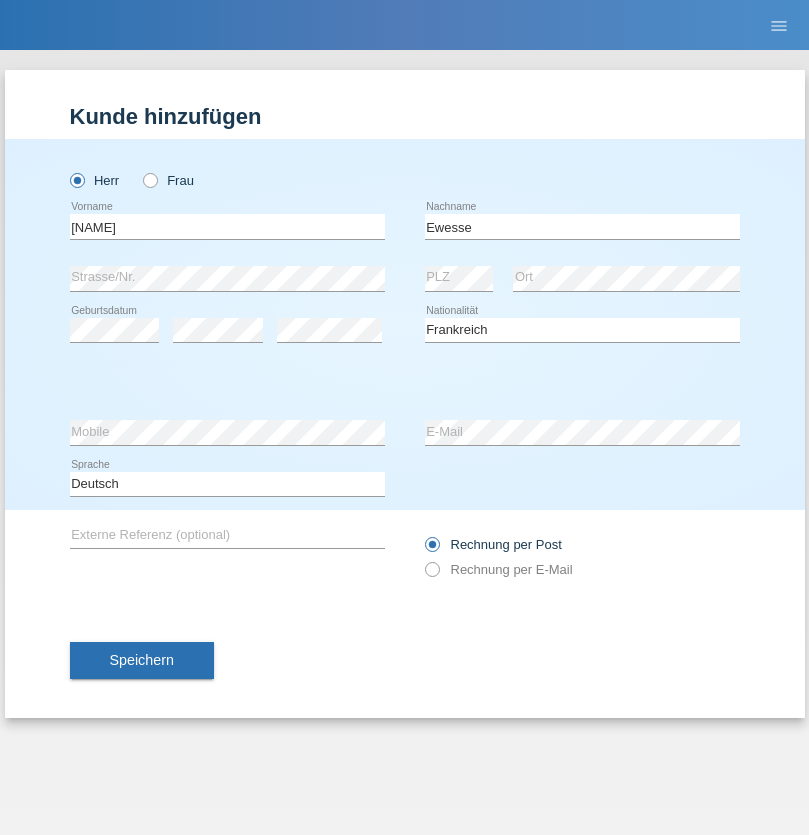 select on "24" 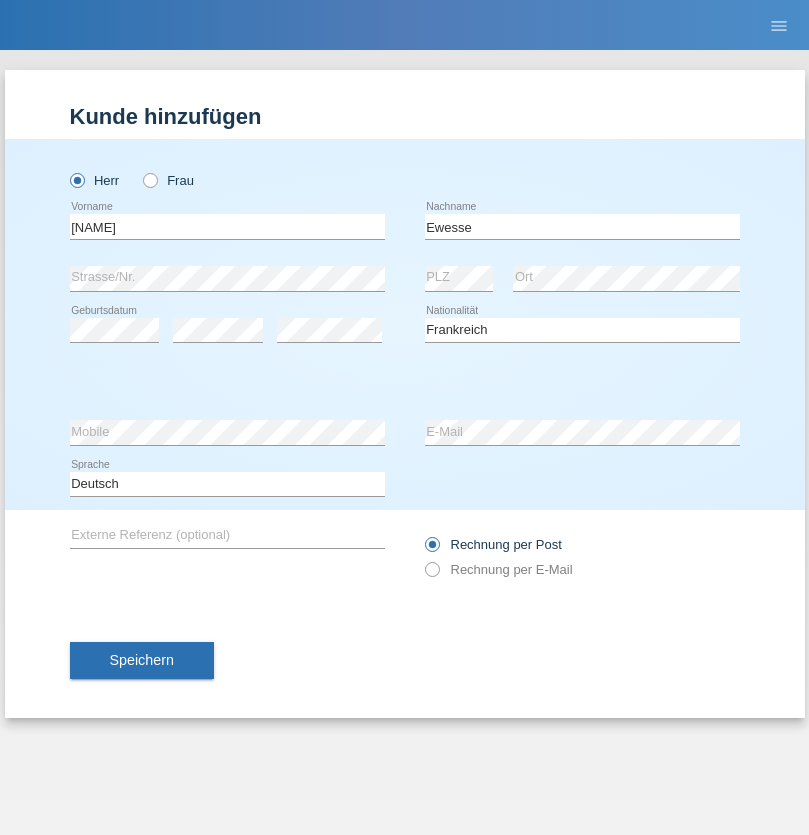 select on "12" 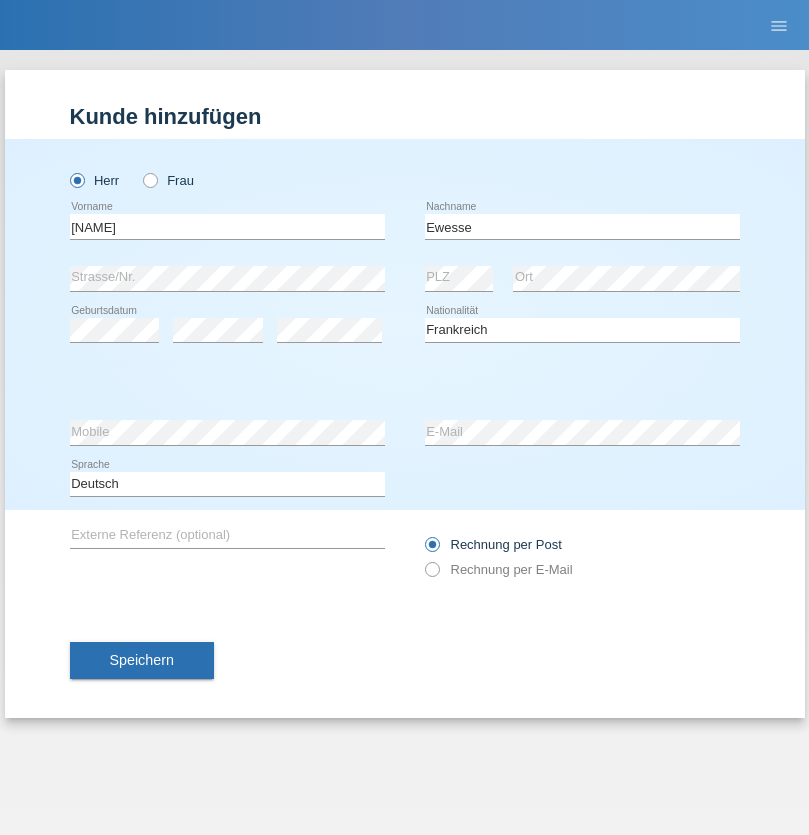 select on "1926" 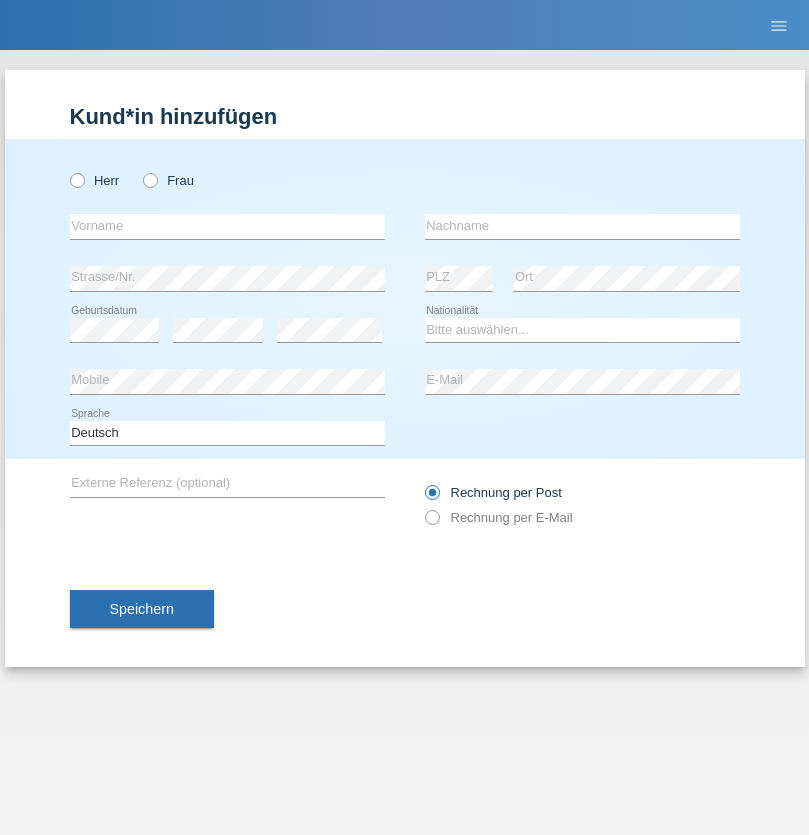 scroll, scrollTop: 0, scrollLeft: 0, axis: both 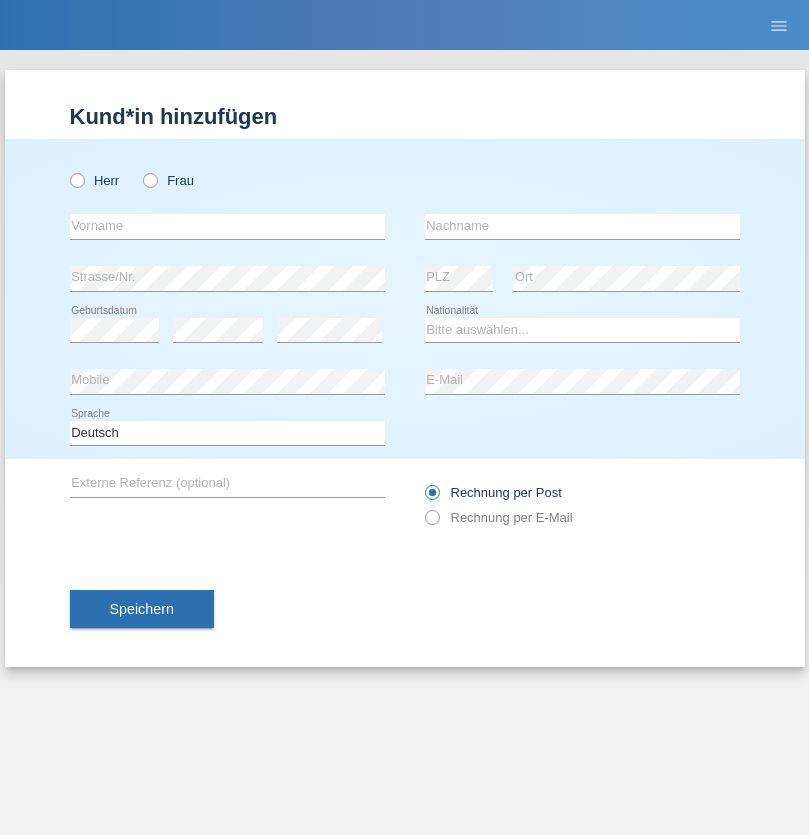 radio on "true" 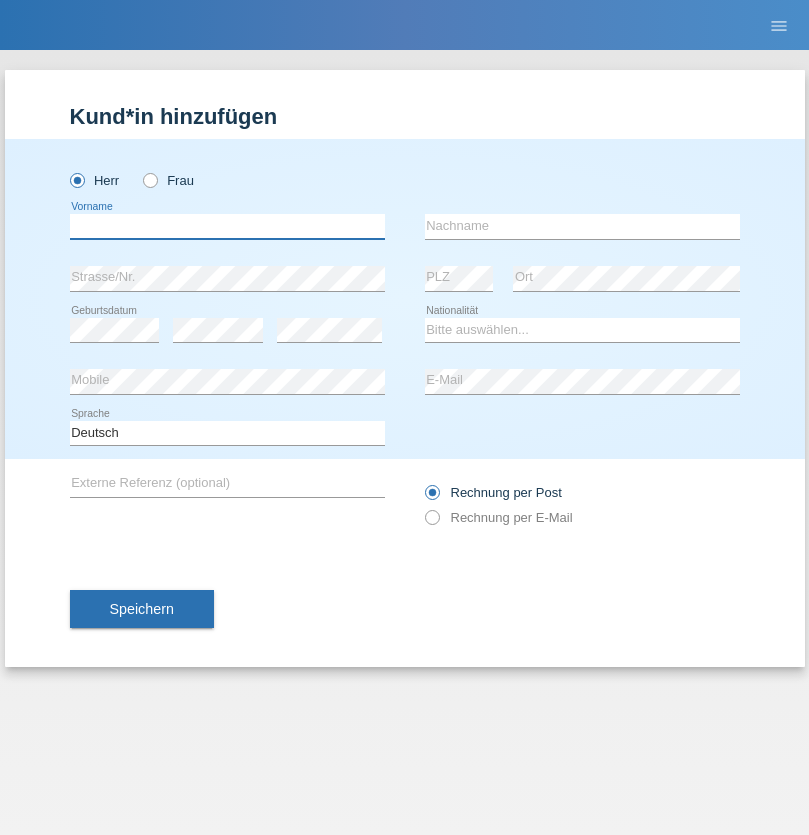 click at bounding box center [227, 226] 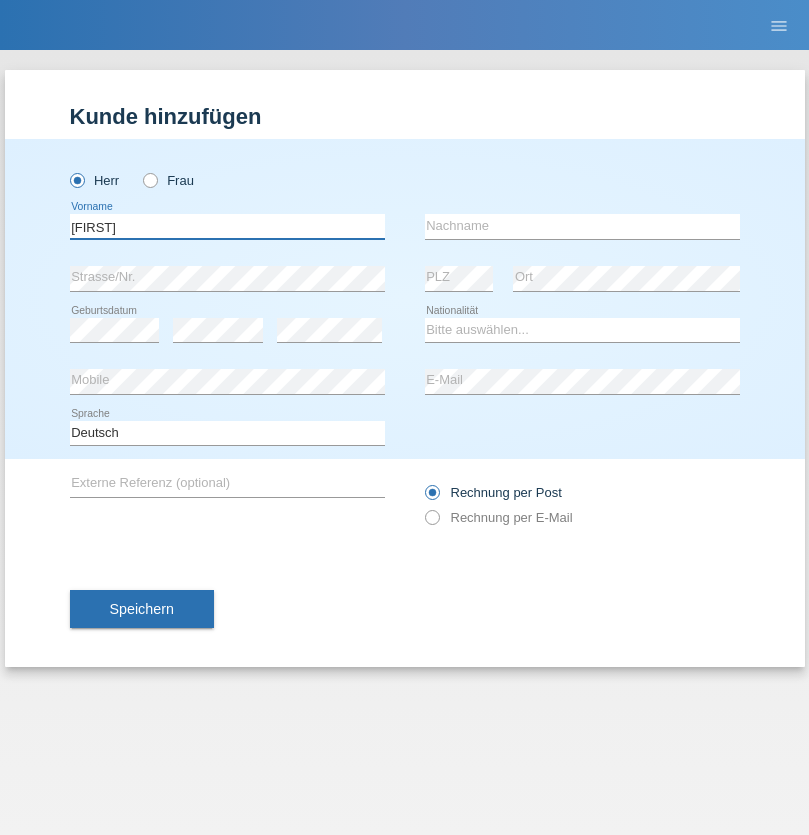 type on "[FIRST]" 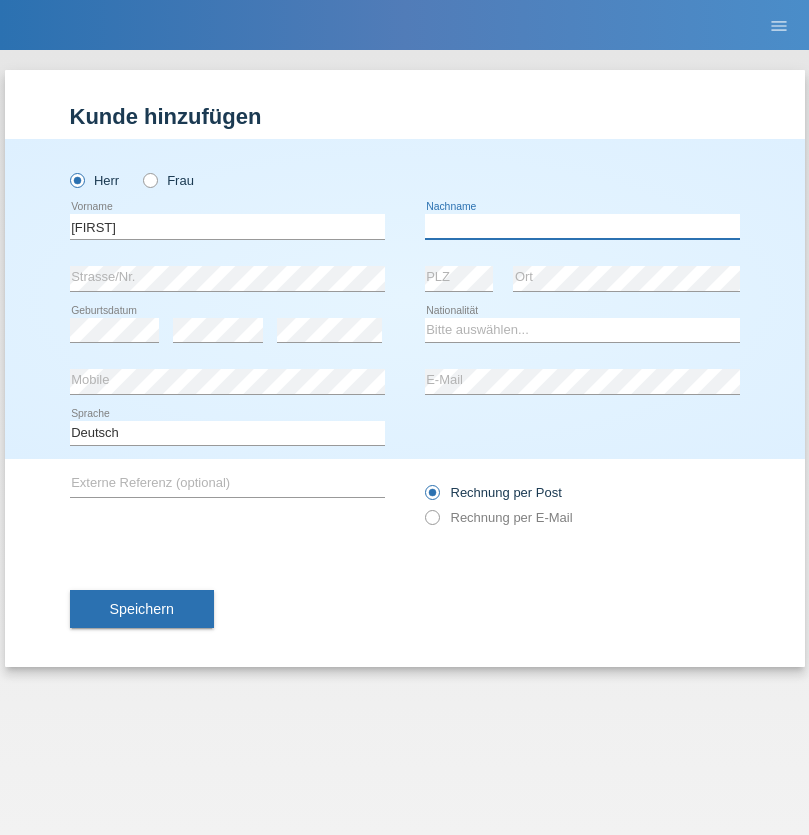 click at bounding box center [582, 226] 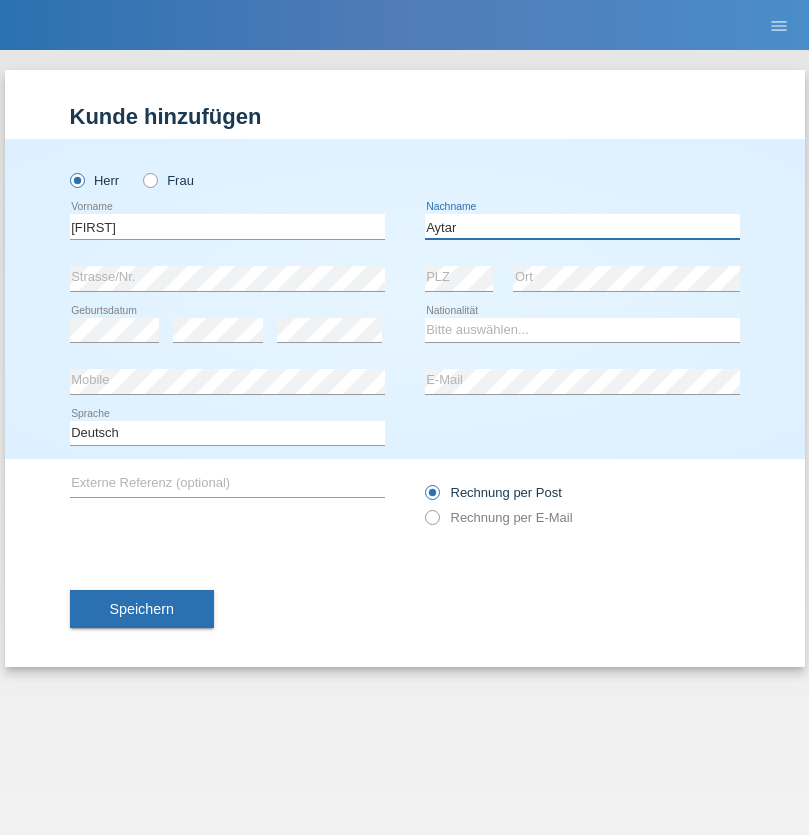 type on "Aytar" 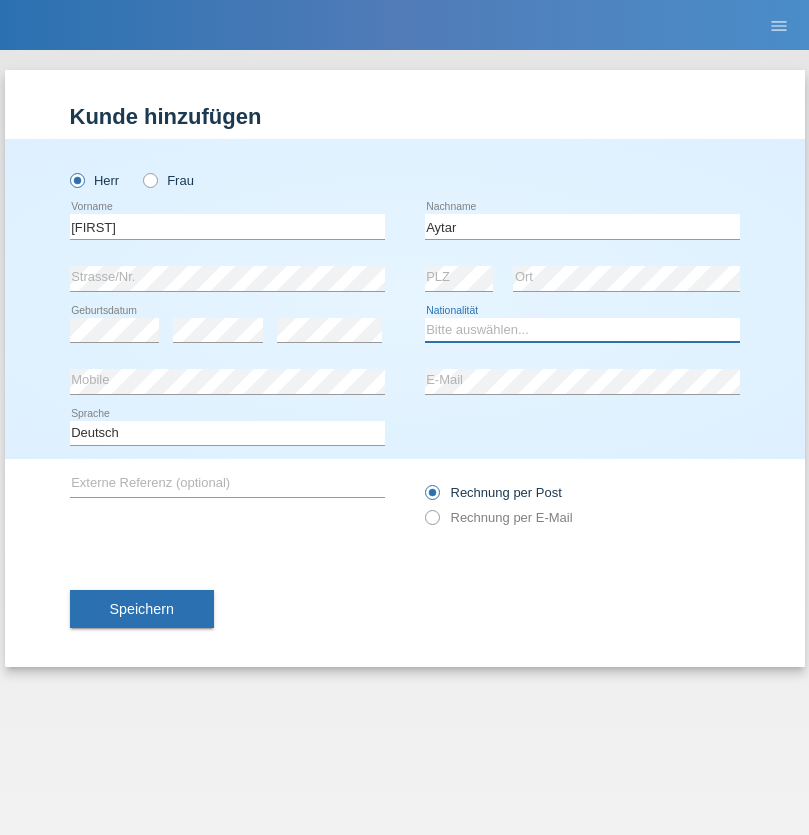 select on "CH" 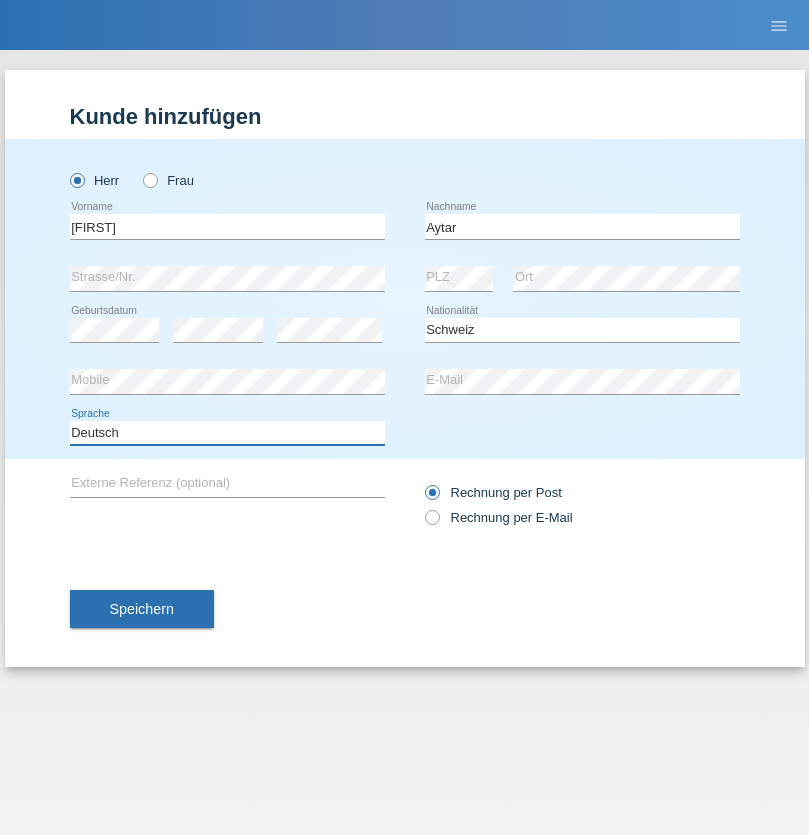 select on "en" 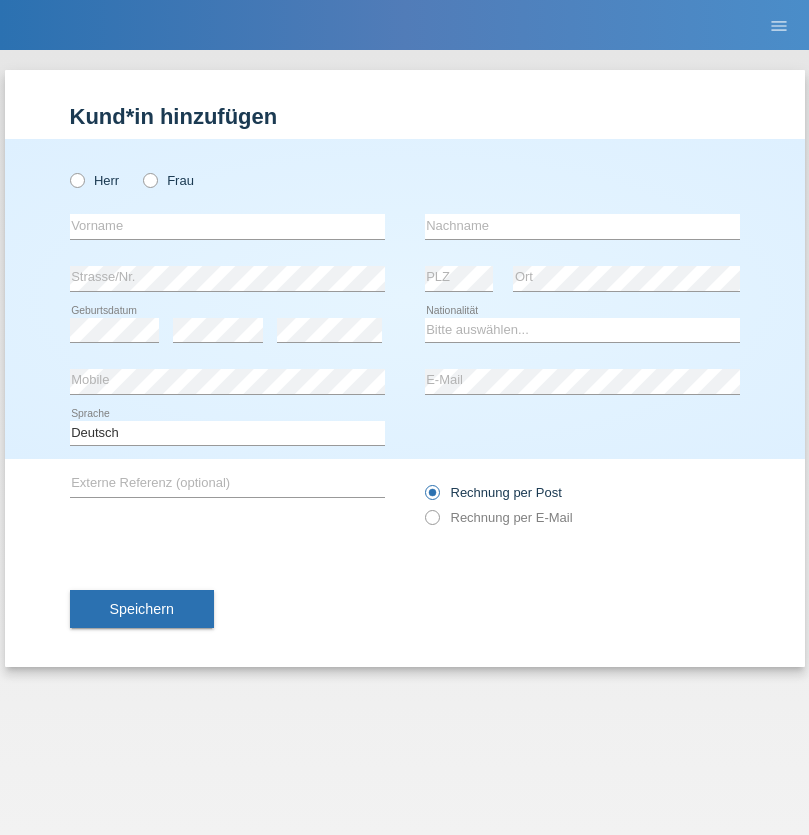scroll, scrollTop: 0, scrollLeft: 0, axis: both 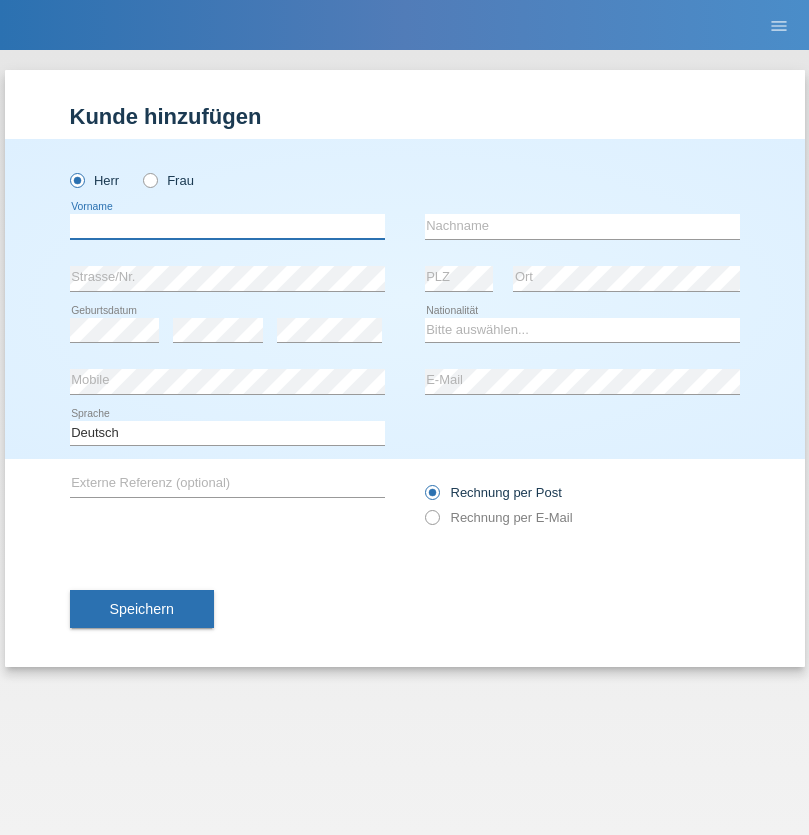 click at bounding box center (227, 226) 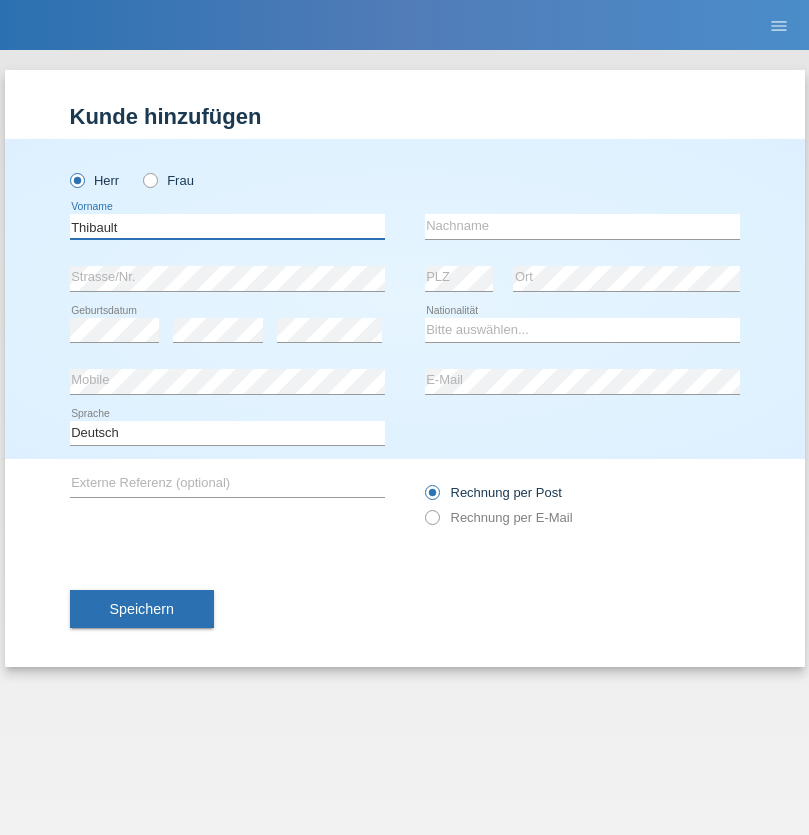 type on "Thibault" 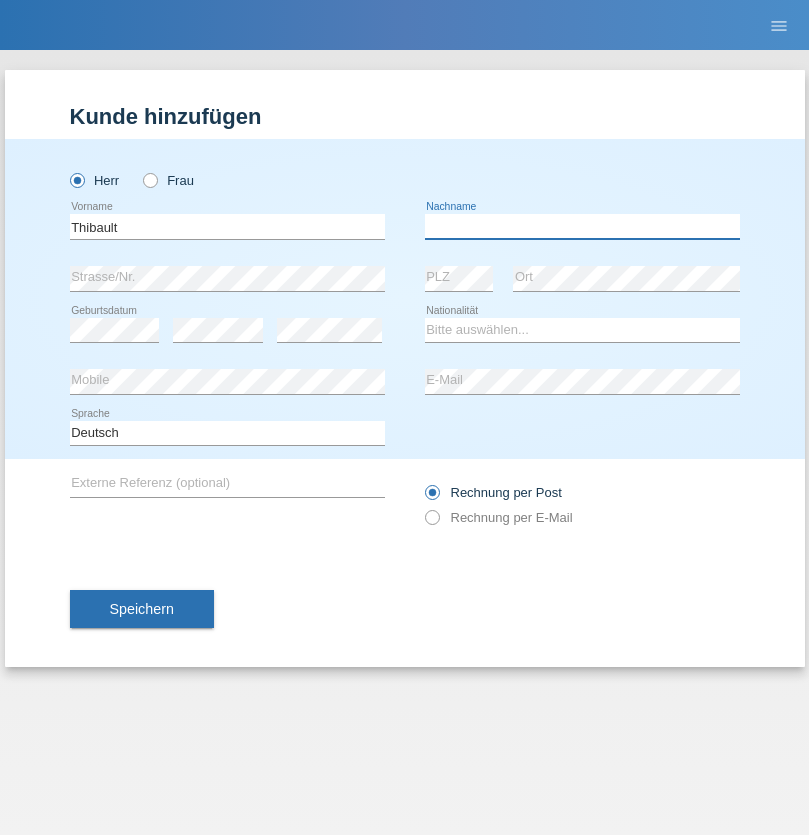 click at bounding box center (582, 226) 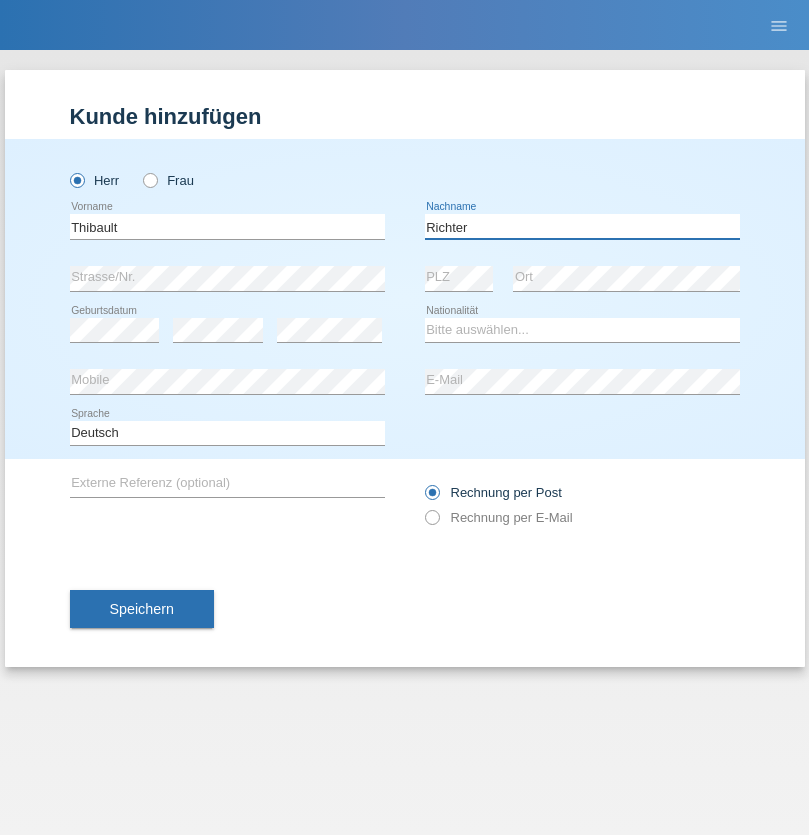 type on "Richter" 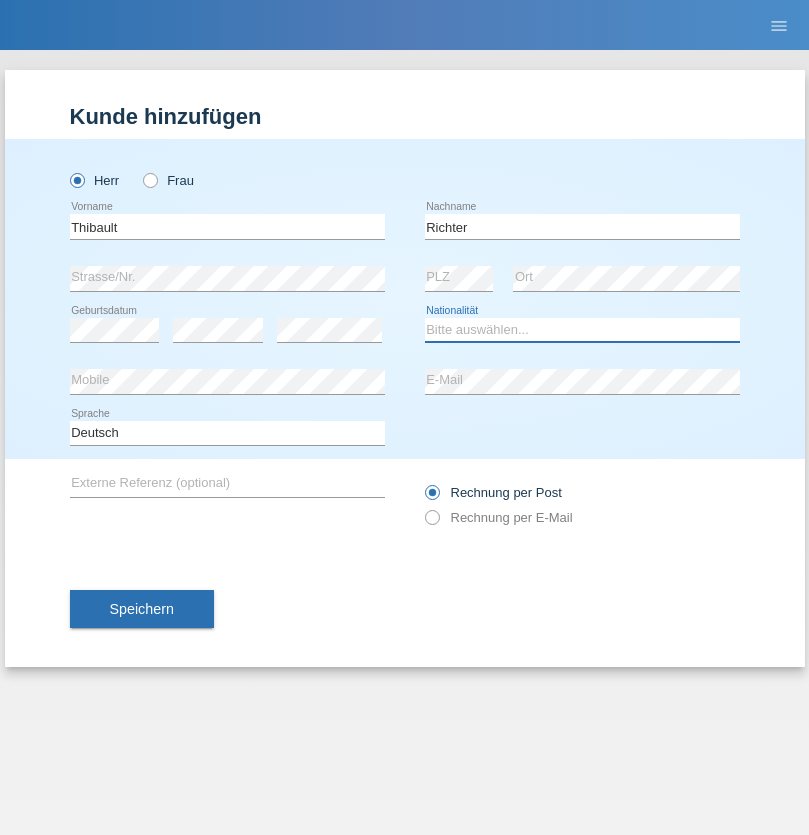 select on "CH" 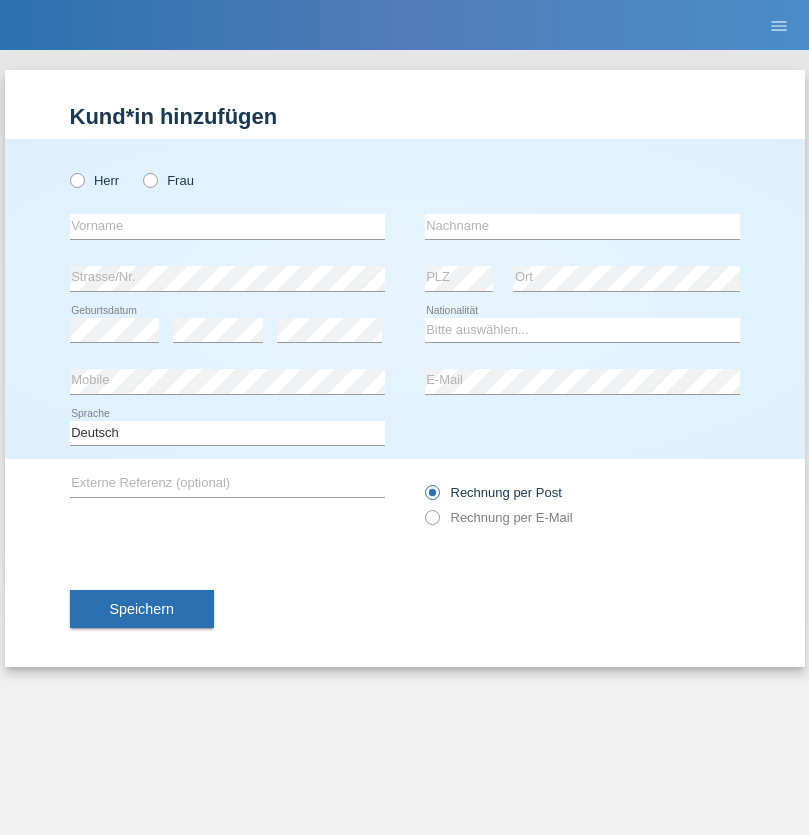 scroll, scrollTop: 0, scrollLeft: 0, axis: both 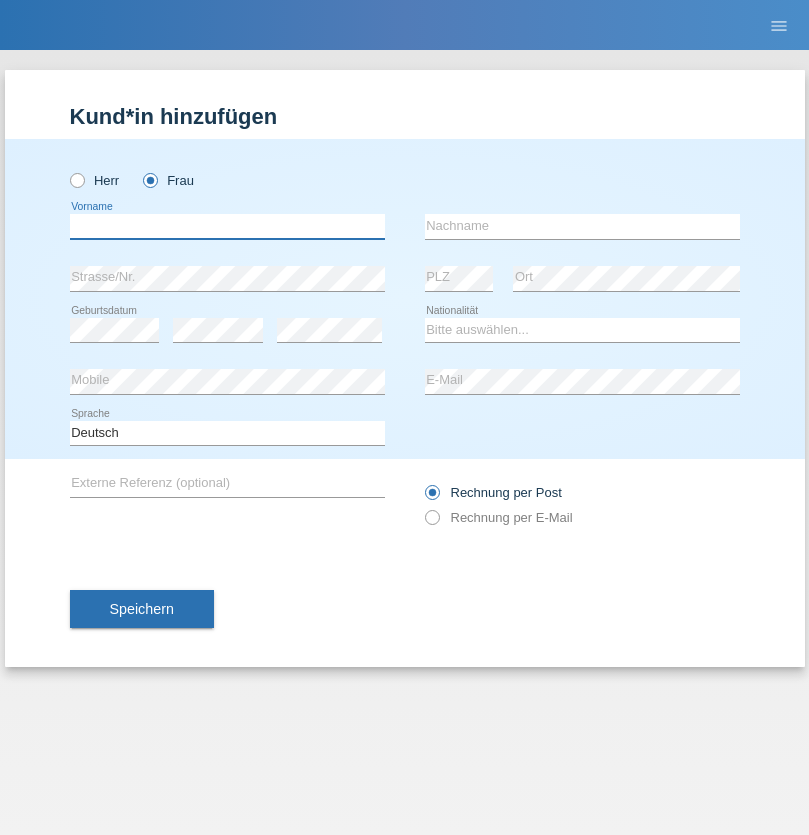 click at bounding box center (227, 226) 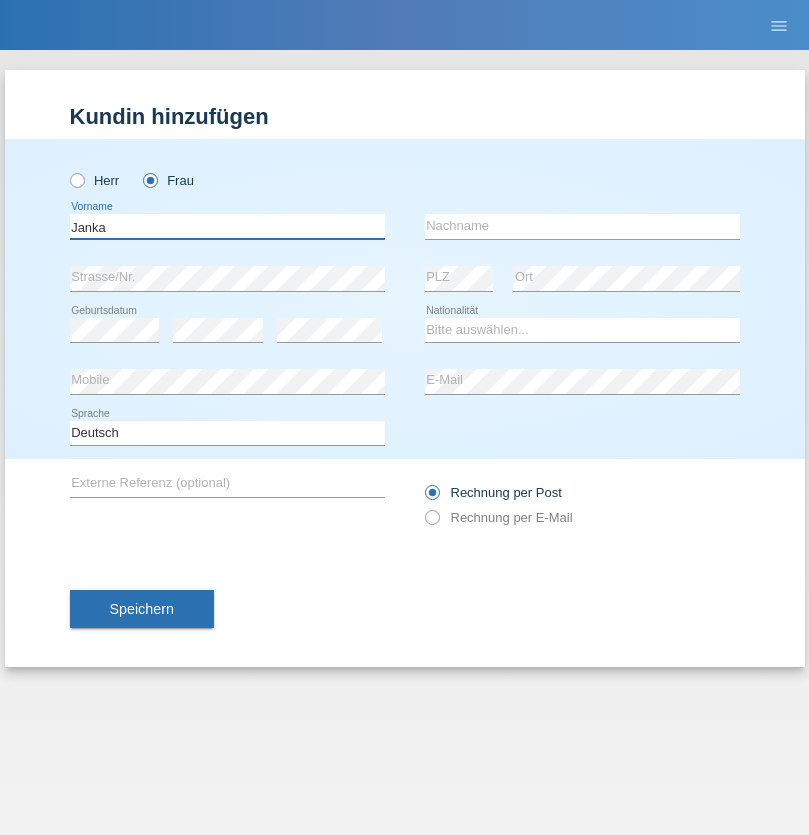 type on "Janka" 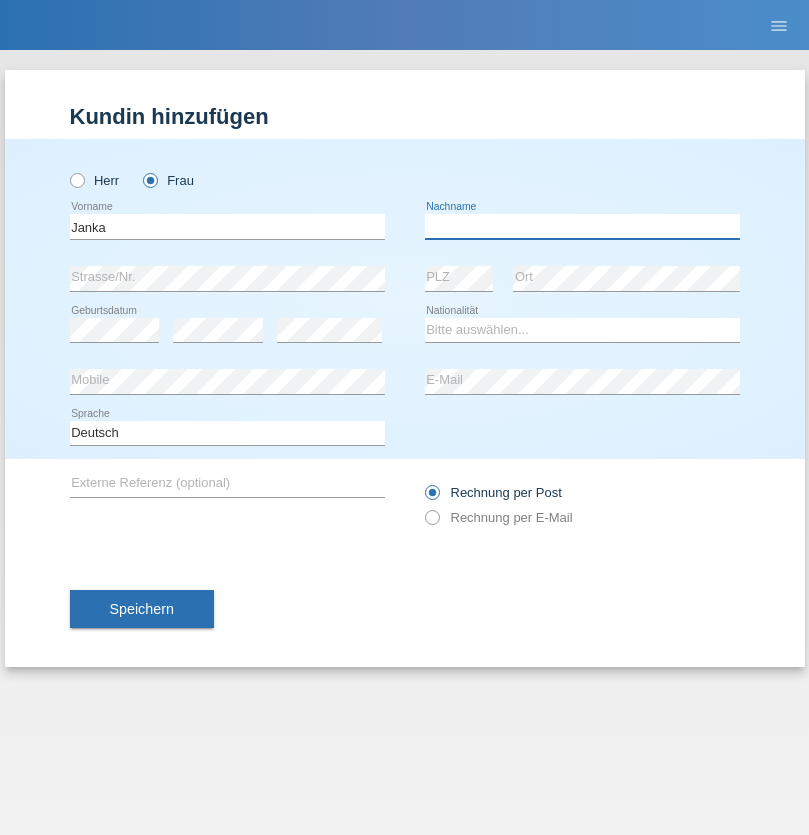 click at bounding box center [582, 226] 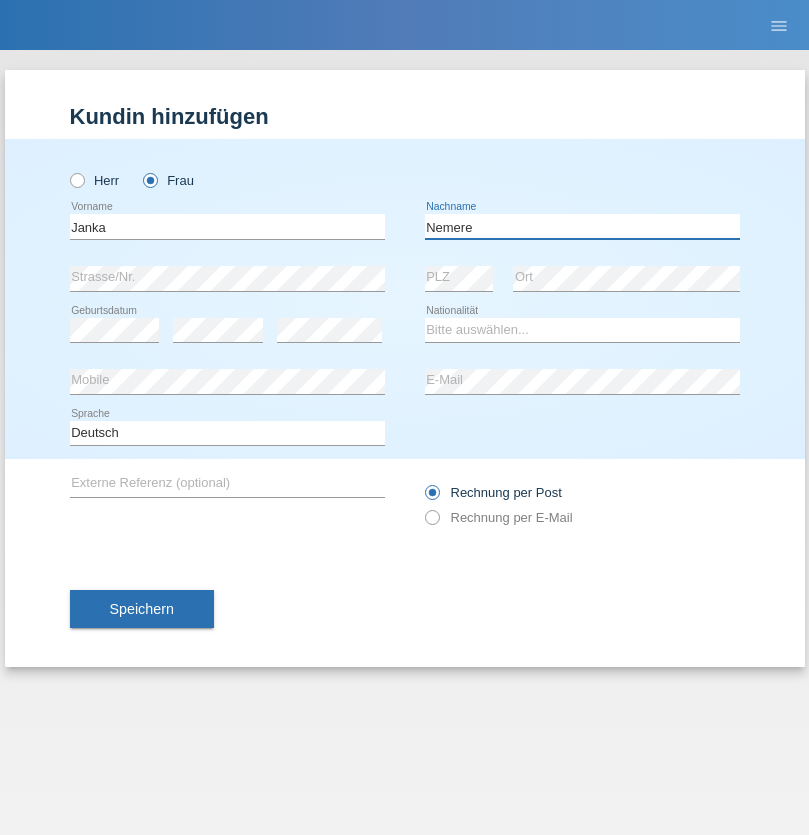 type on "Nemere" 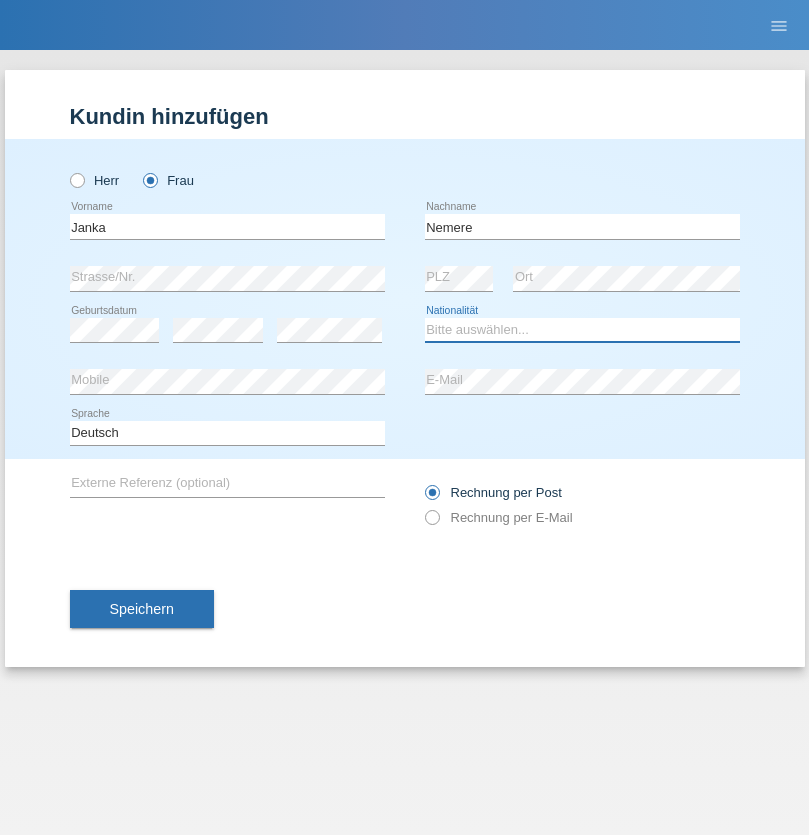 select on "HU" 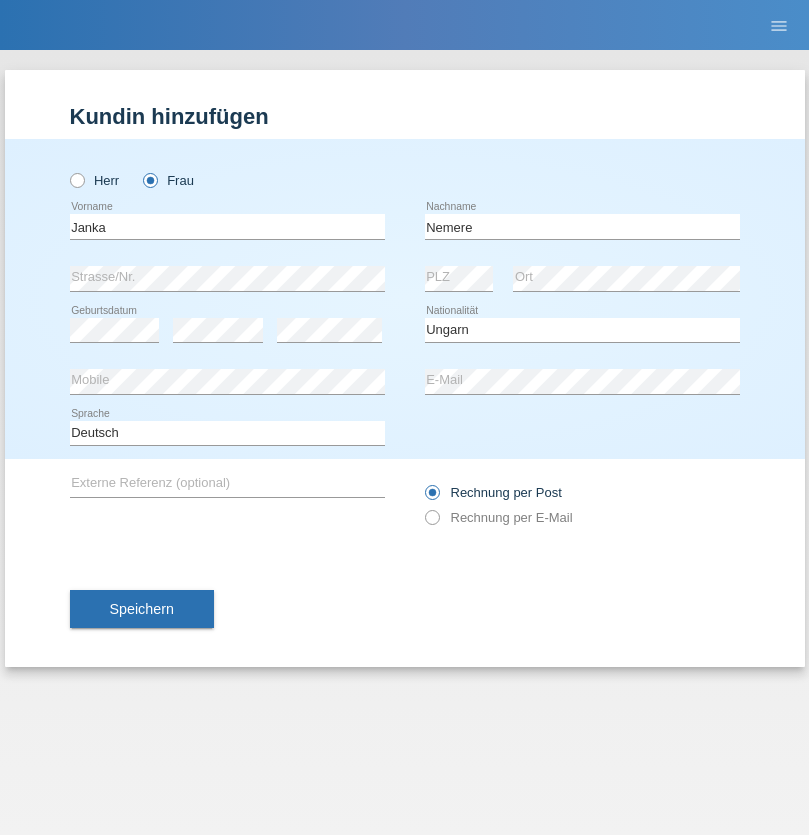 select on "C" 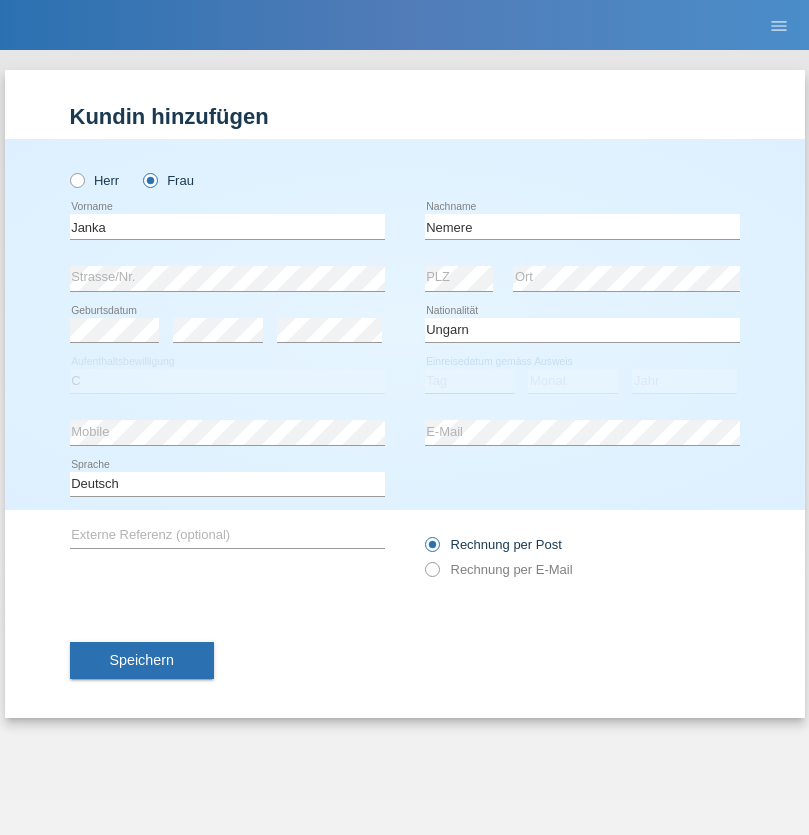 select on "13" 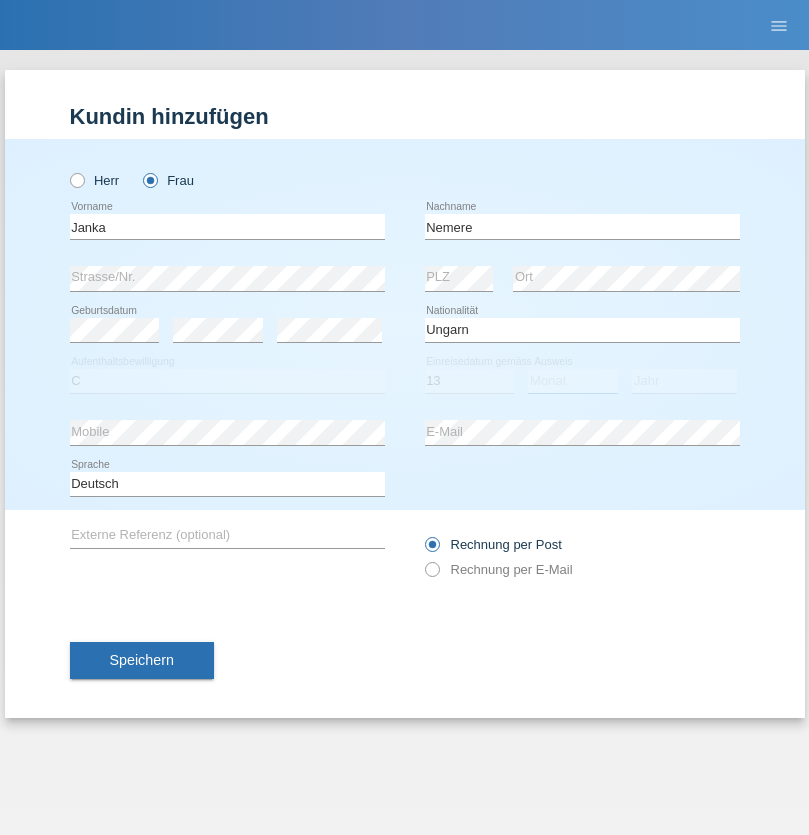select on "12" 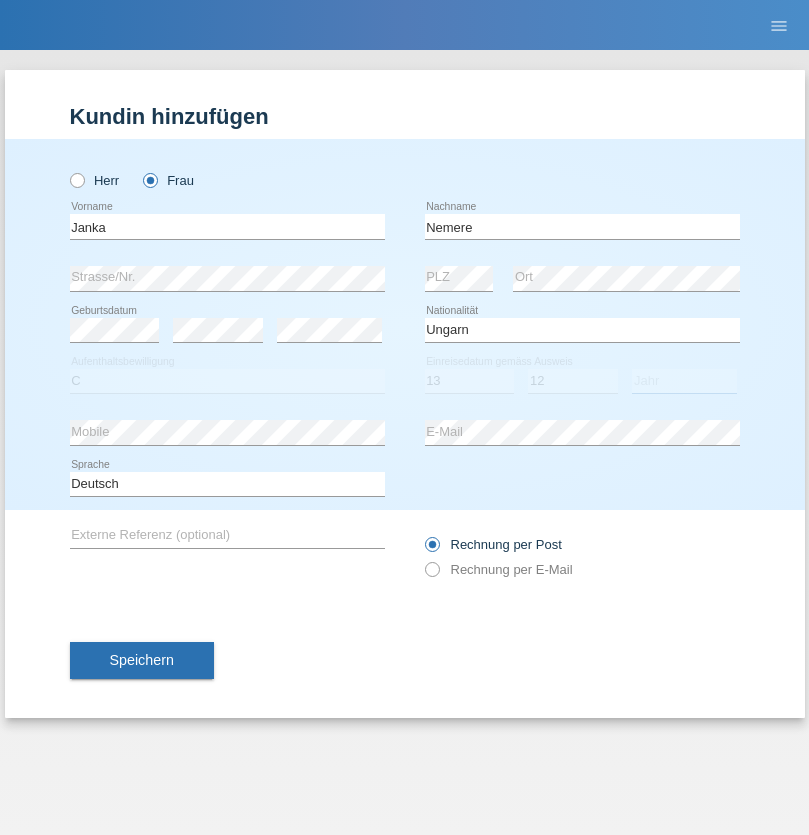 select on "2021" 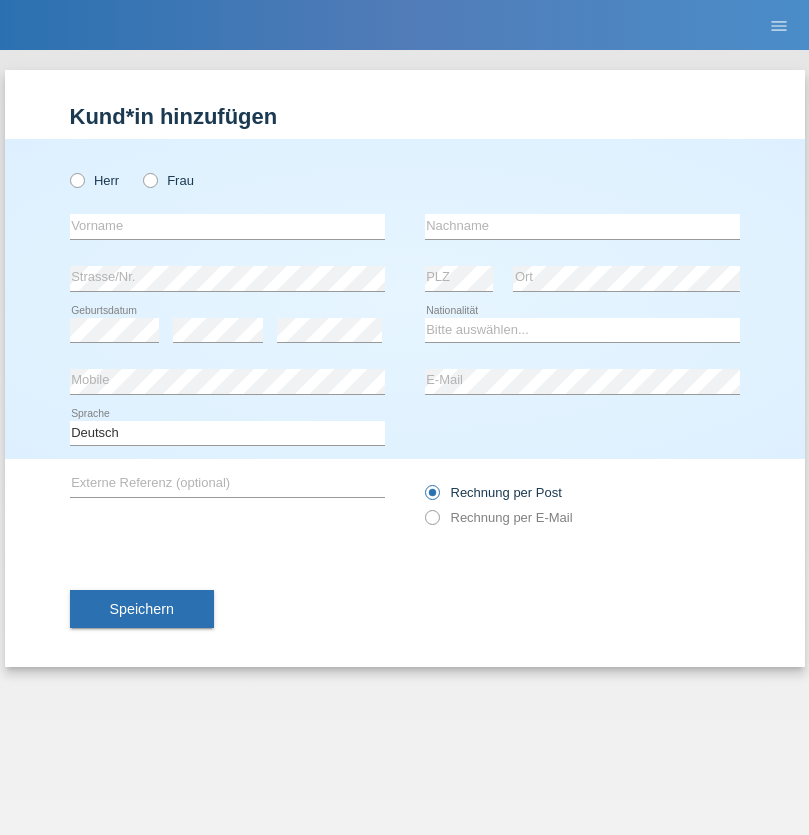 scroll, scrollTop: 0, scrollLeft: 0, axis: both 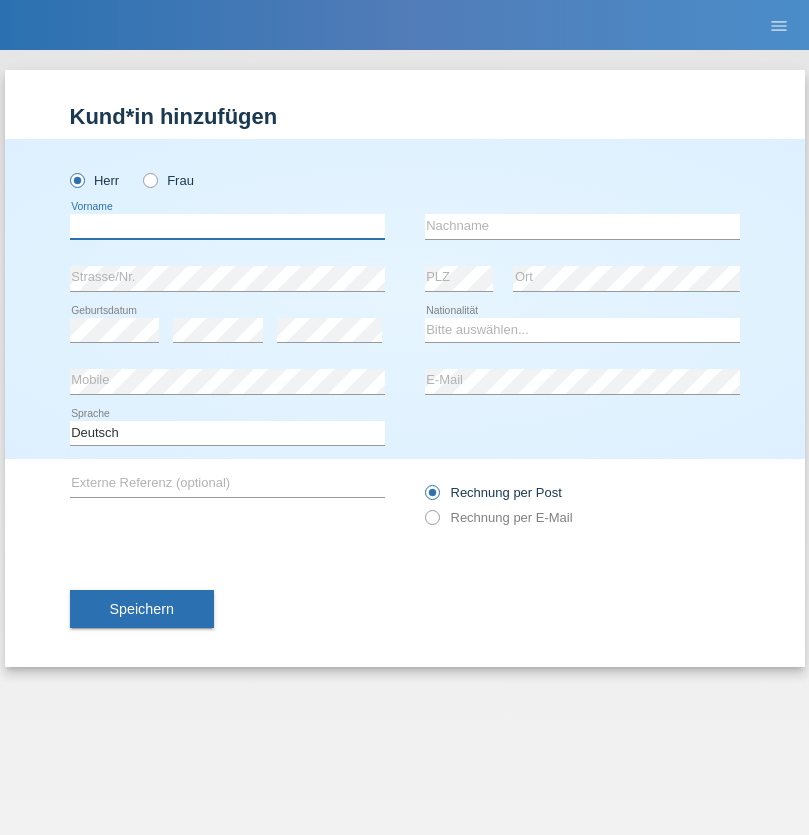 click at bounding box center (227, 226) 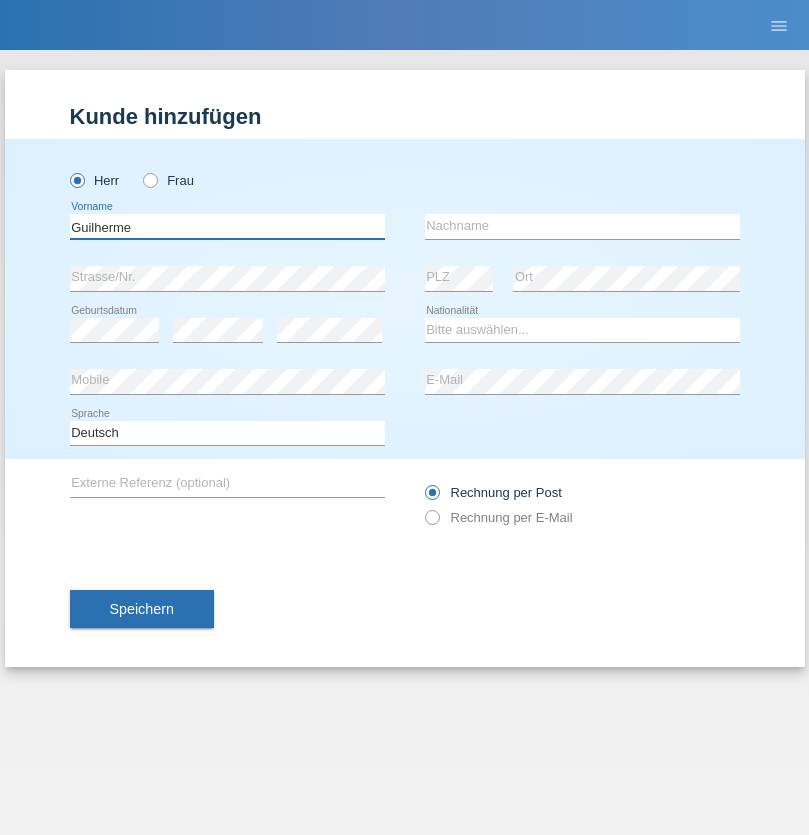 type on "Guilherme" 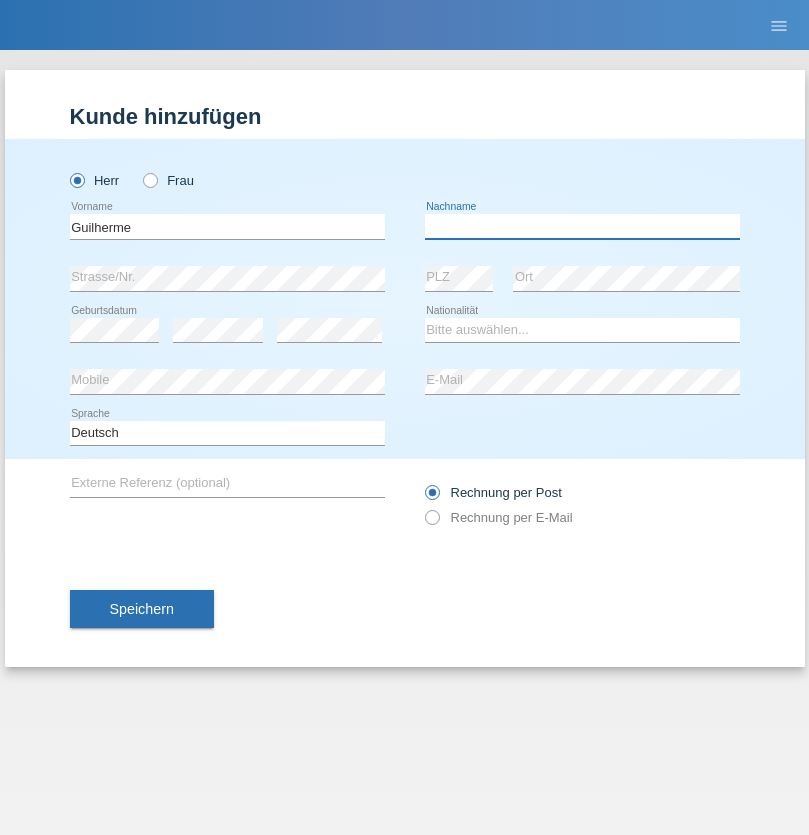 click at bounding box center (582, 226) 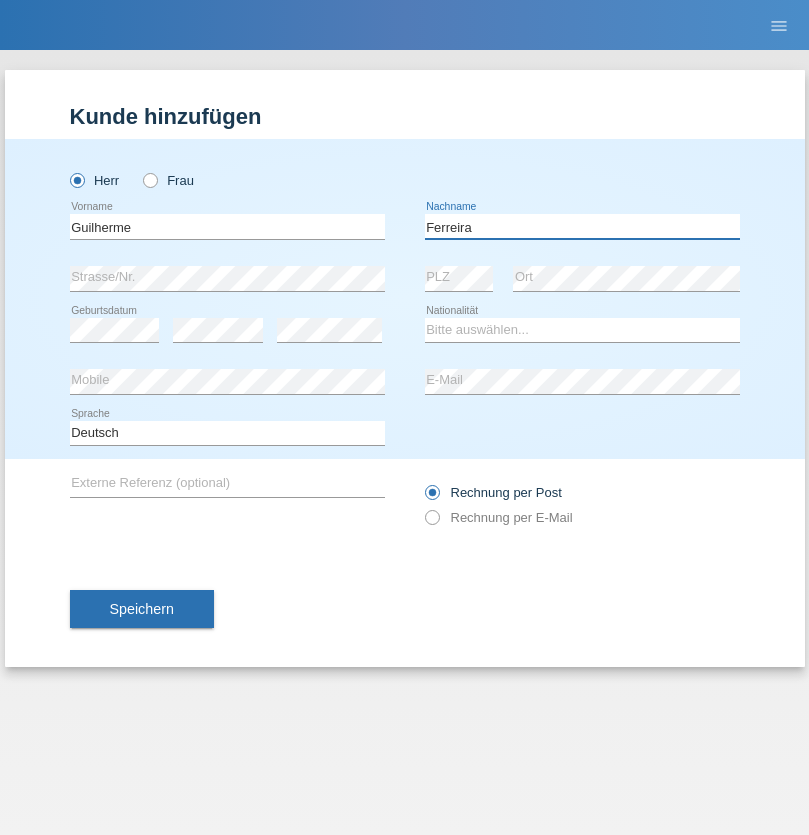 type on "Ferreira" 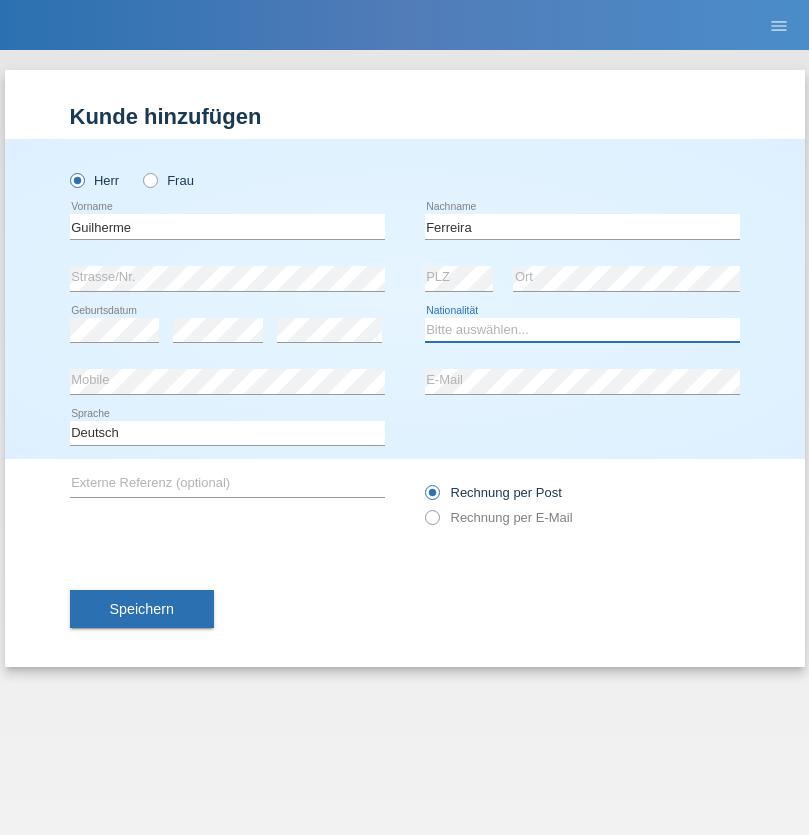 select on "PT" 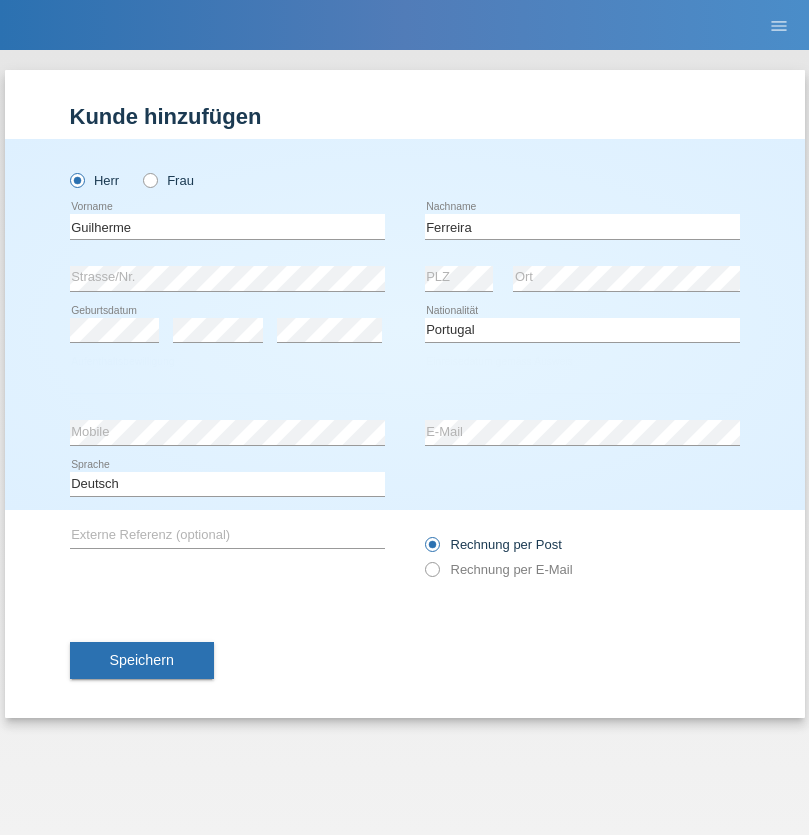 select on "C" 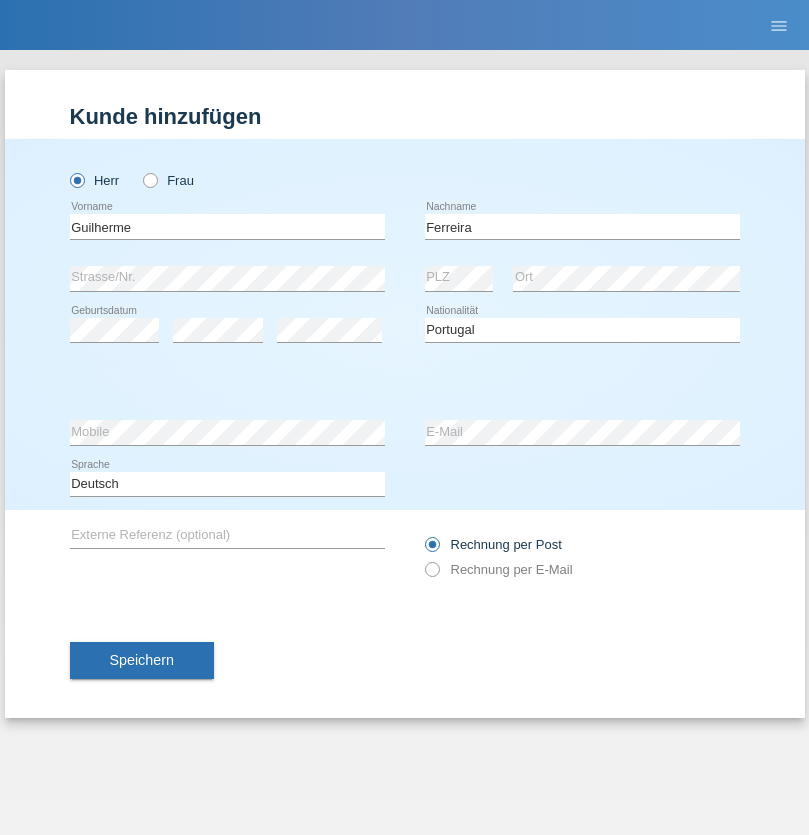 select on "04" 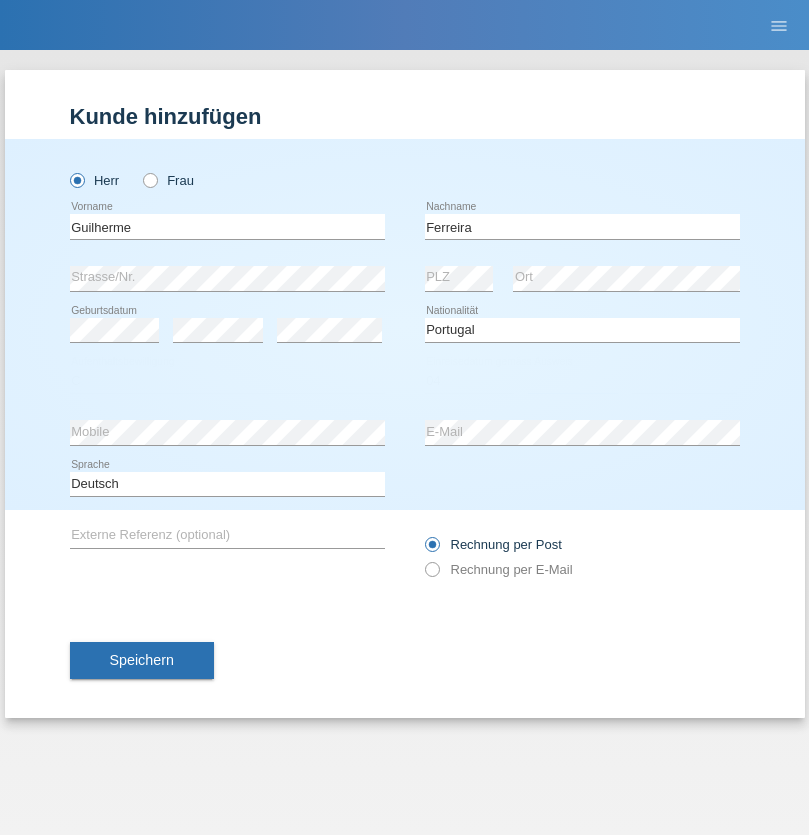 select on "09" 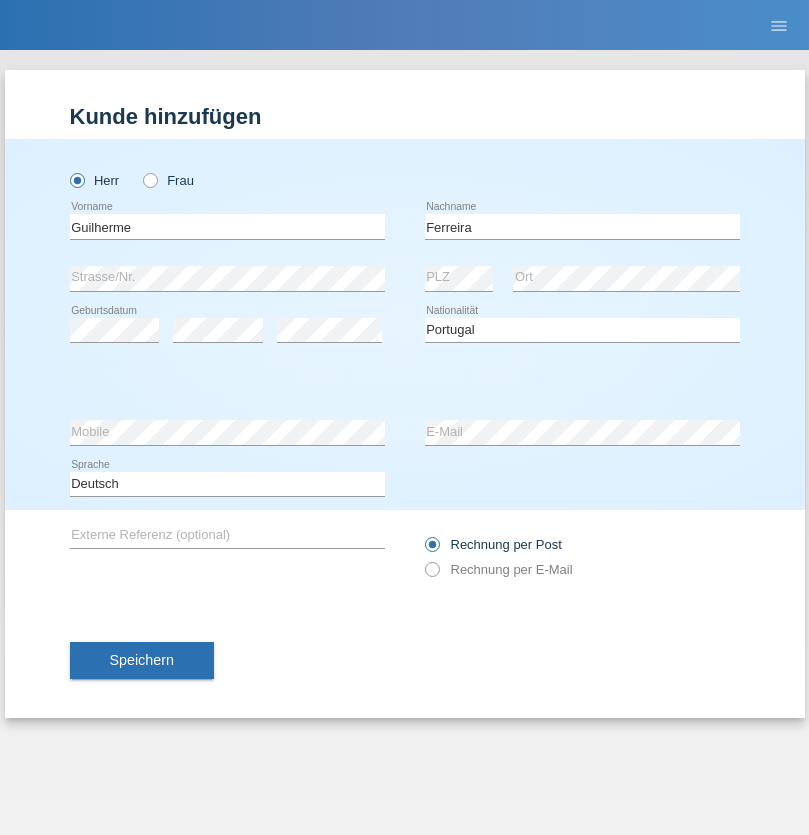 select on "2021" 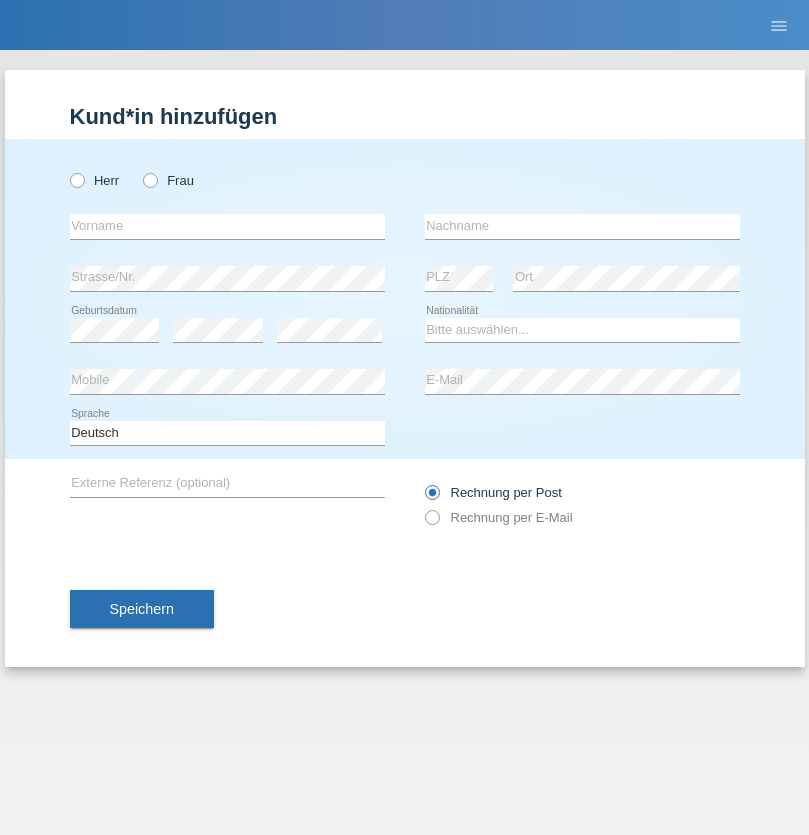 scroll, scrollTop: 0, scrollLeft: 0, axis: both 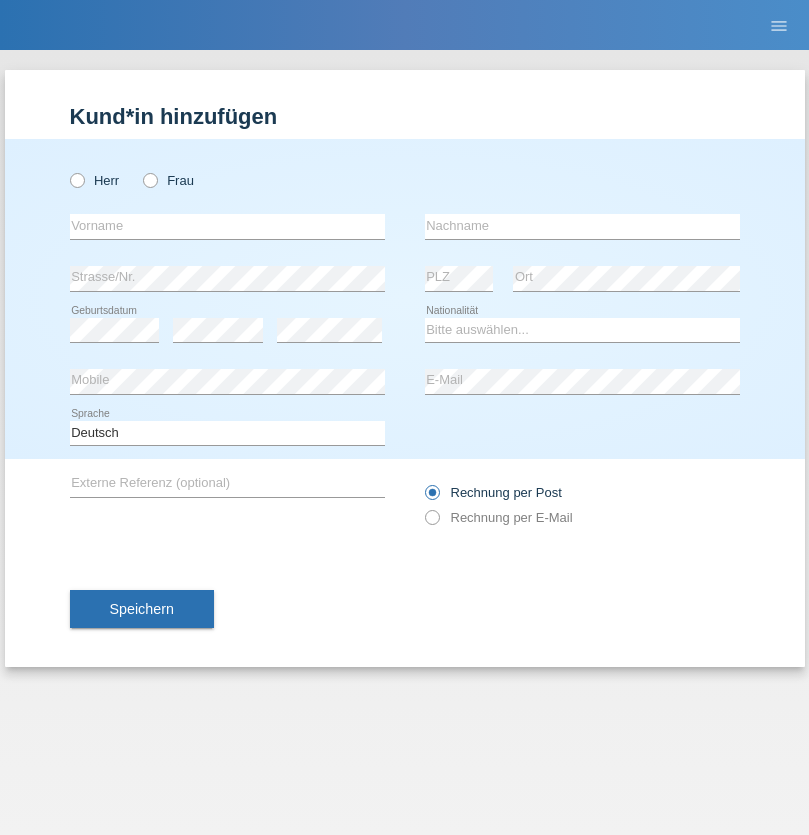 radio on "true" 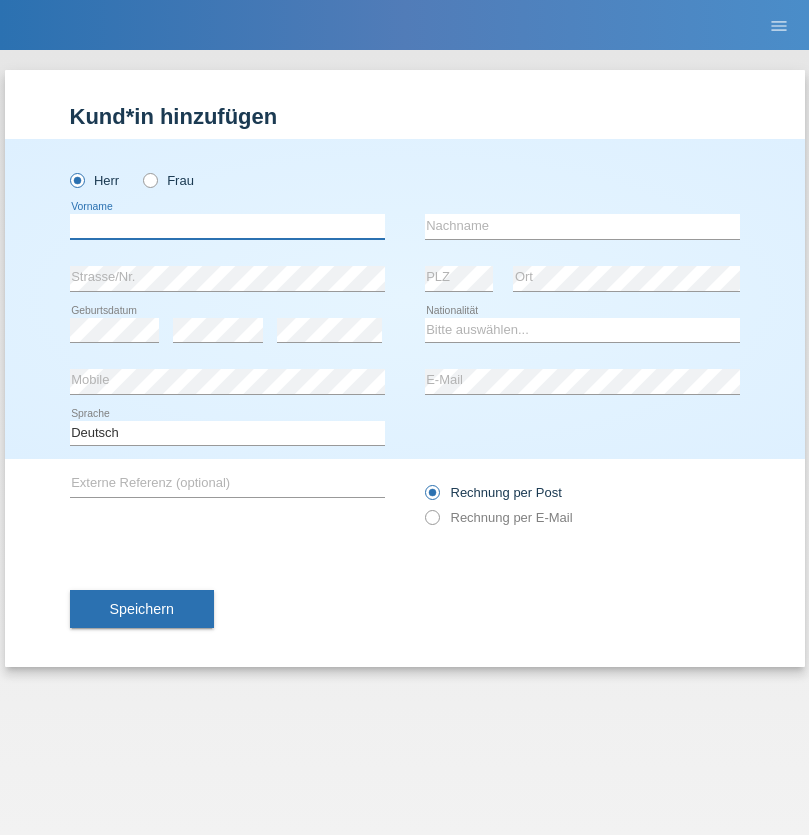 click at bounding box center (227, 226) 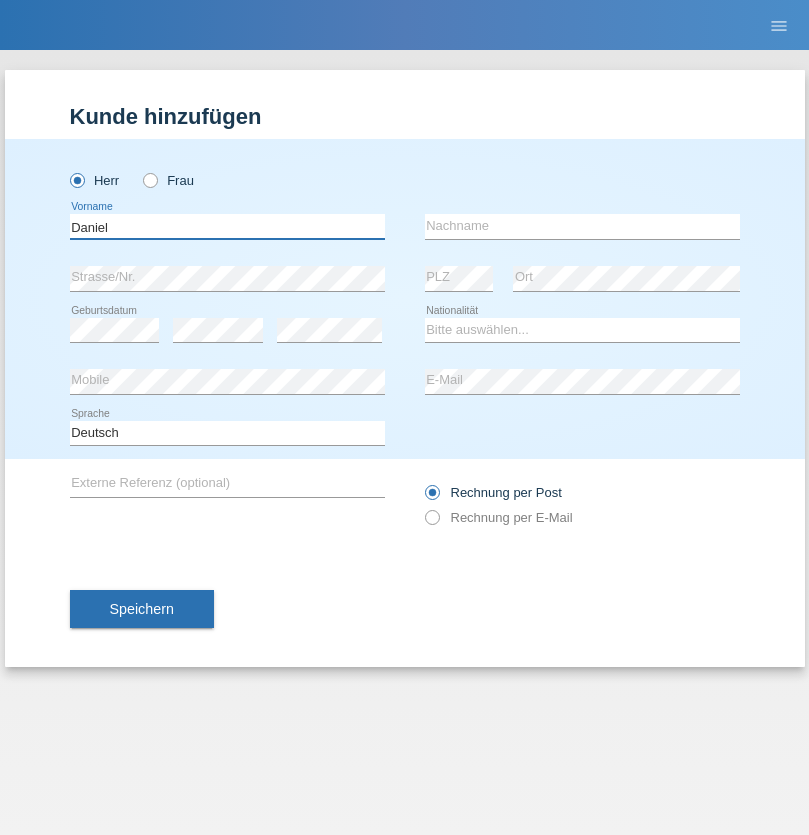 type on "Daniel" 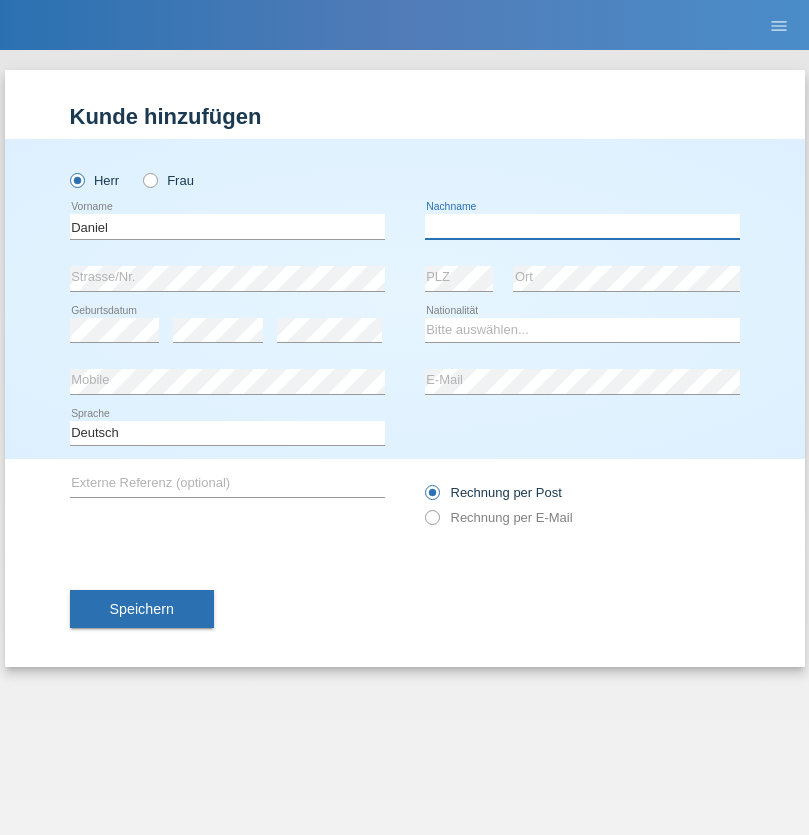 click at bounding box center (582, 226) 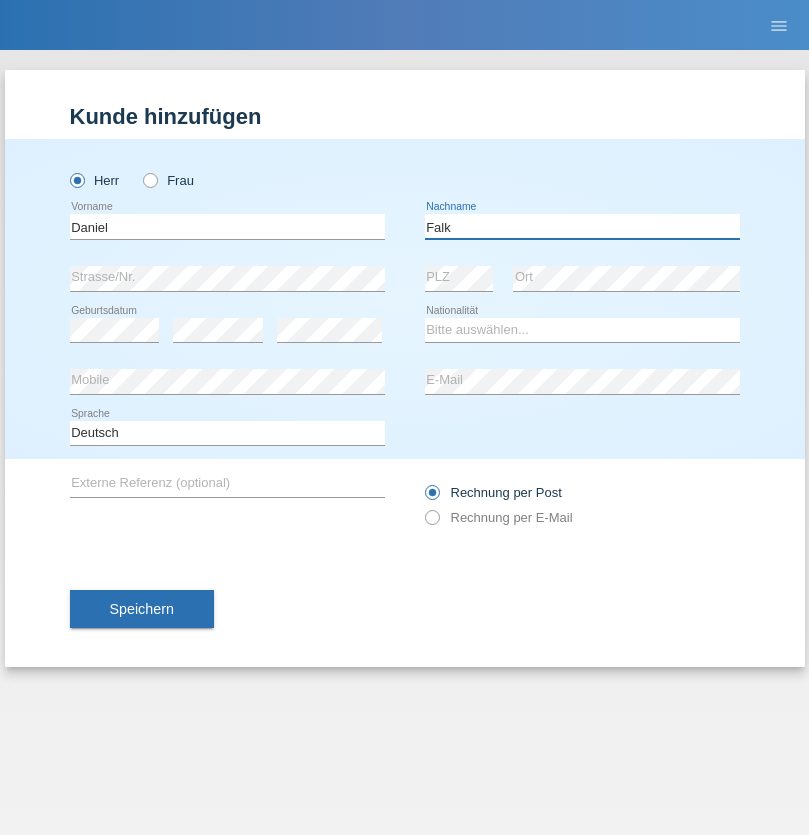 type on "Falk" 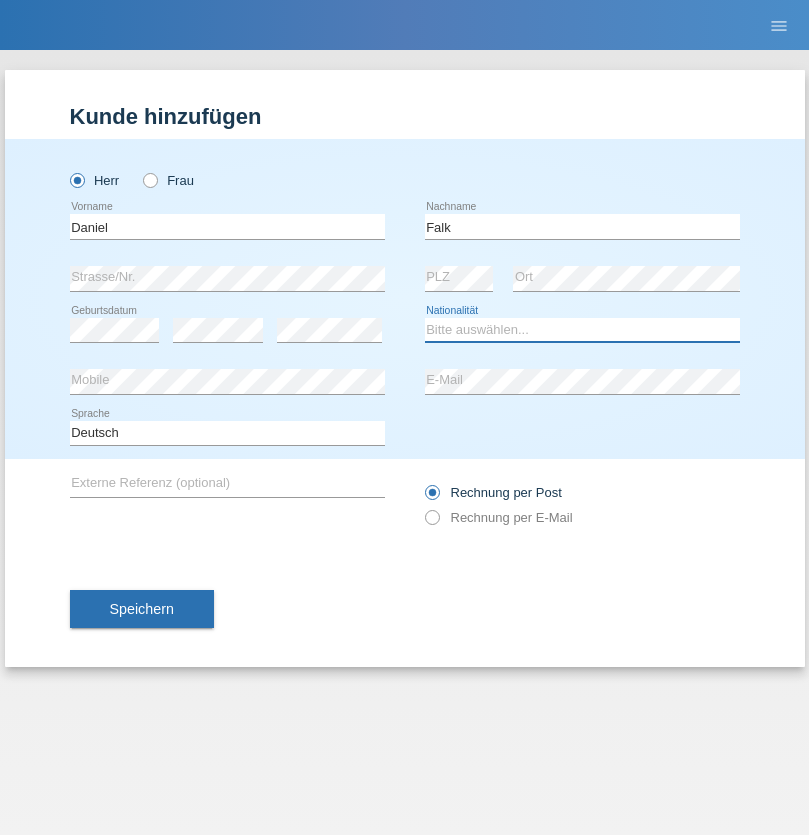 select on "CH" 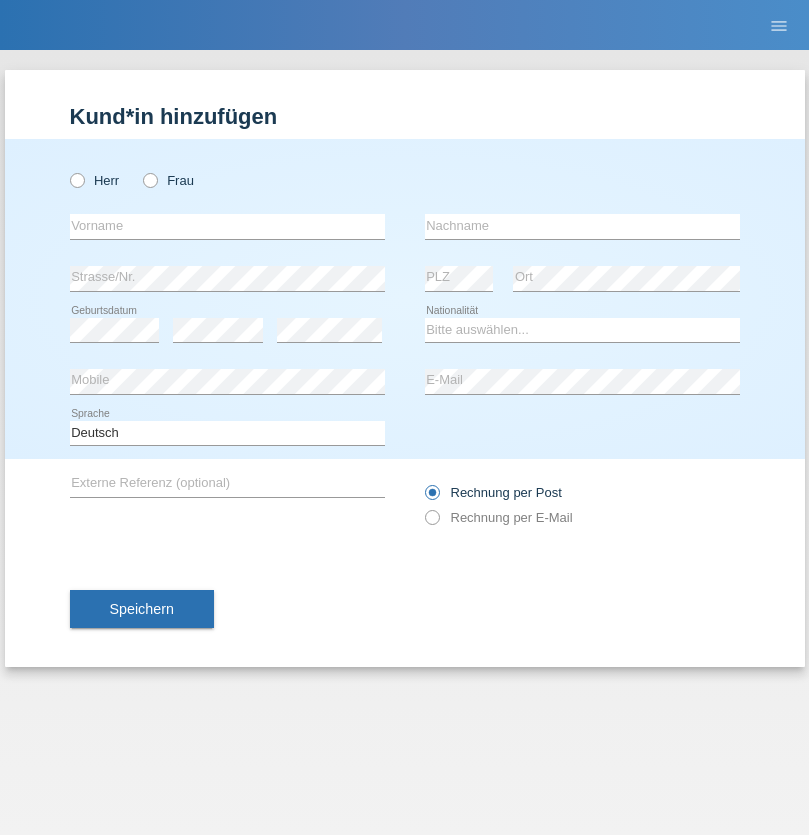 scroll, scrollTop: 0, scrollLeft: 0, axis: both 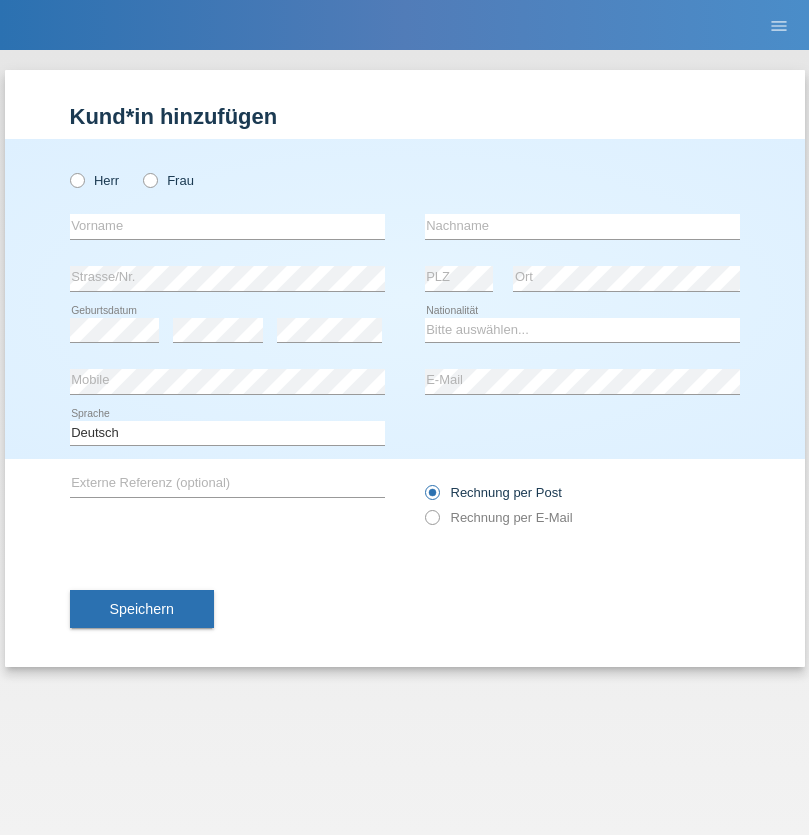 radio on "true" 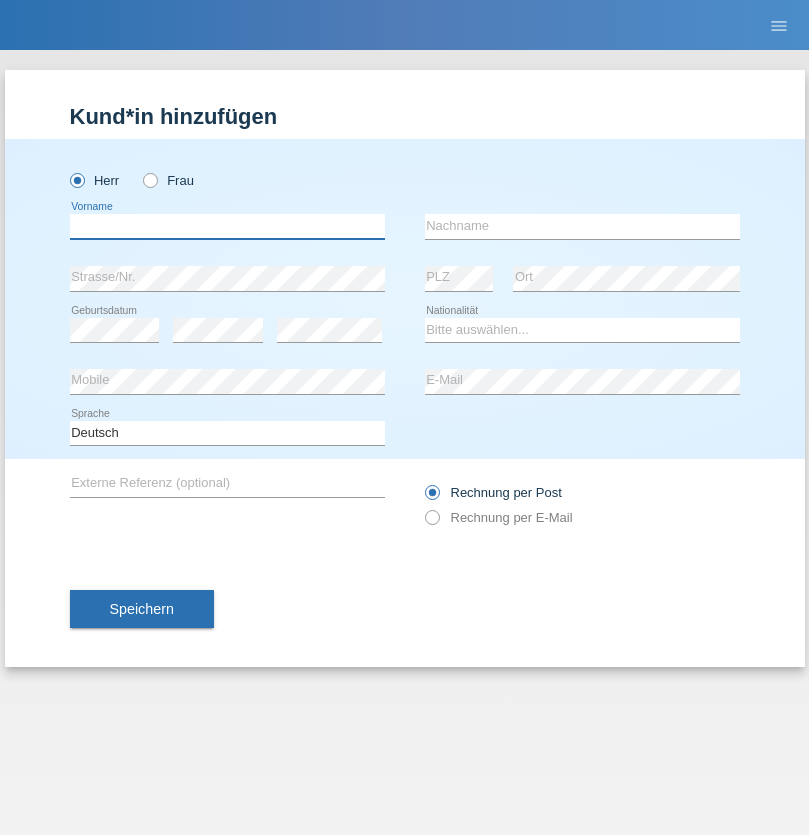click at bounding box center [227, 226] 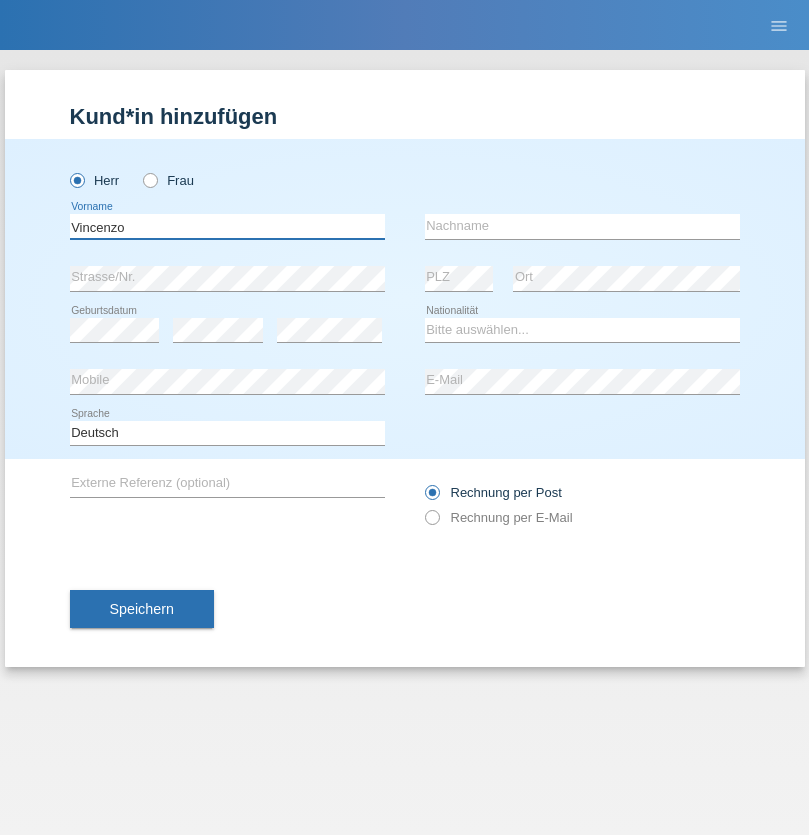 type on "Vincenzo" 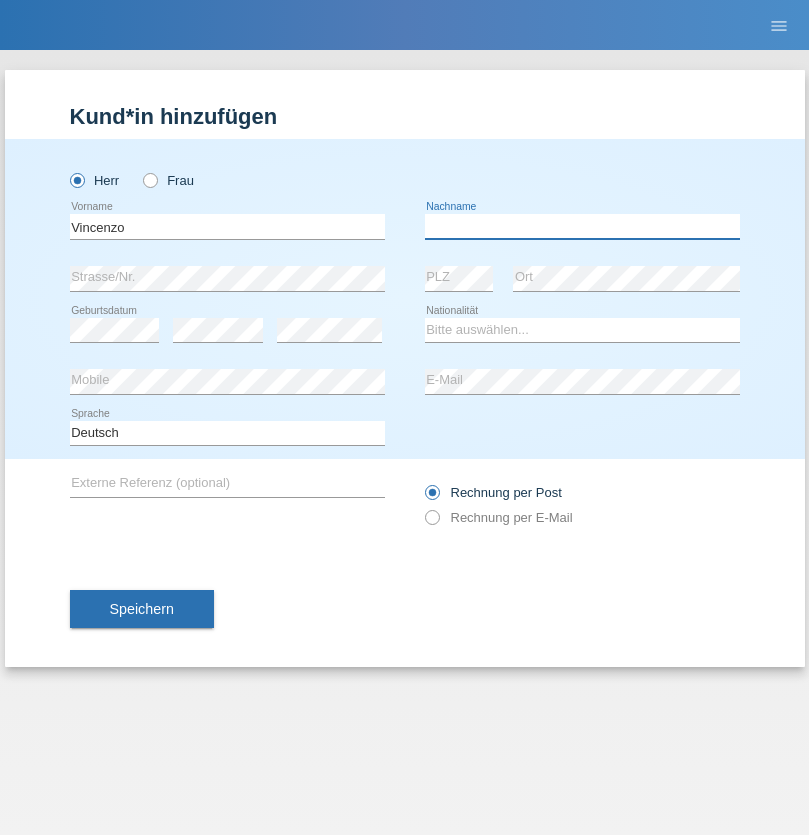 click at bounding box center [582, 226] 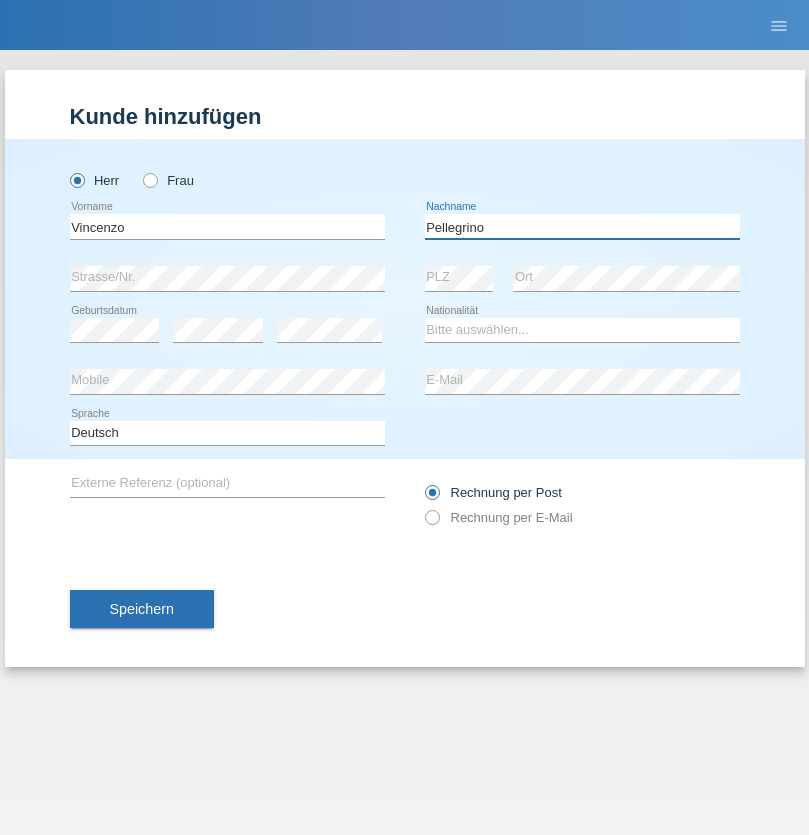 type on "Pellegrino" 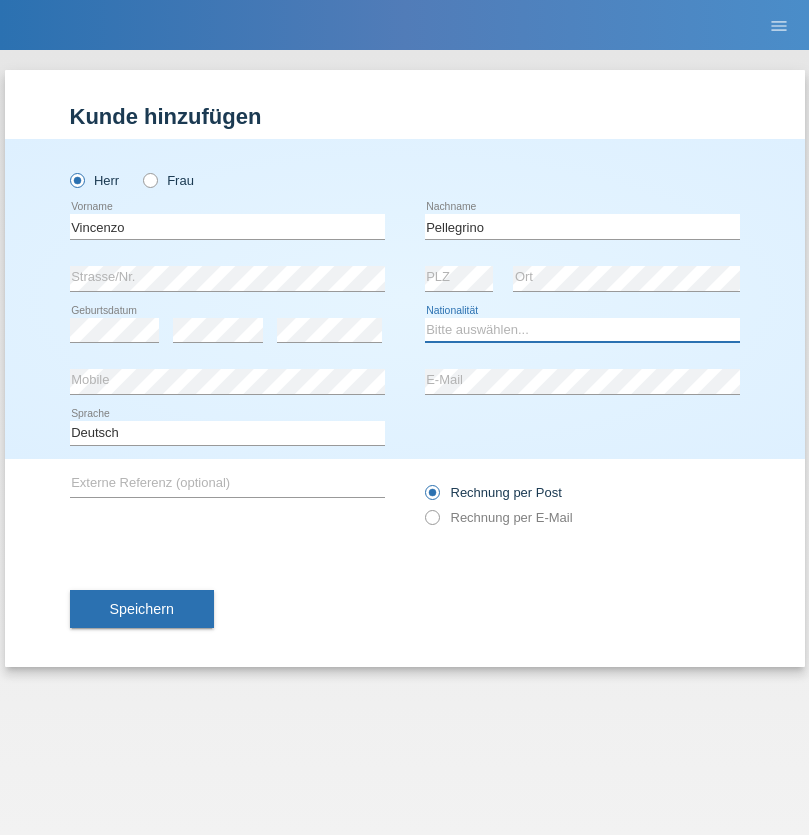 select on "IT" 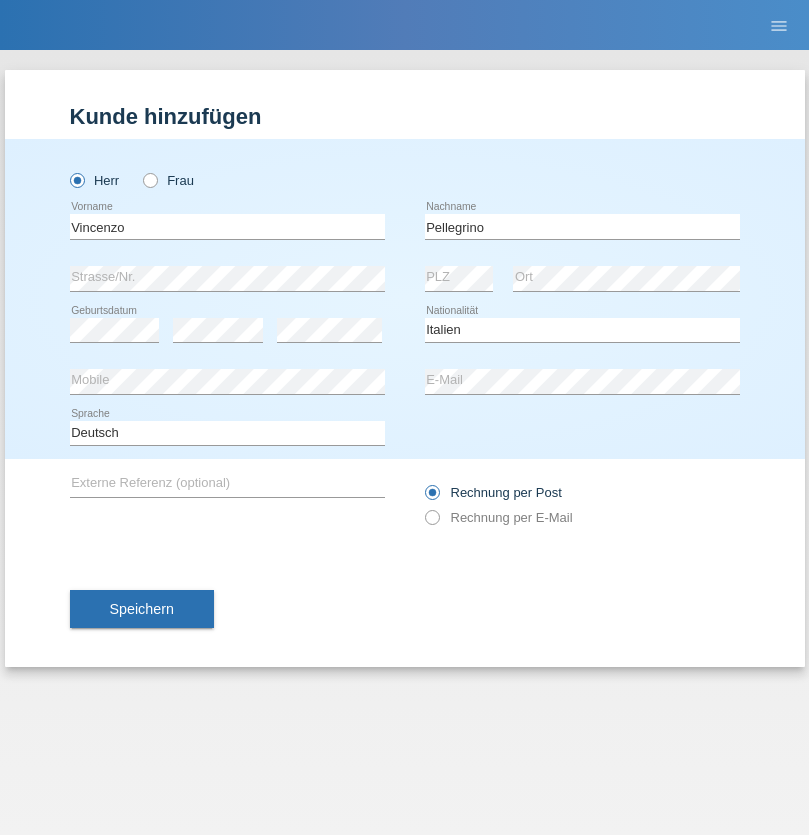 select on "C" 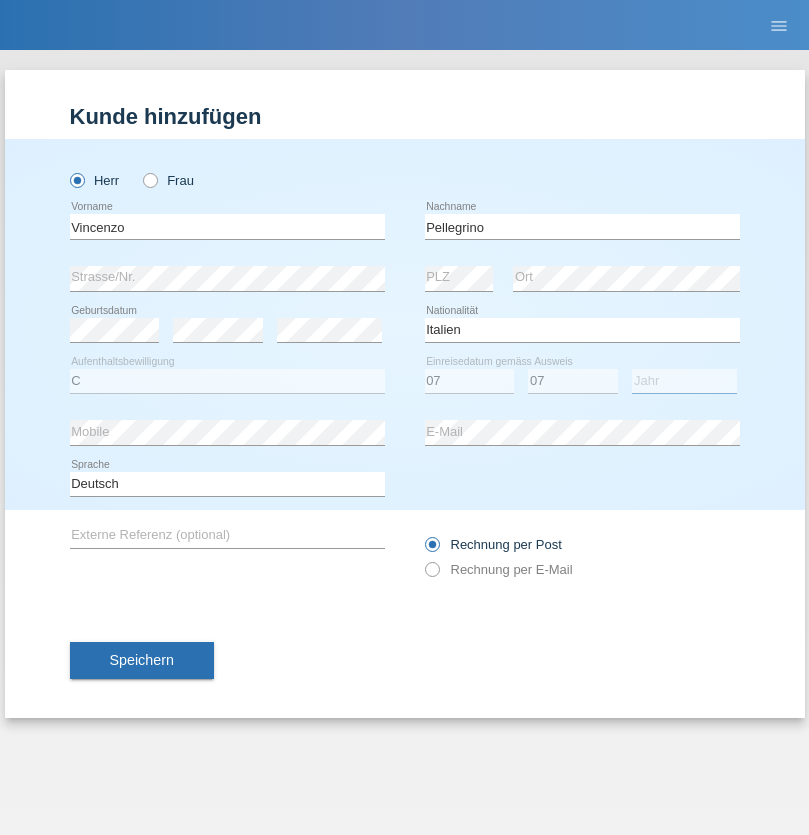 select on "2021" 